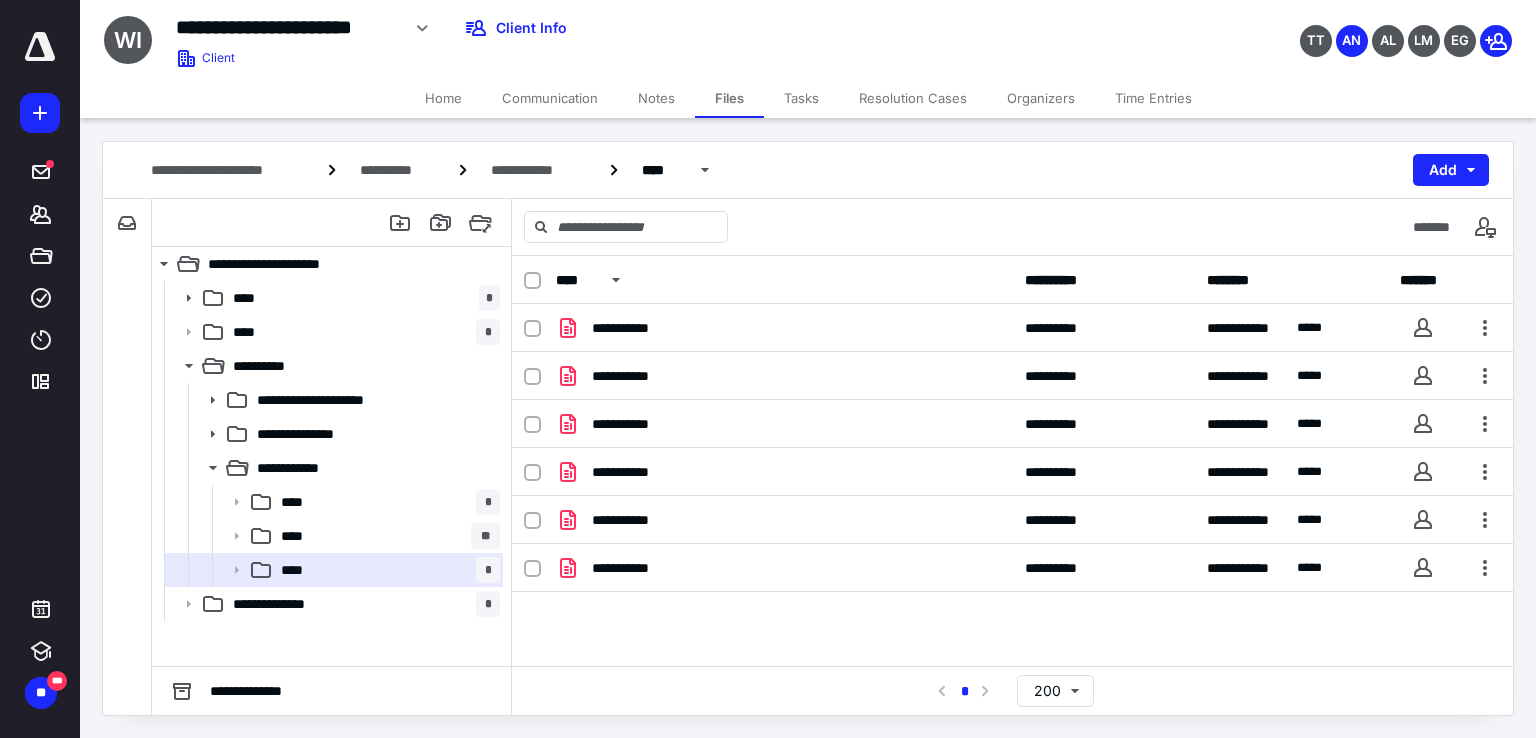 scroll, scrollTop: 0, scrollLeft: 0, axis: both 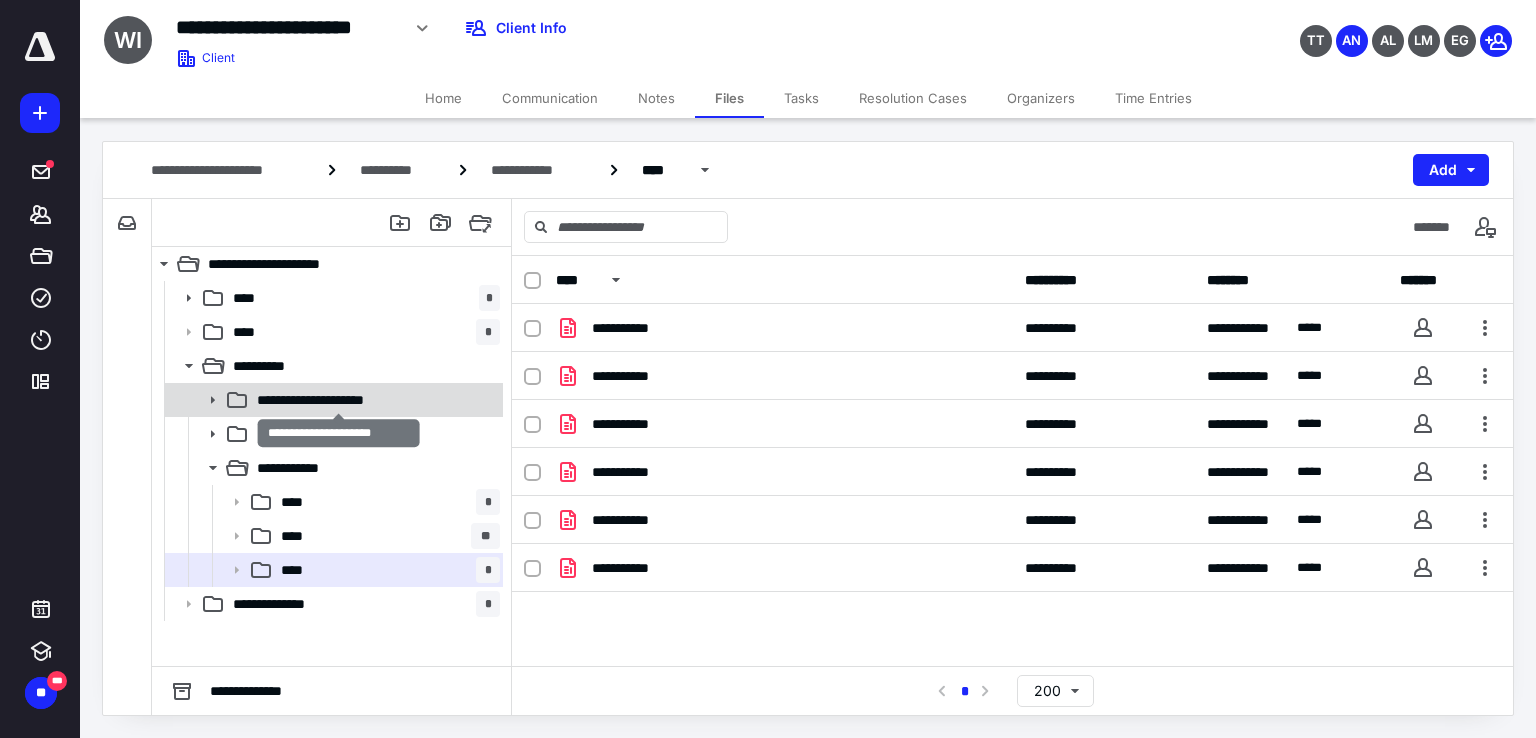 click on "**********" at bounding box center (339, 400) 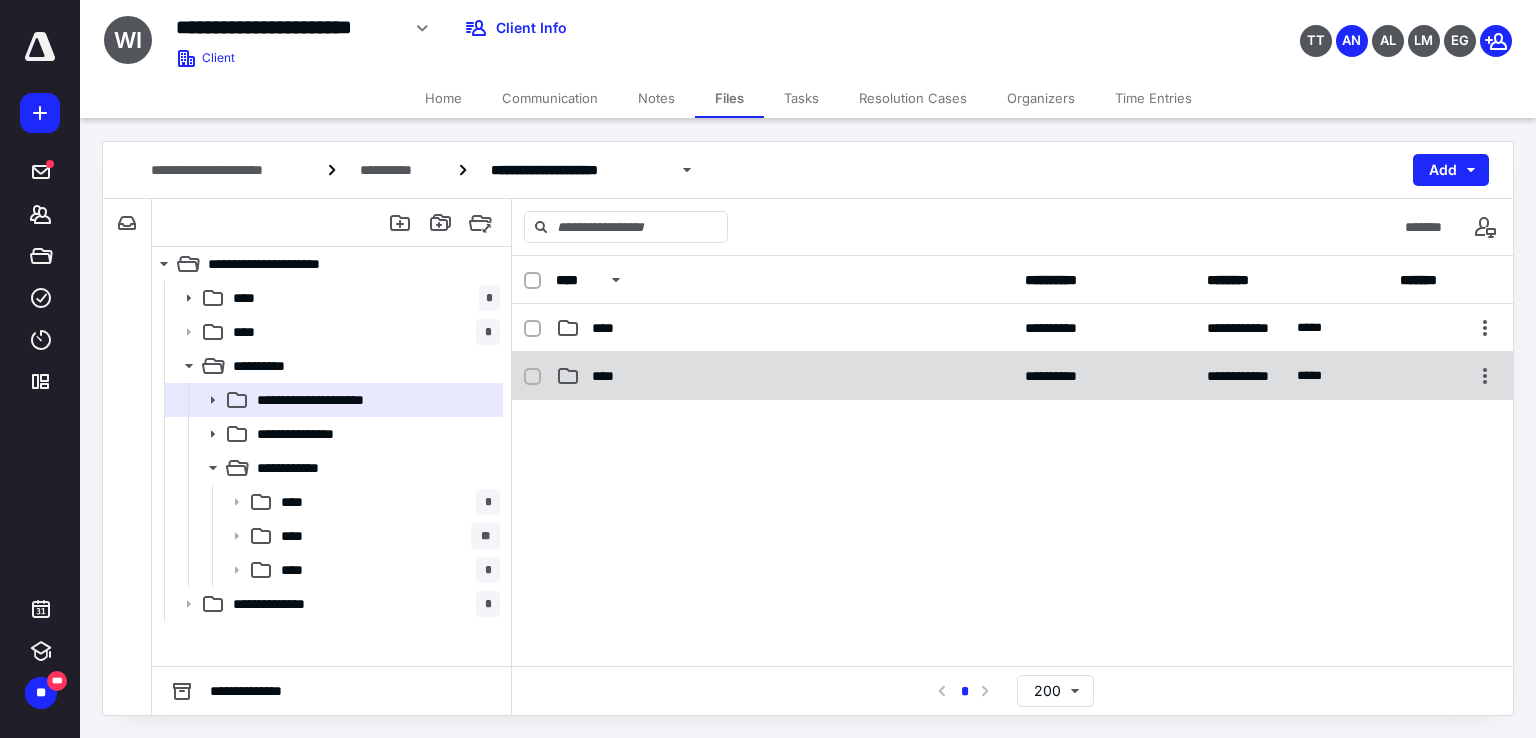 click on "**********" at bounding box center (1012, 376) 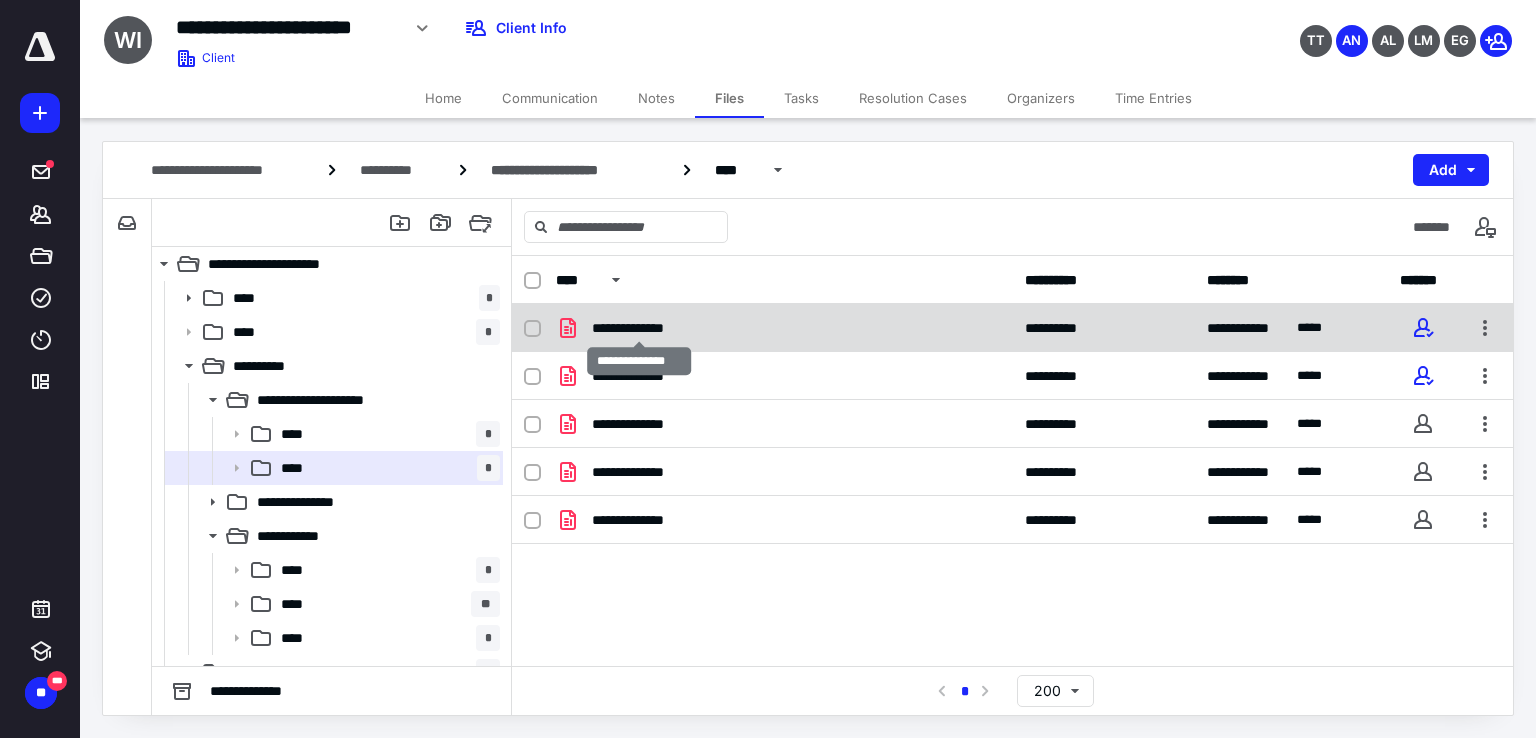 click on "**********" at bounding box center (640, 328) 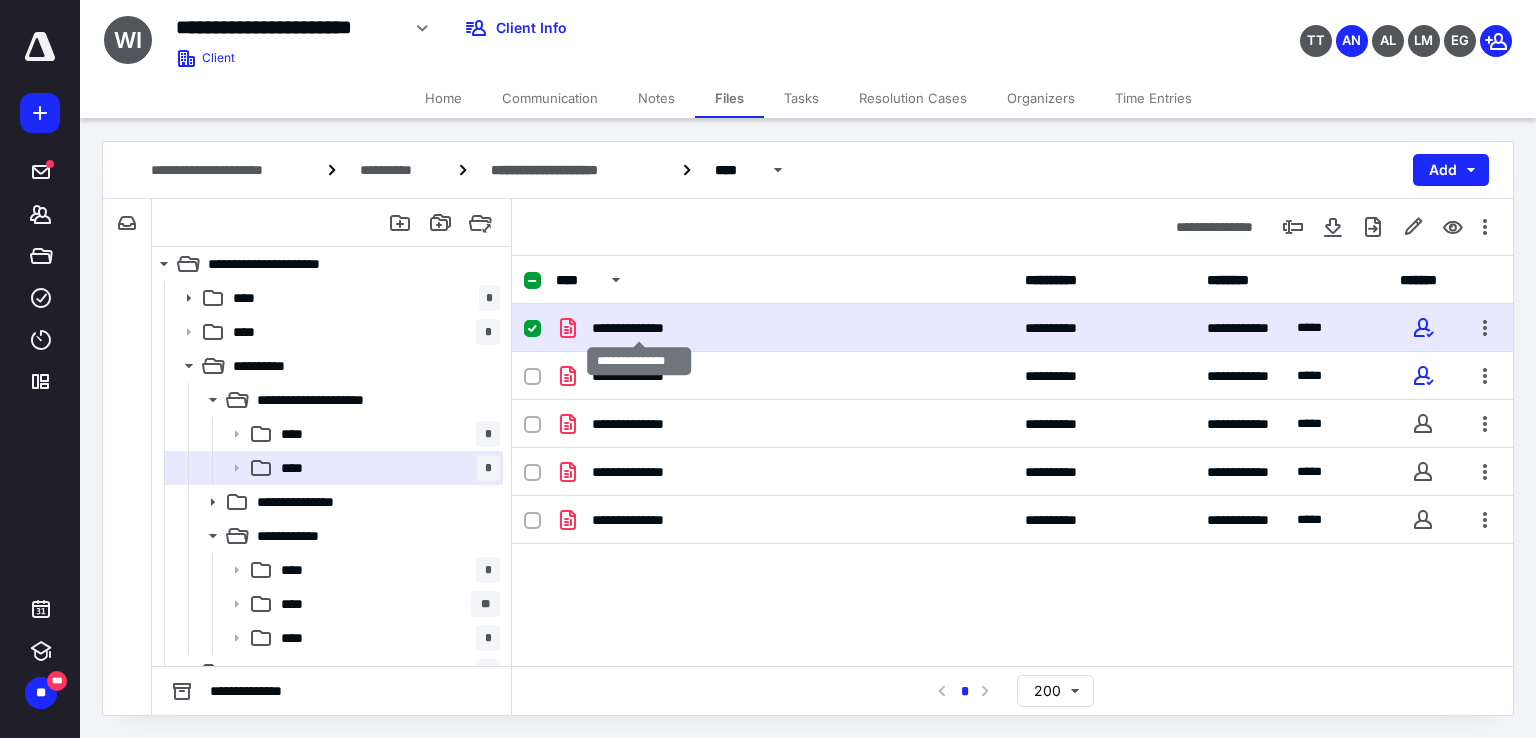 click on "**********" at bounding box center (640, 328) 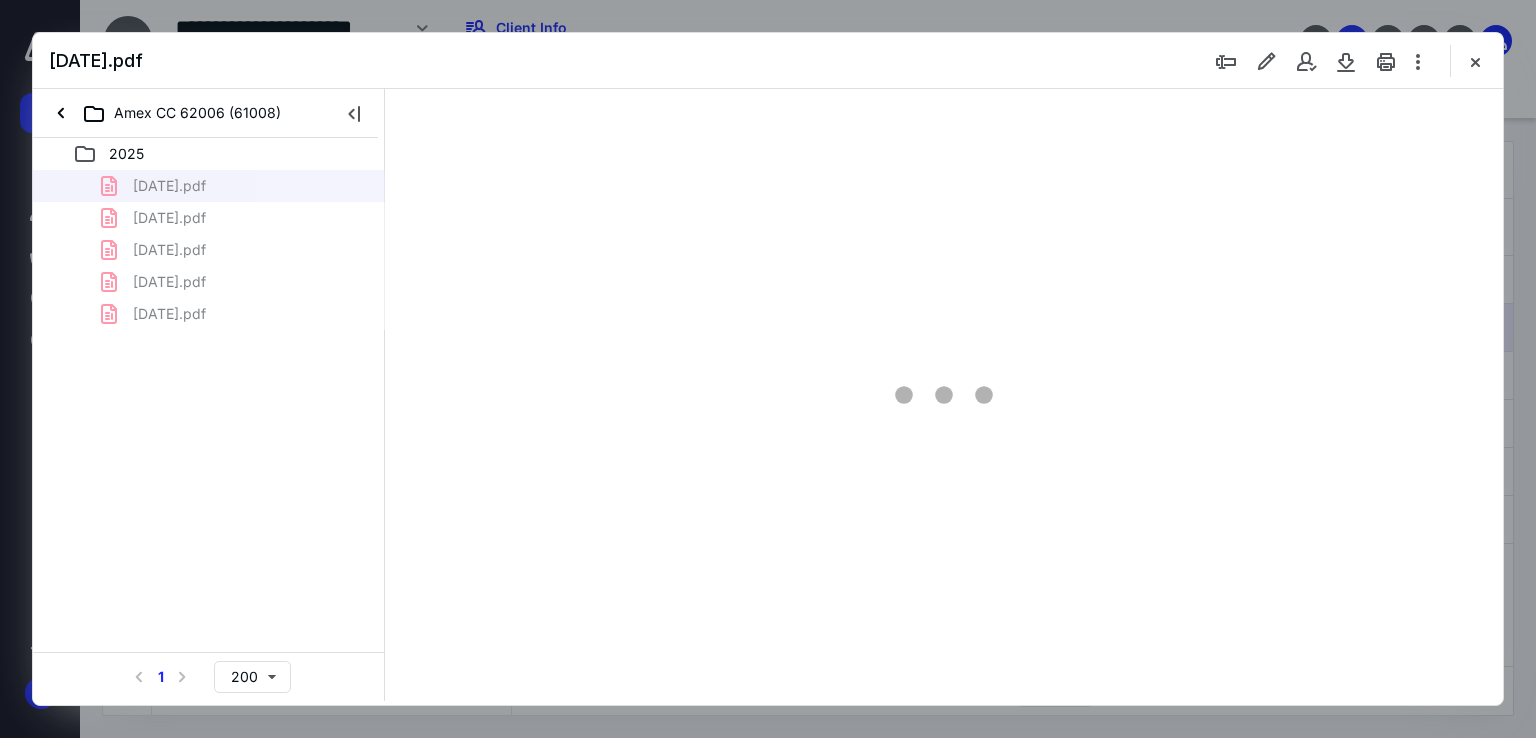 scroll, scrollTop: 0, scrollLeft: 0, axis: both 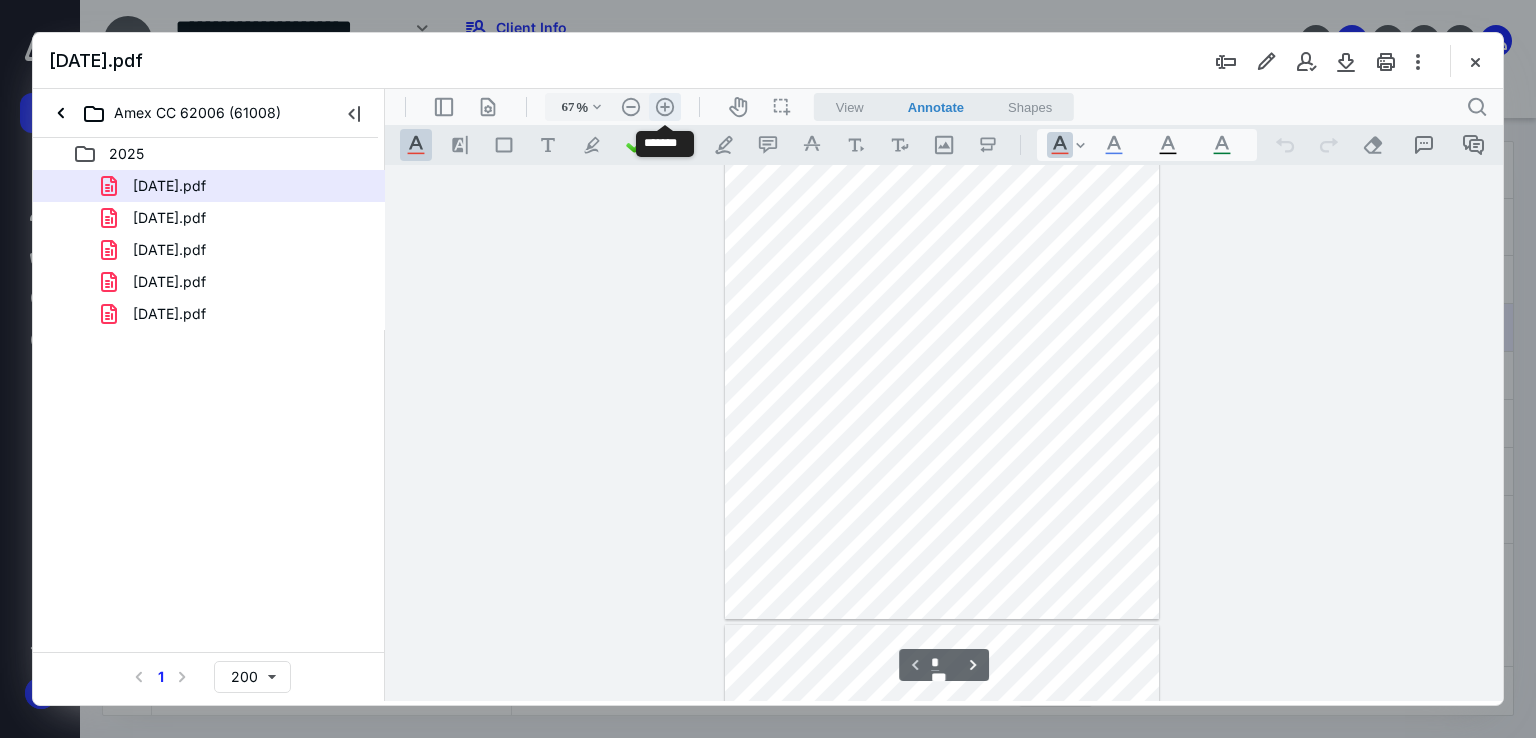 click on ".cls-1{fill:#abb0c4;} icon - header - zoom - in - line" at bounding box center [665, 107] 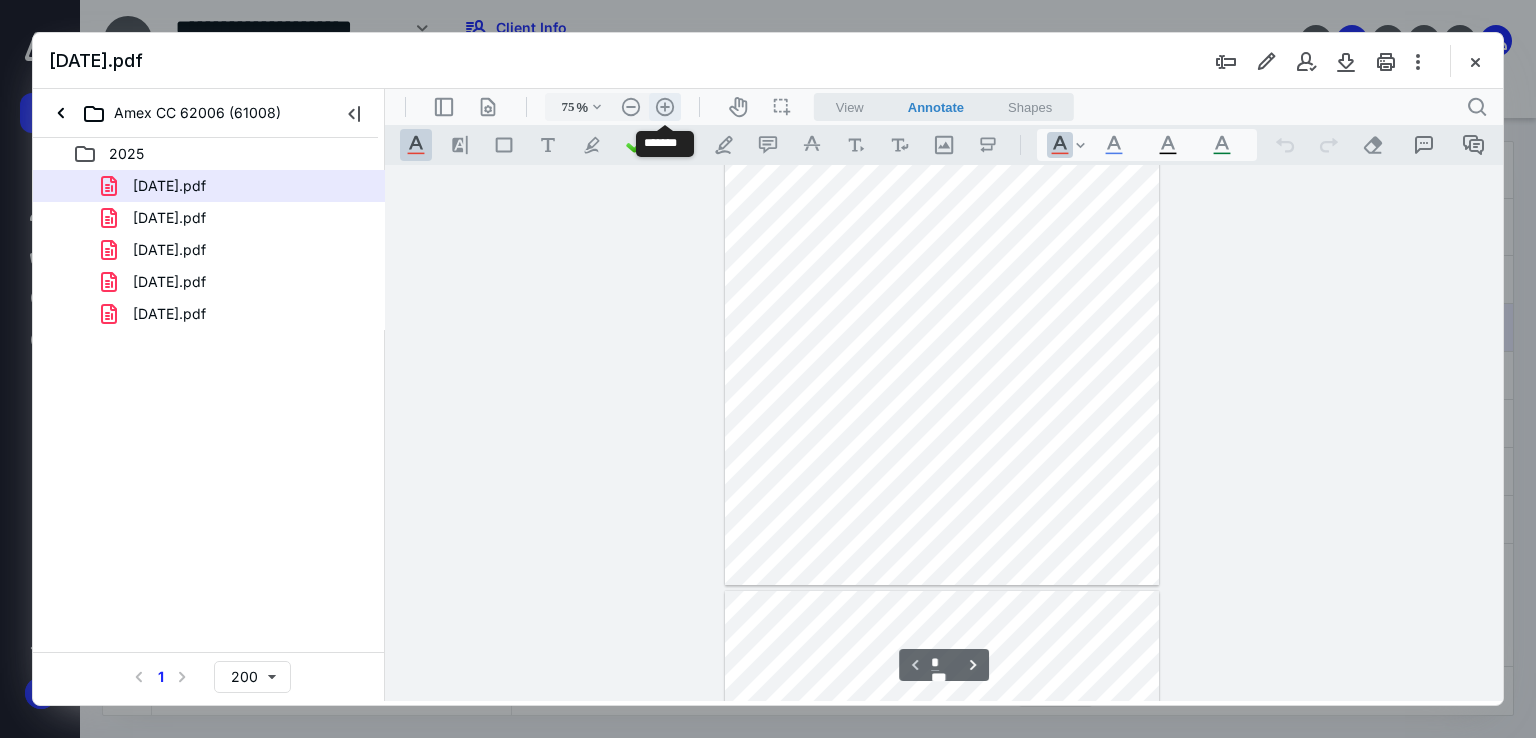 click on ".cls-1{fill:#abb0c4;} icon - header - zoom - in - line" at bounding box center [665, 107] 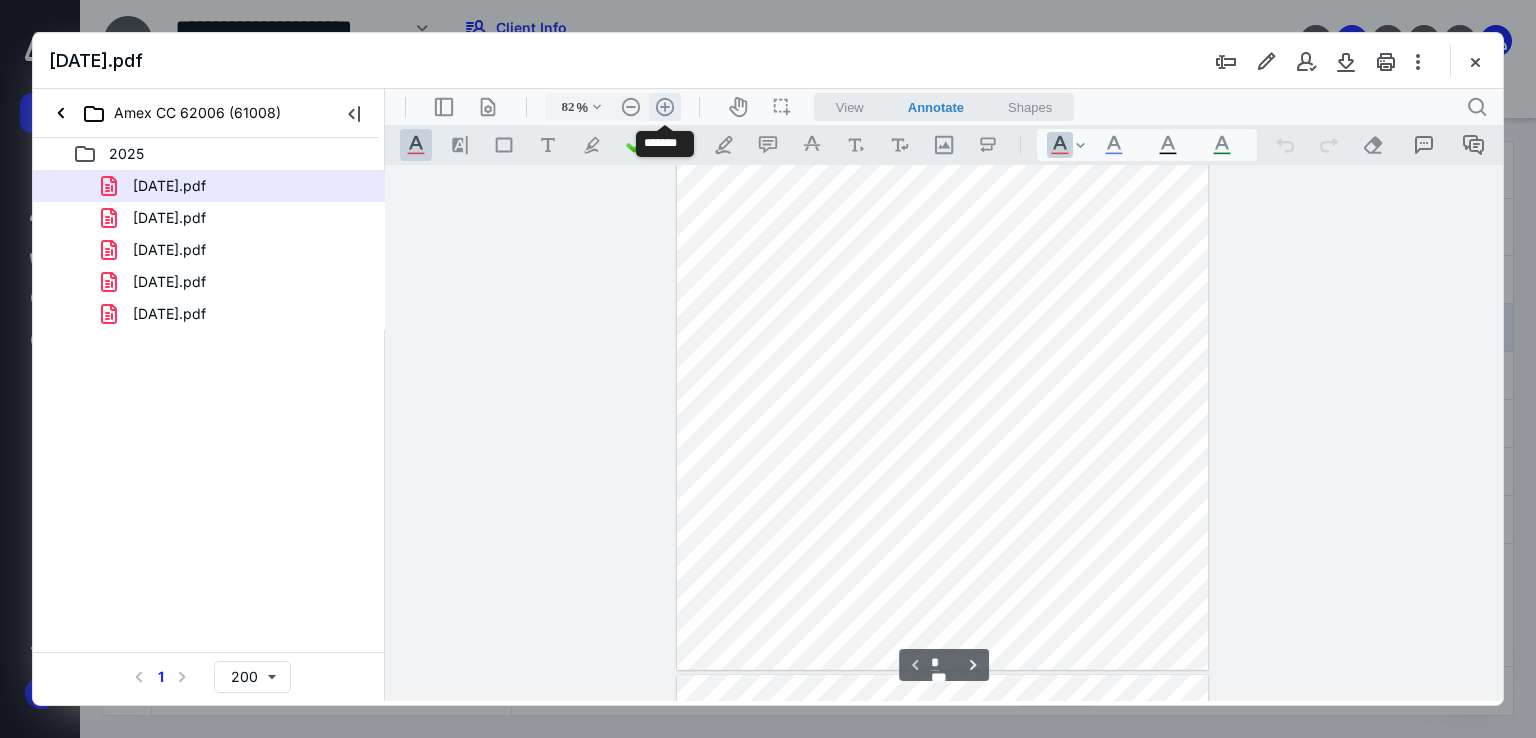 click on ".cls-1{fill:#abb0c4;} icon - header - zoom - in - line" at bounding box center (665, 107) 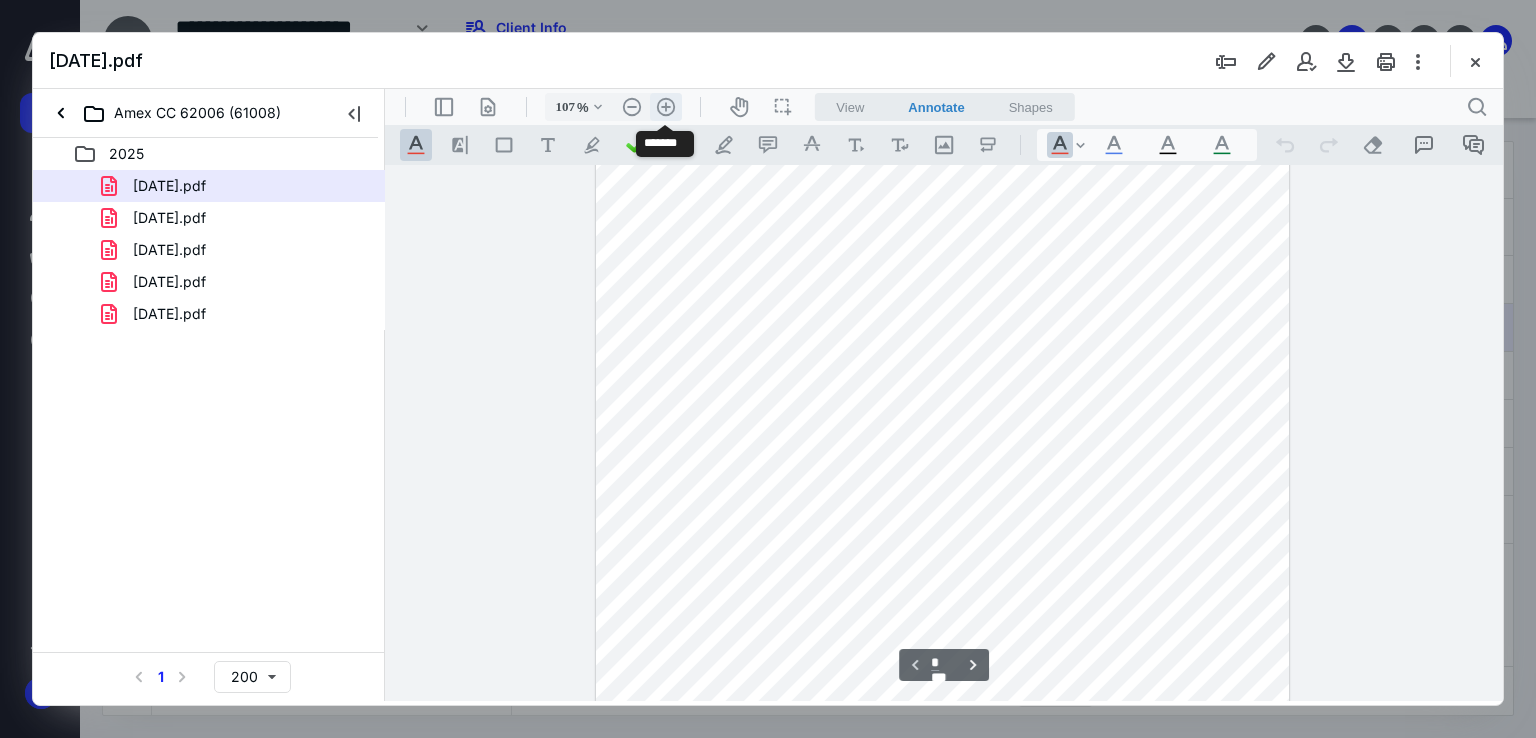 click on ".cls-1{fill:#abb0c4;} icon - header - zoom - in - line" at bounding box center (666, 107) 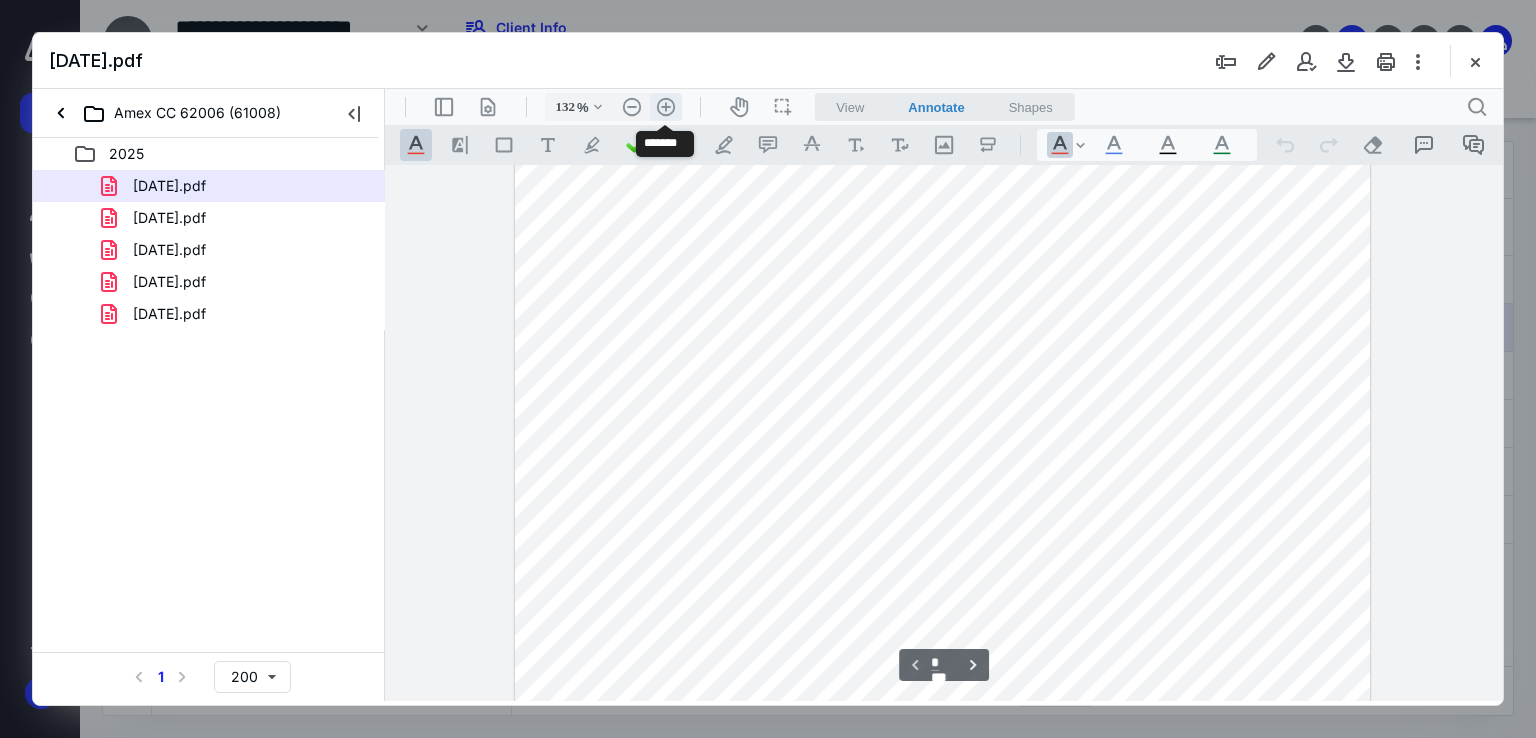 click on ".cls-1{fill:#abb0c4;} icon - header - zoom - in - line" at bounding box center [666, 107] 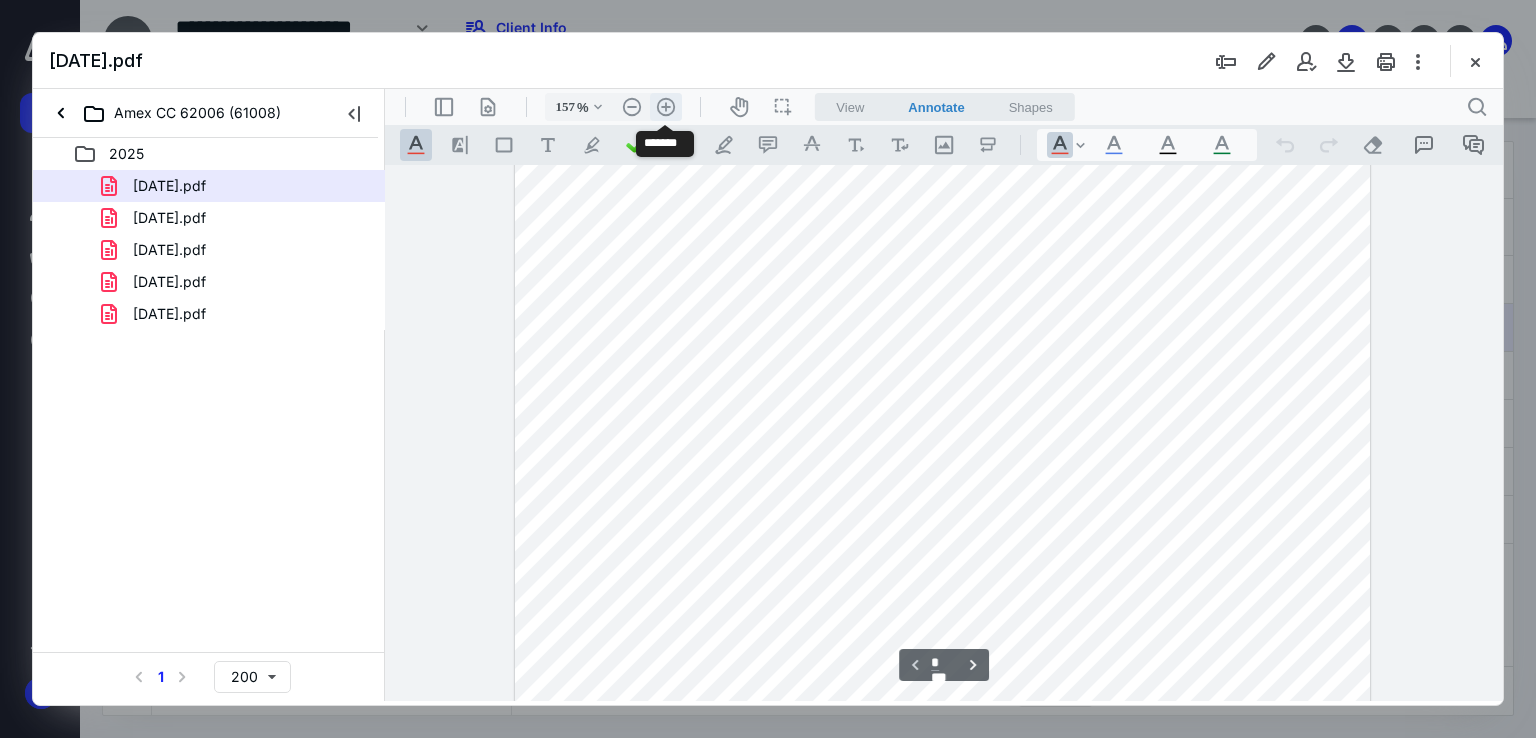 scroll, scrollTop: 493, scrollLeft: 0, axis: vertical 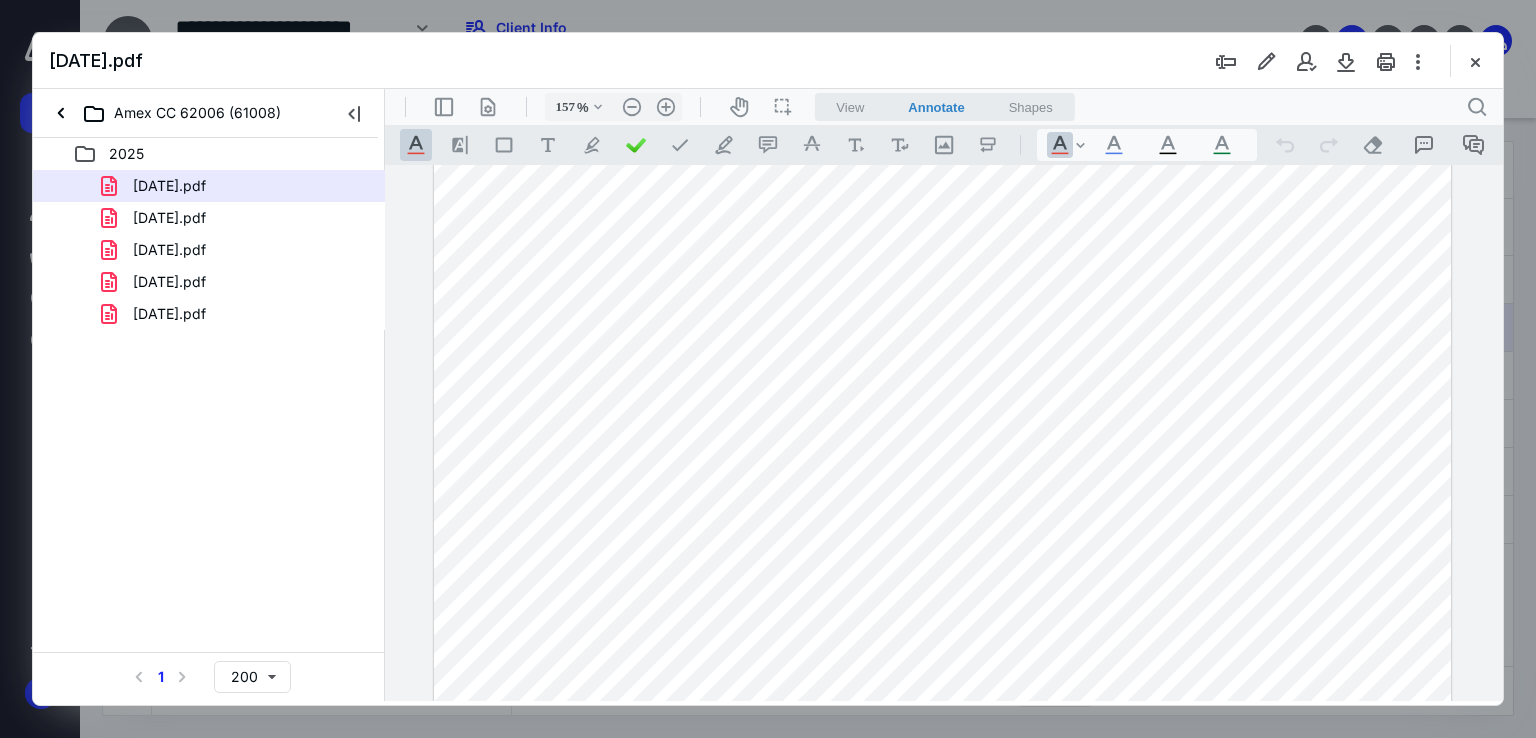 click at bounding box center (942, 299) 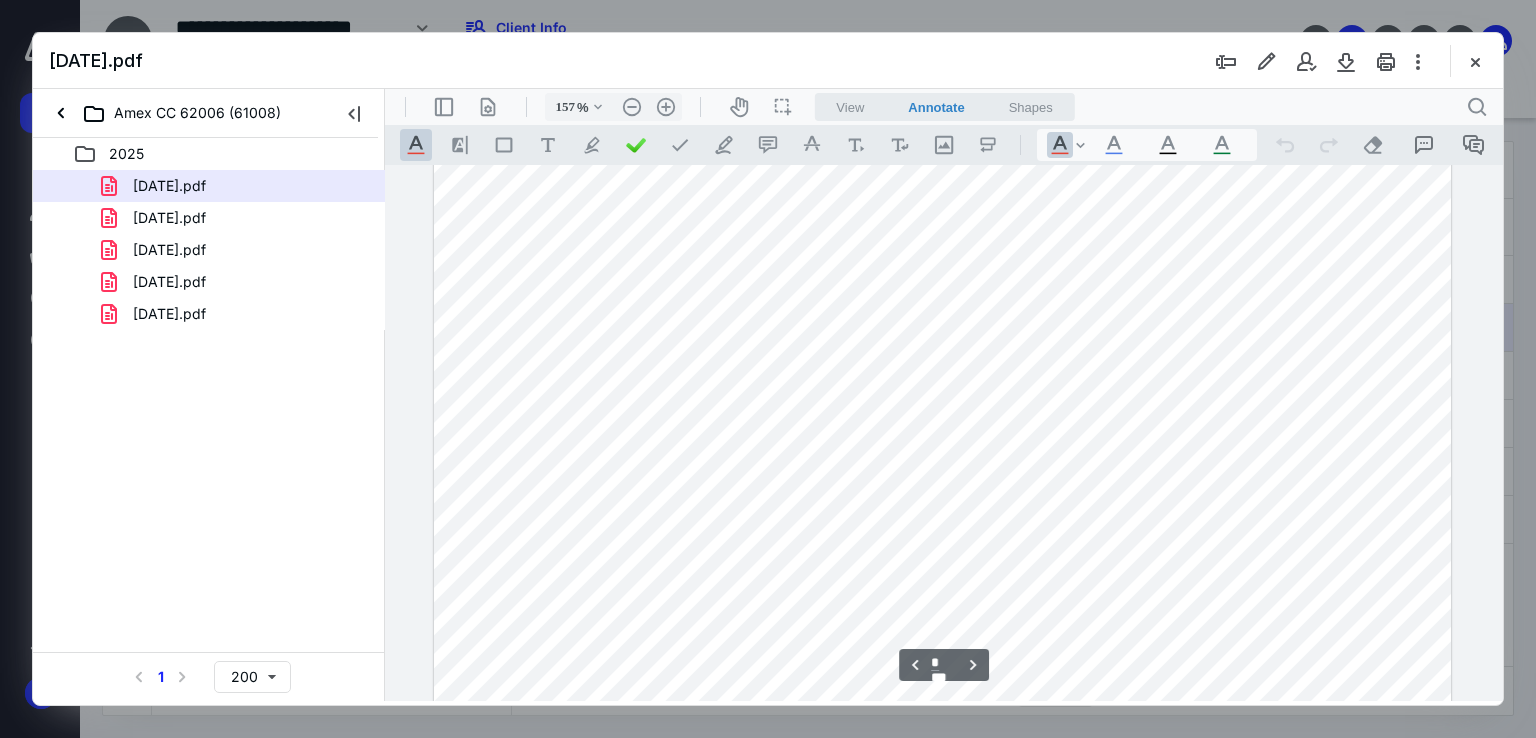 type on "*" 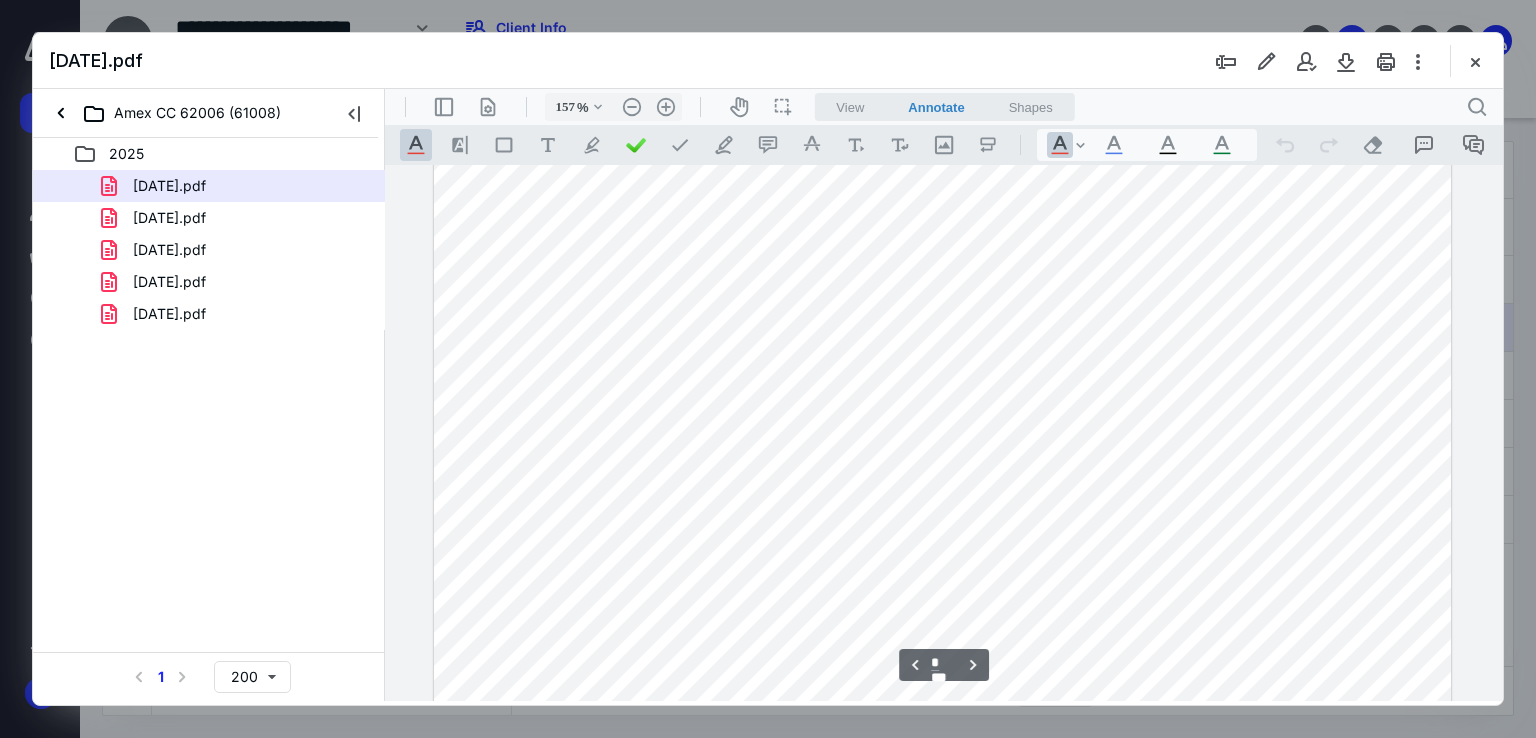 scroll, scrollTop: 2938, scrollLeft: 0, axis: vertical 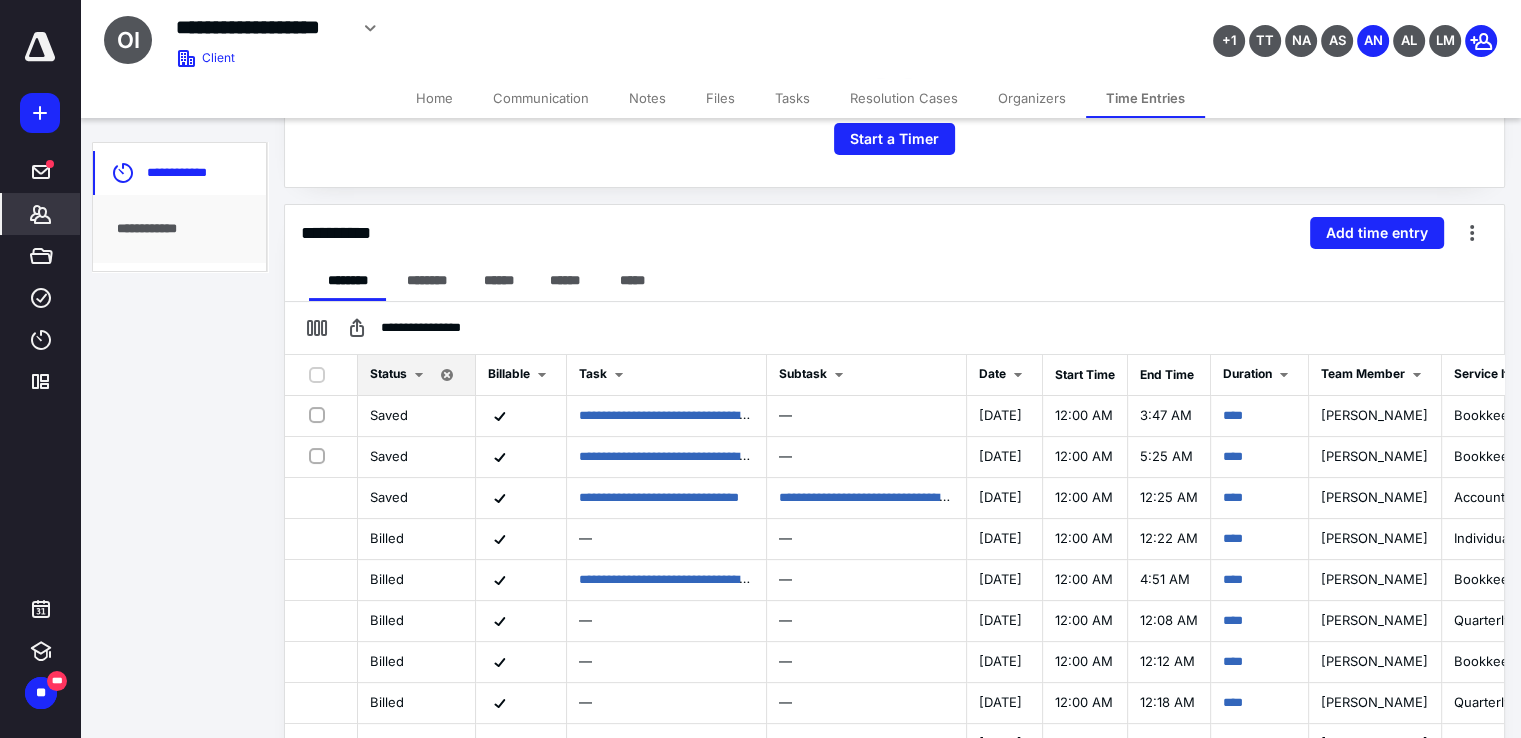 click on "Files" at bounding box center [720, 98] 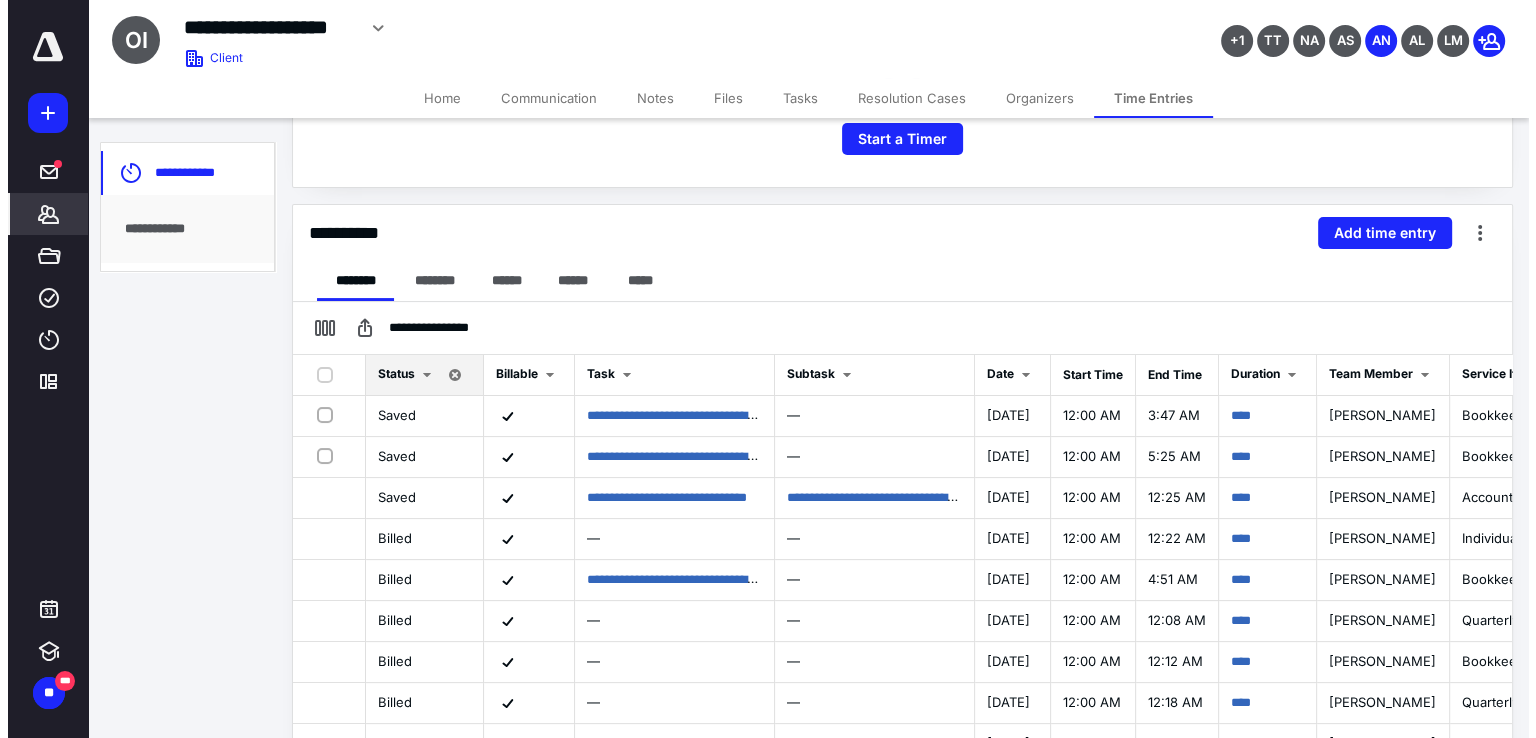 scroll, scrollTop: 0, scrollLeft: 0, axis: both 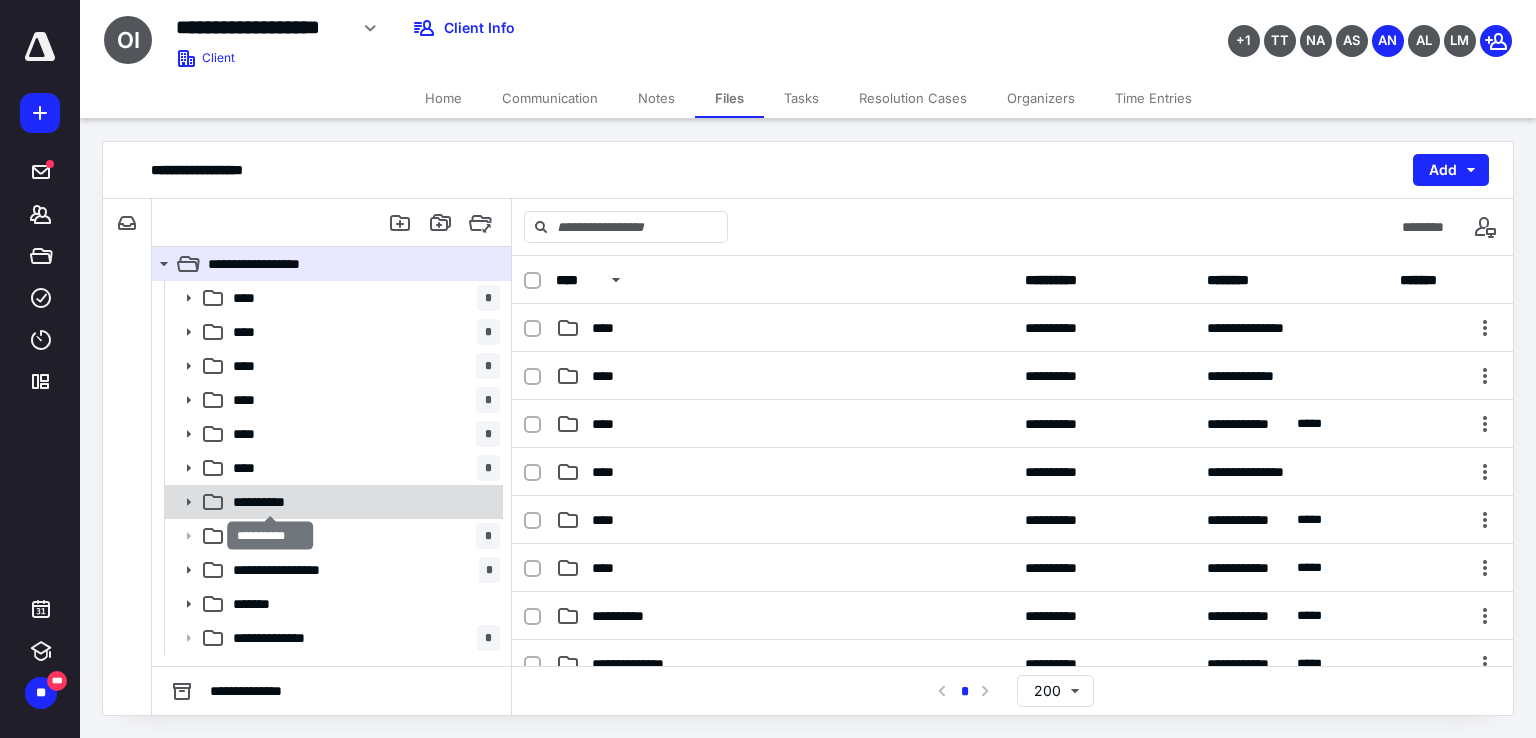 click on "**********" at bounding box center (270, 502) 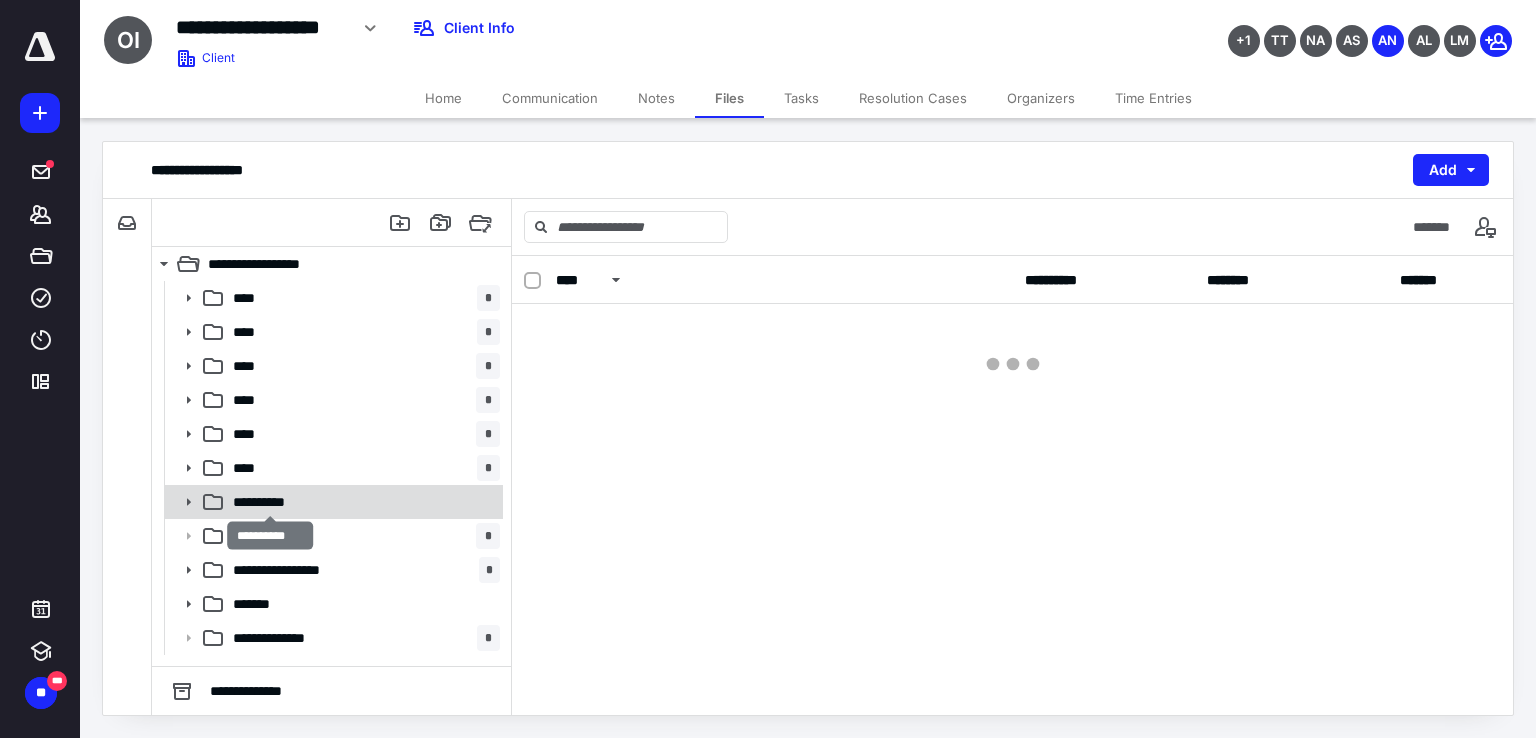 click on "**********" at bounding box center (270, 502) 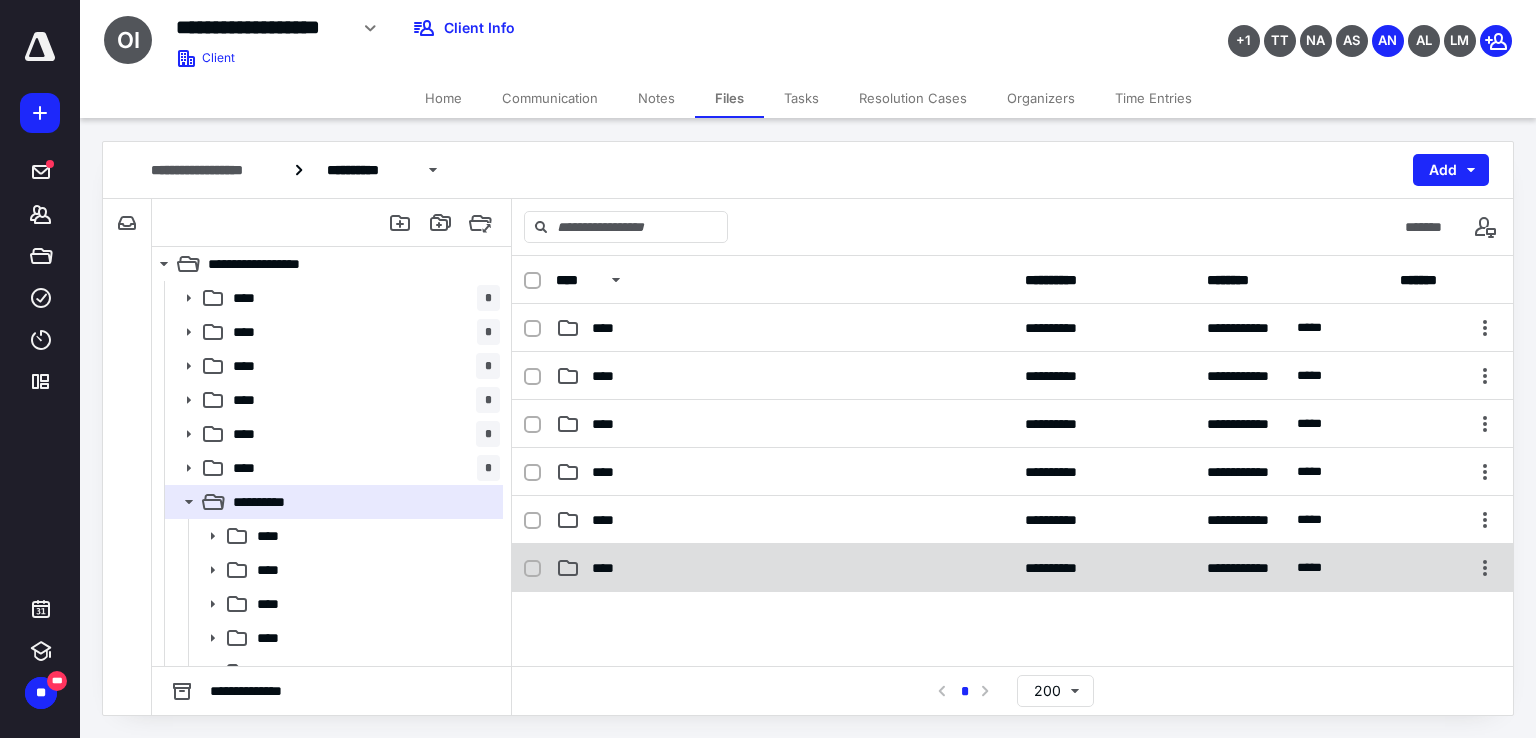 click on "****" at bounding box center (784, 568) 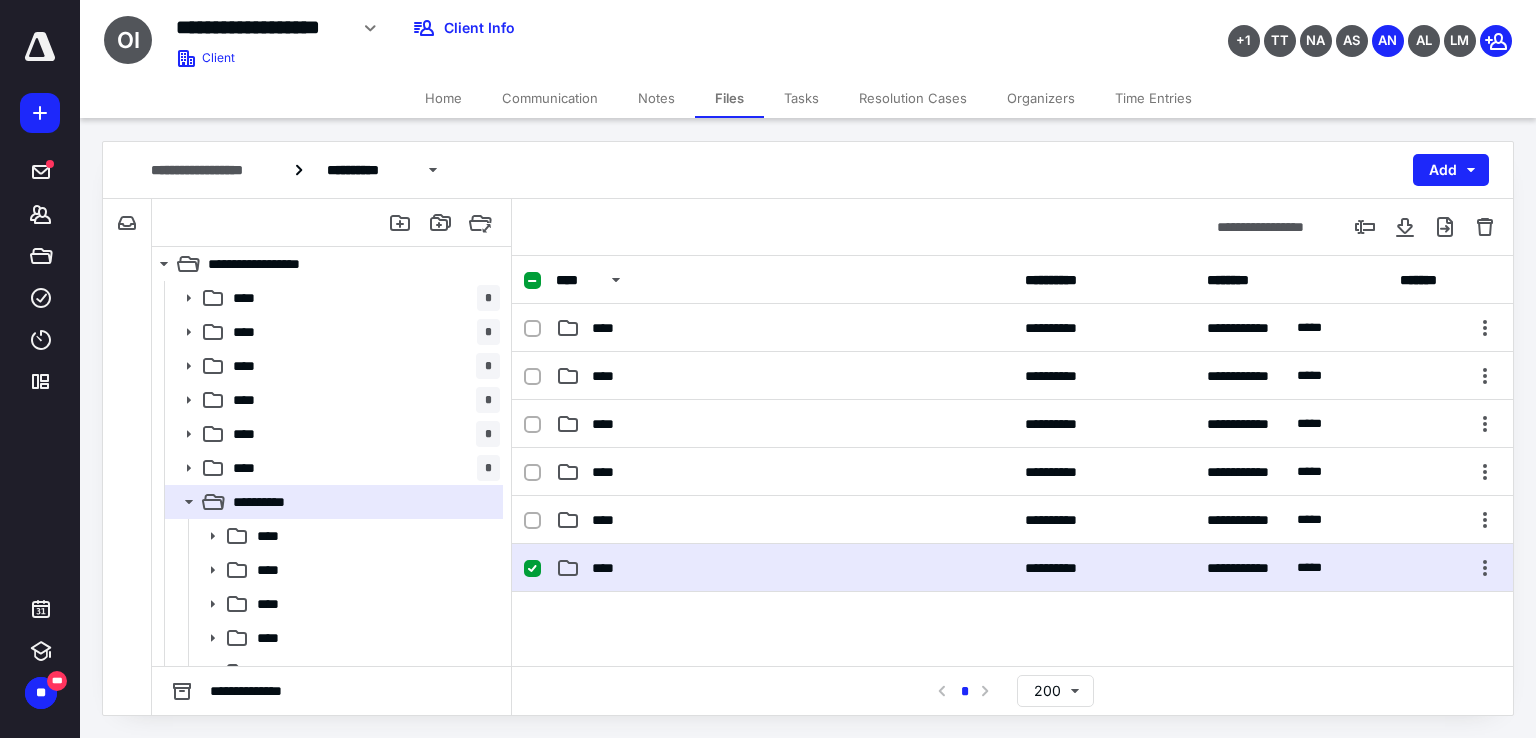 click on "****" at bounding box center [784, 568] 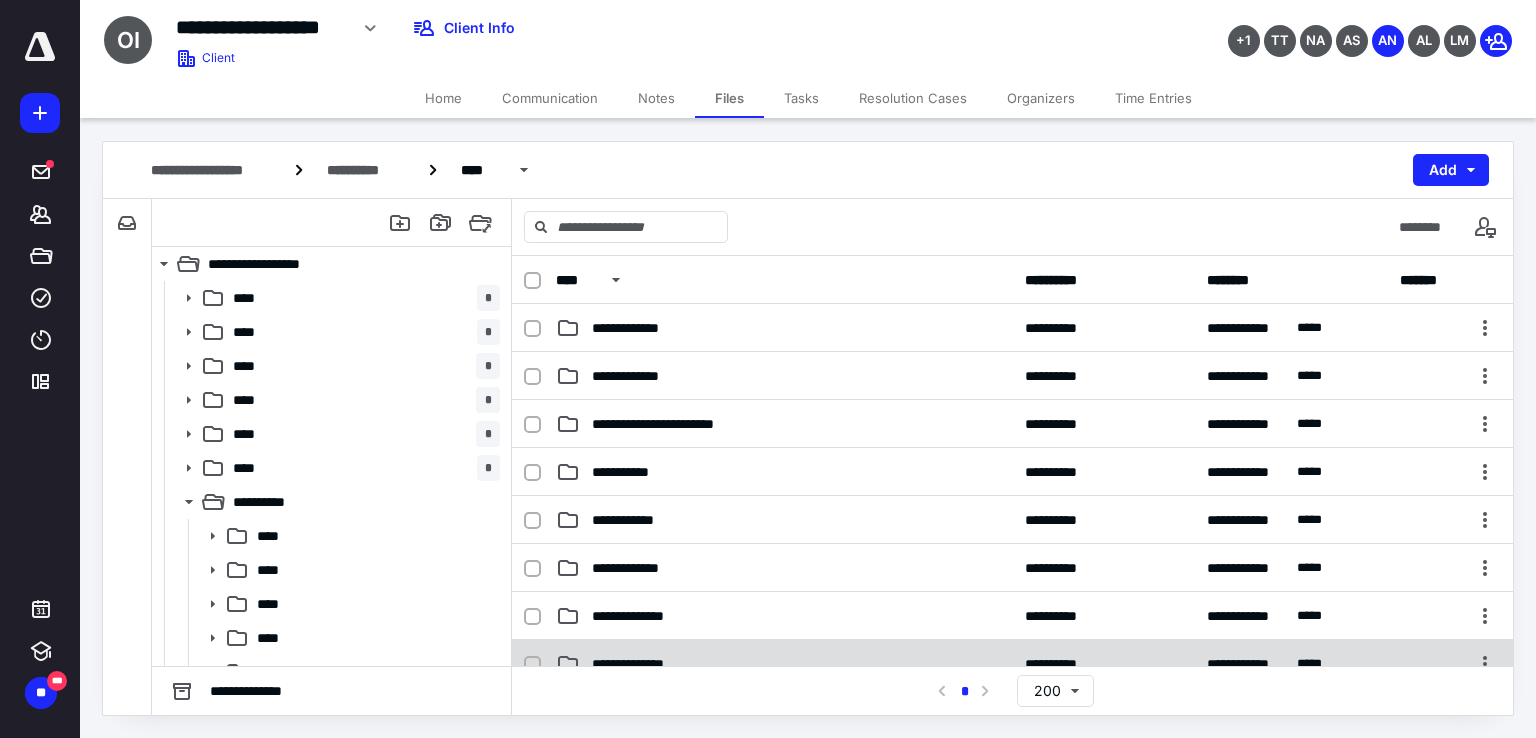 click on "**********" at bounding box center [784, 664] 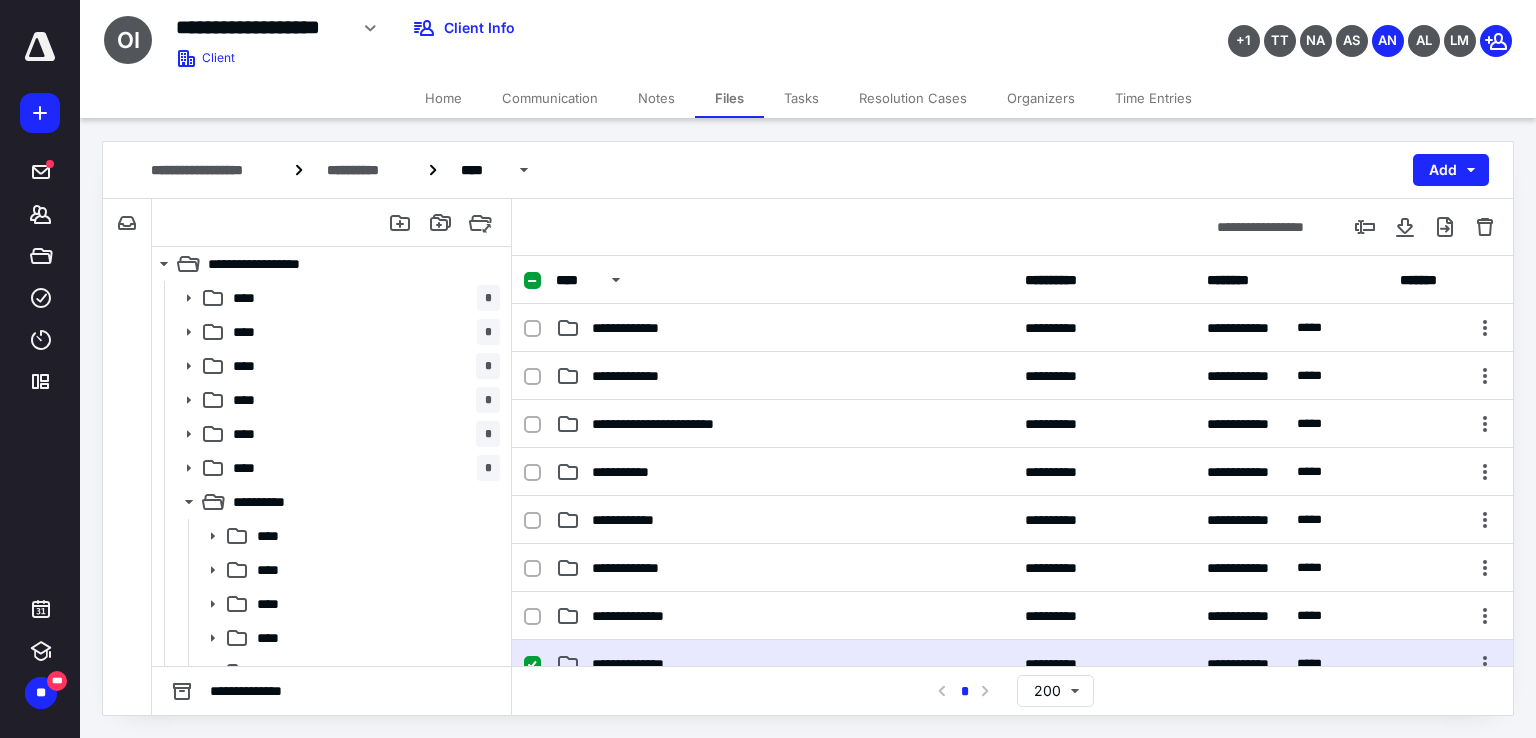 click on "**********" at bounding box center [784, 664] 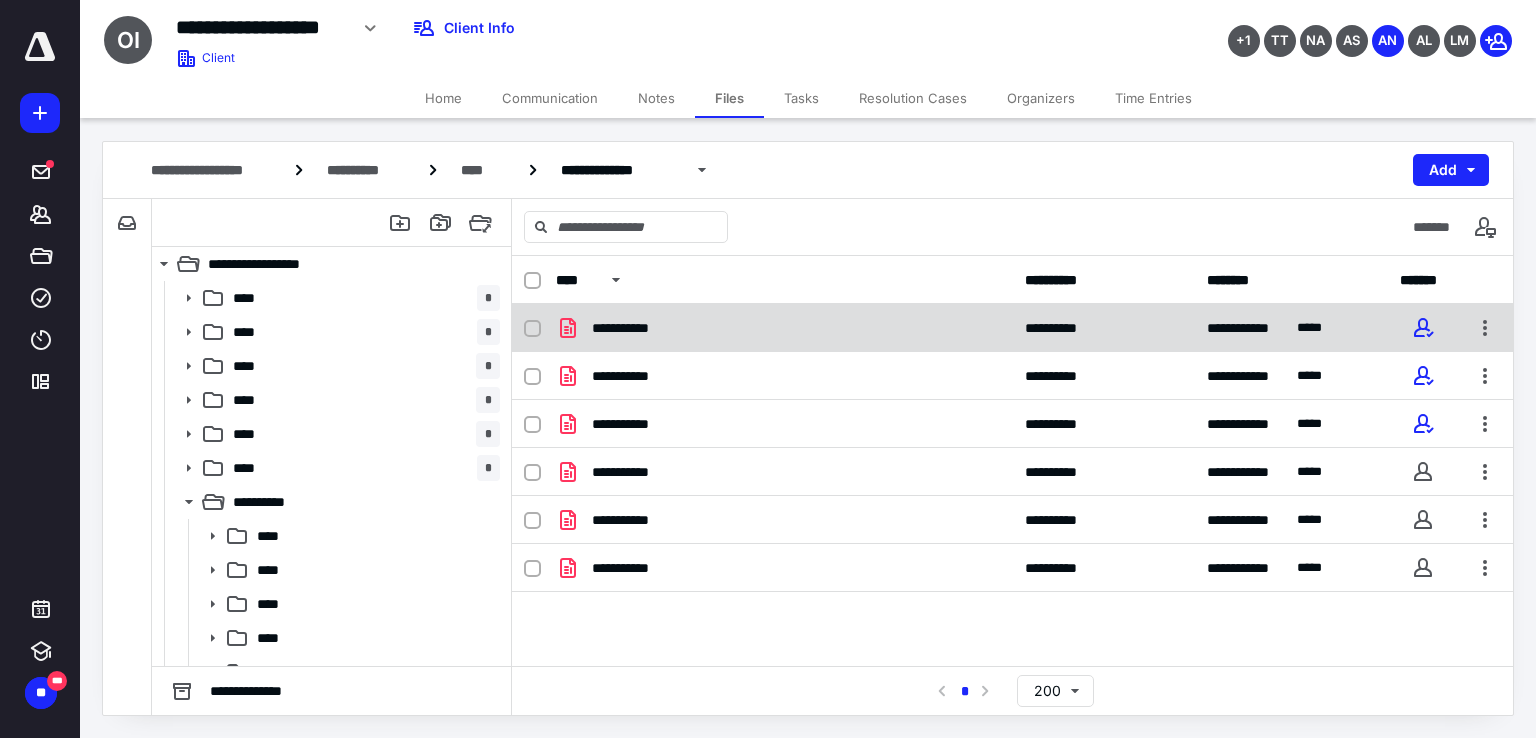 click on "**********" at bounding box center [784, 328] 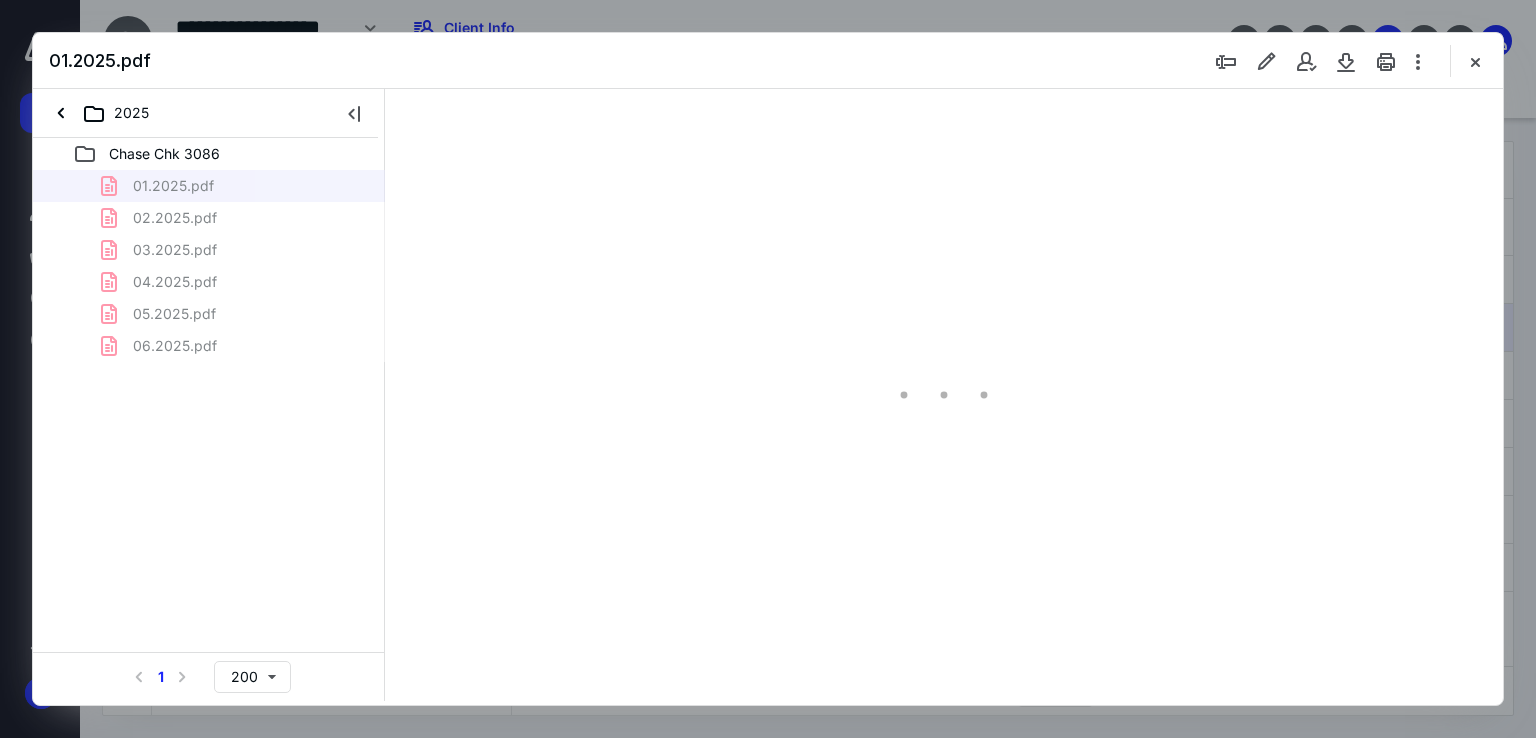 scroll, scrollTop: 0, scrollLeft: 0, axis: both 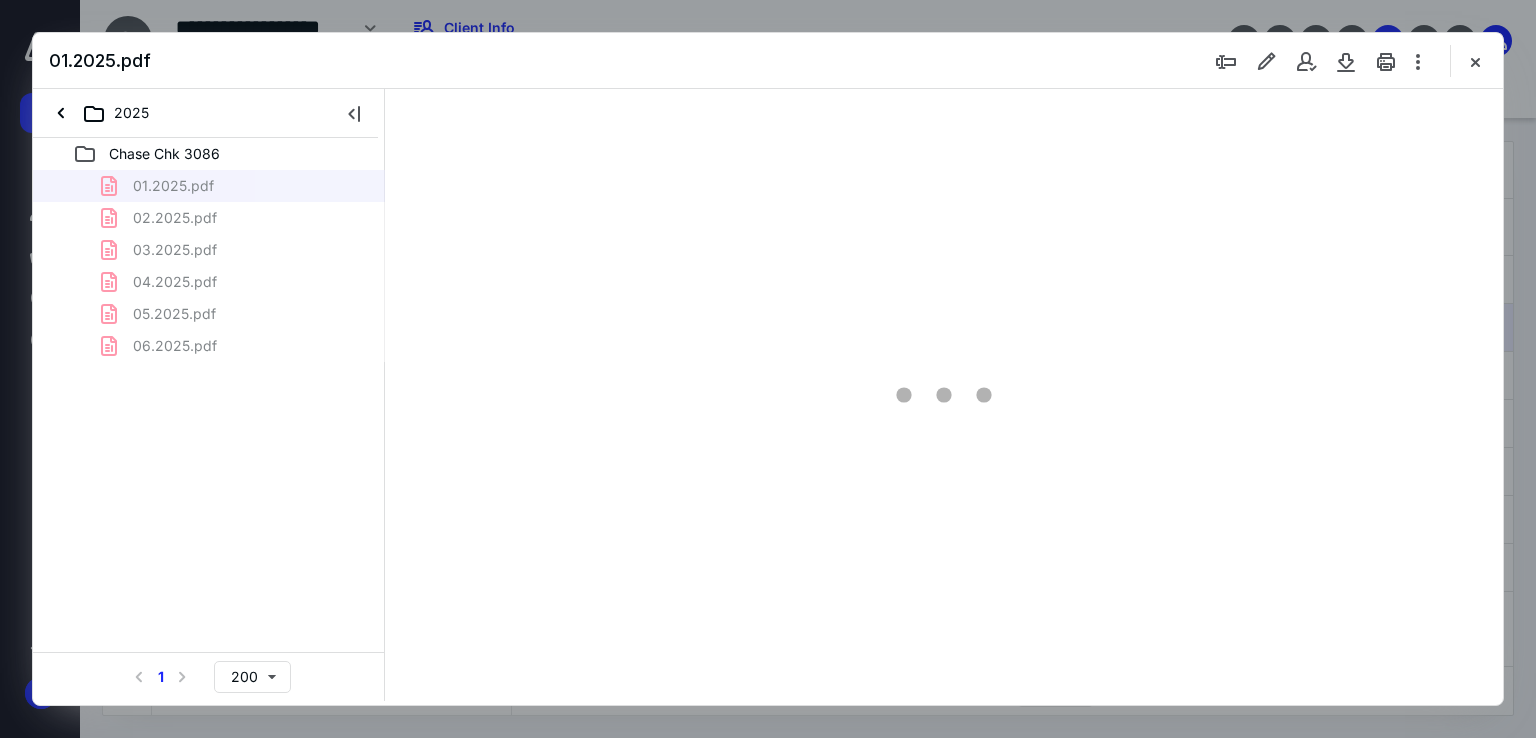 type on "67" 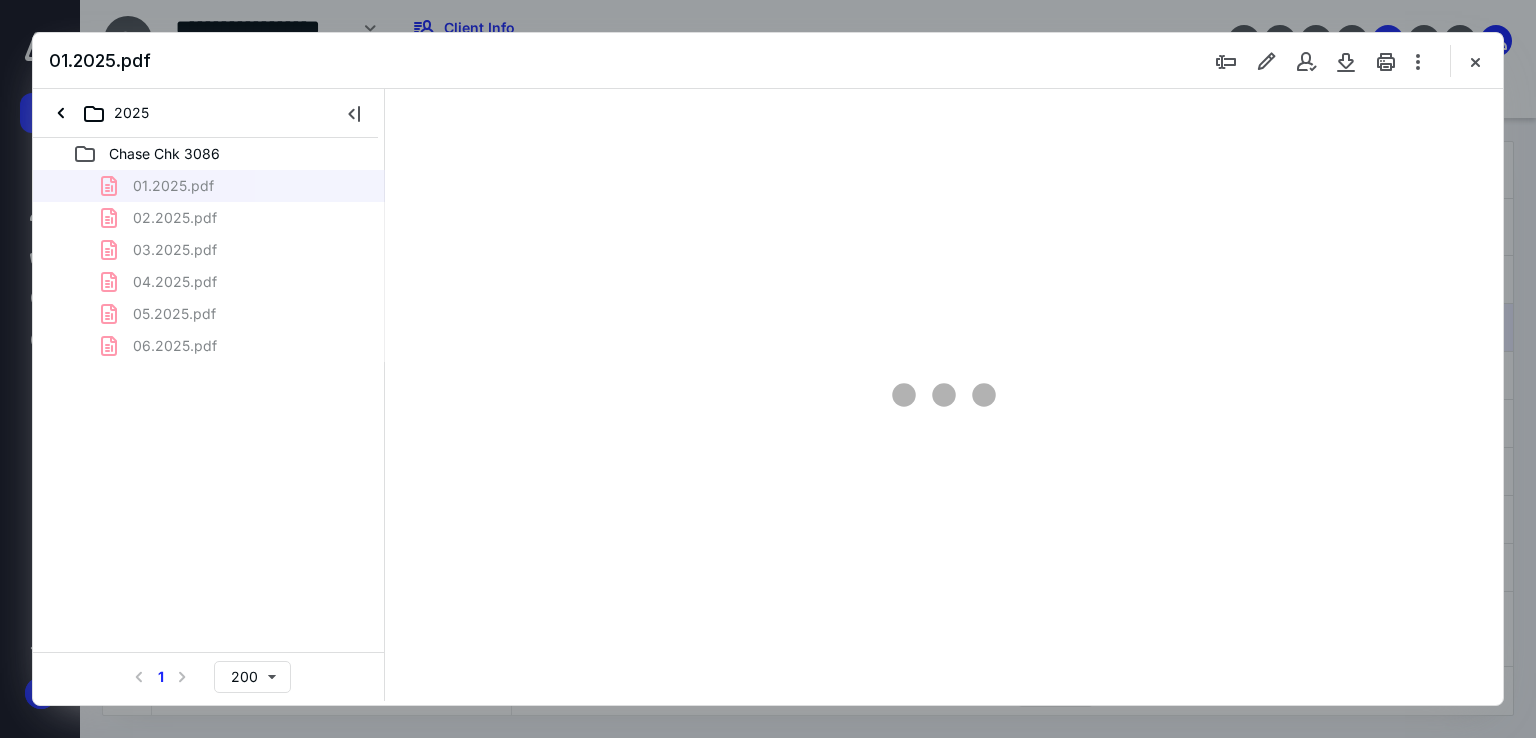 scroll, scrollTop: 79, scrollLeft: 0, axis: vertical 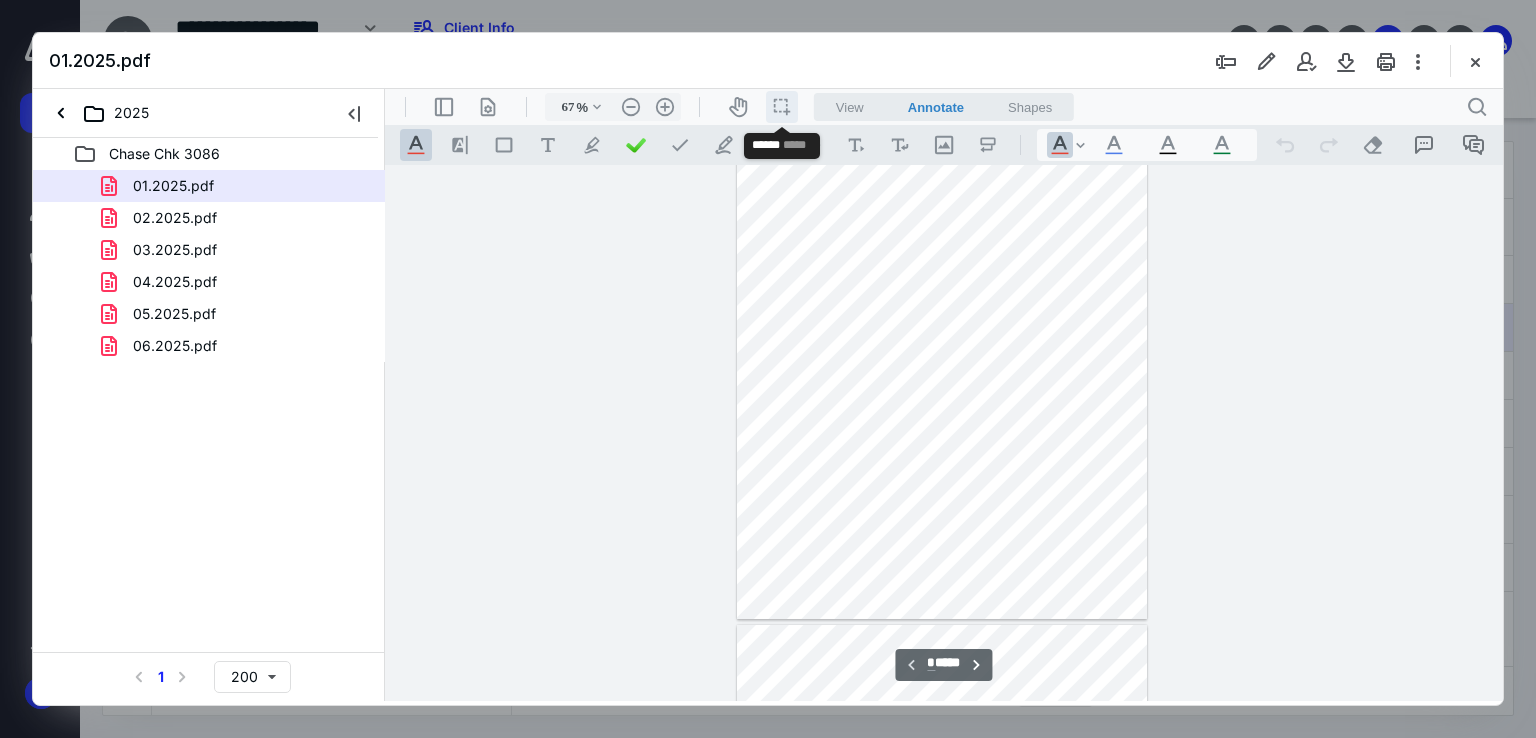 click on "icon / operation / multi select" at bounding box center [782, 107] 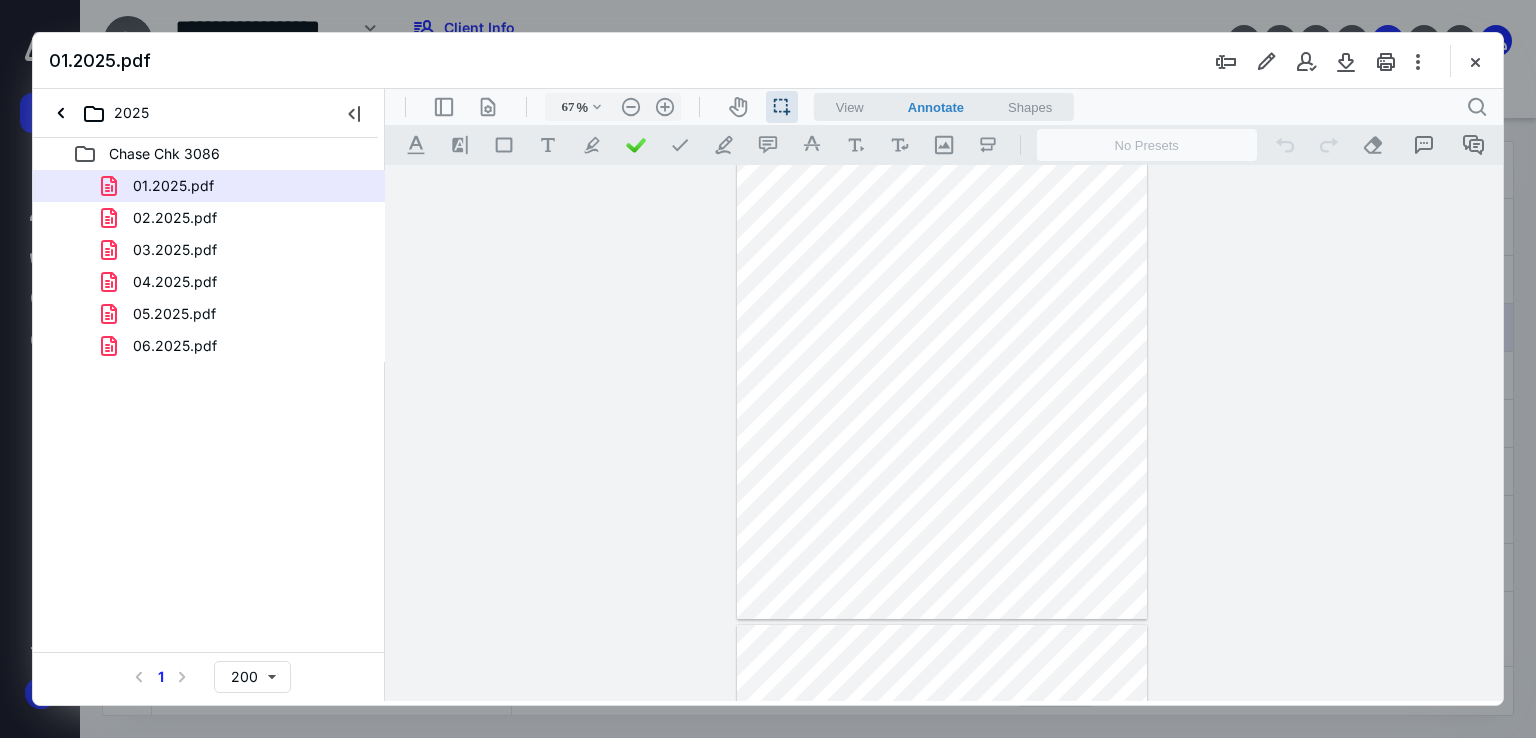 click at bounding box center [942, 354] 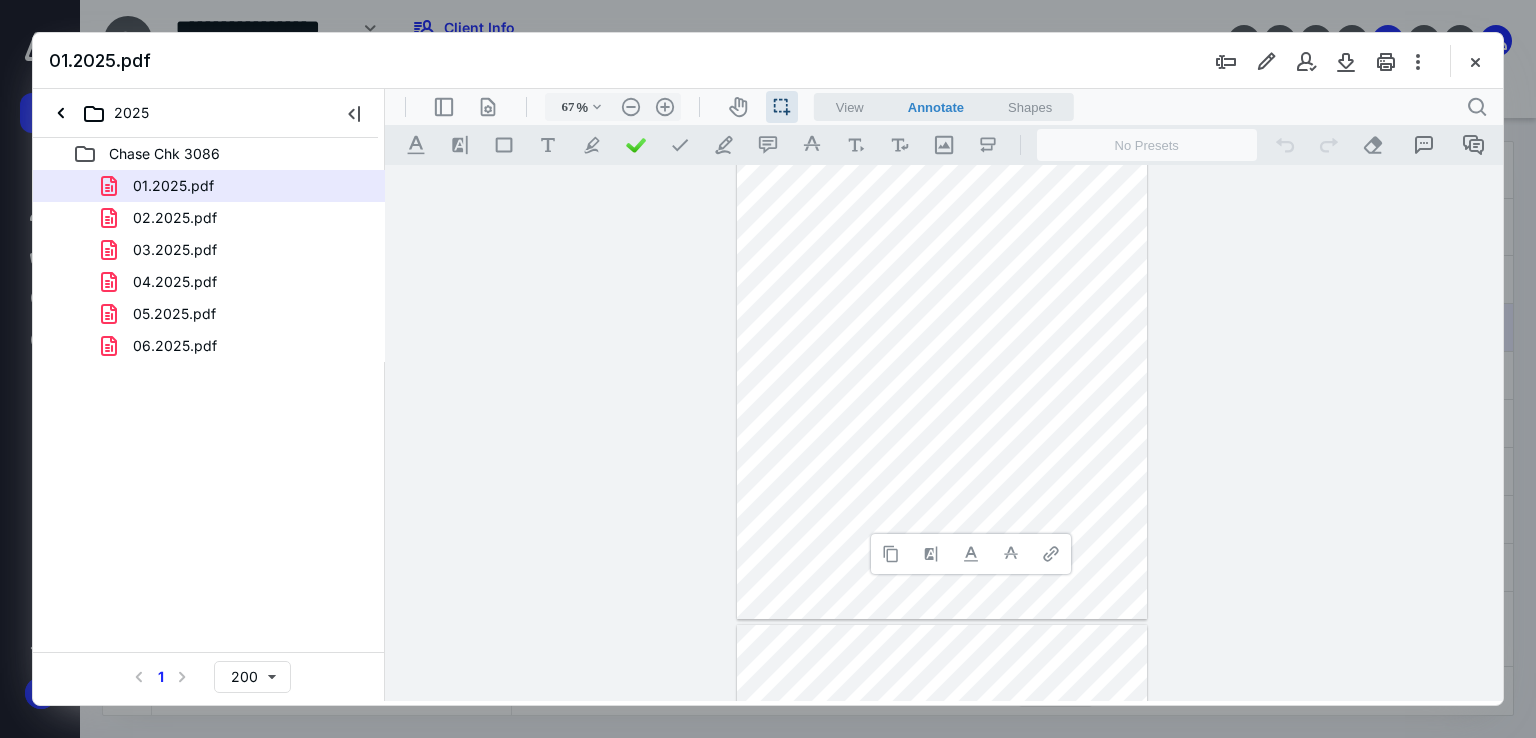 type 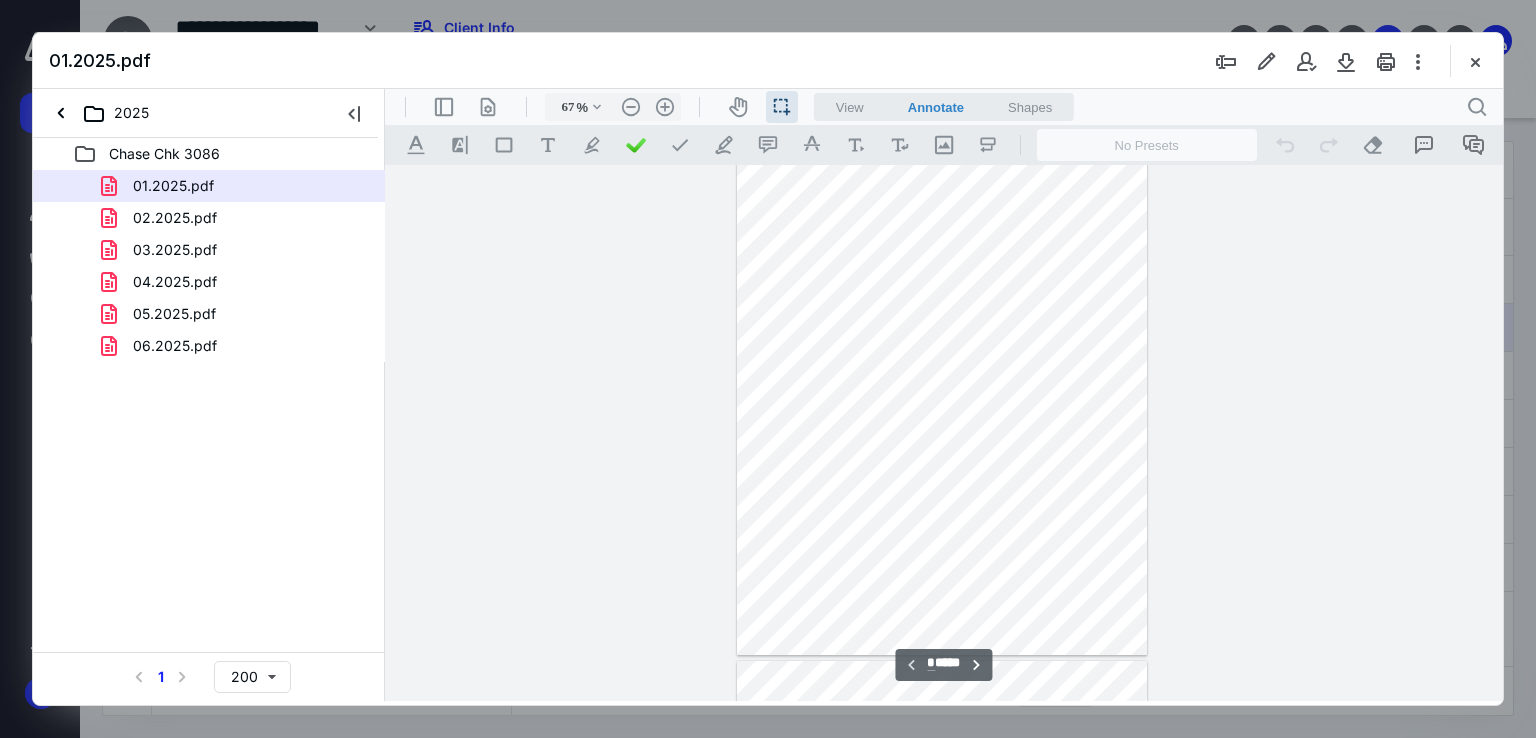 scroll, scrollTop: 0, scrollLeft: 0, axis: both 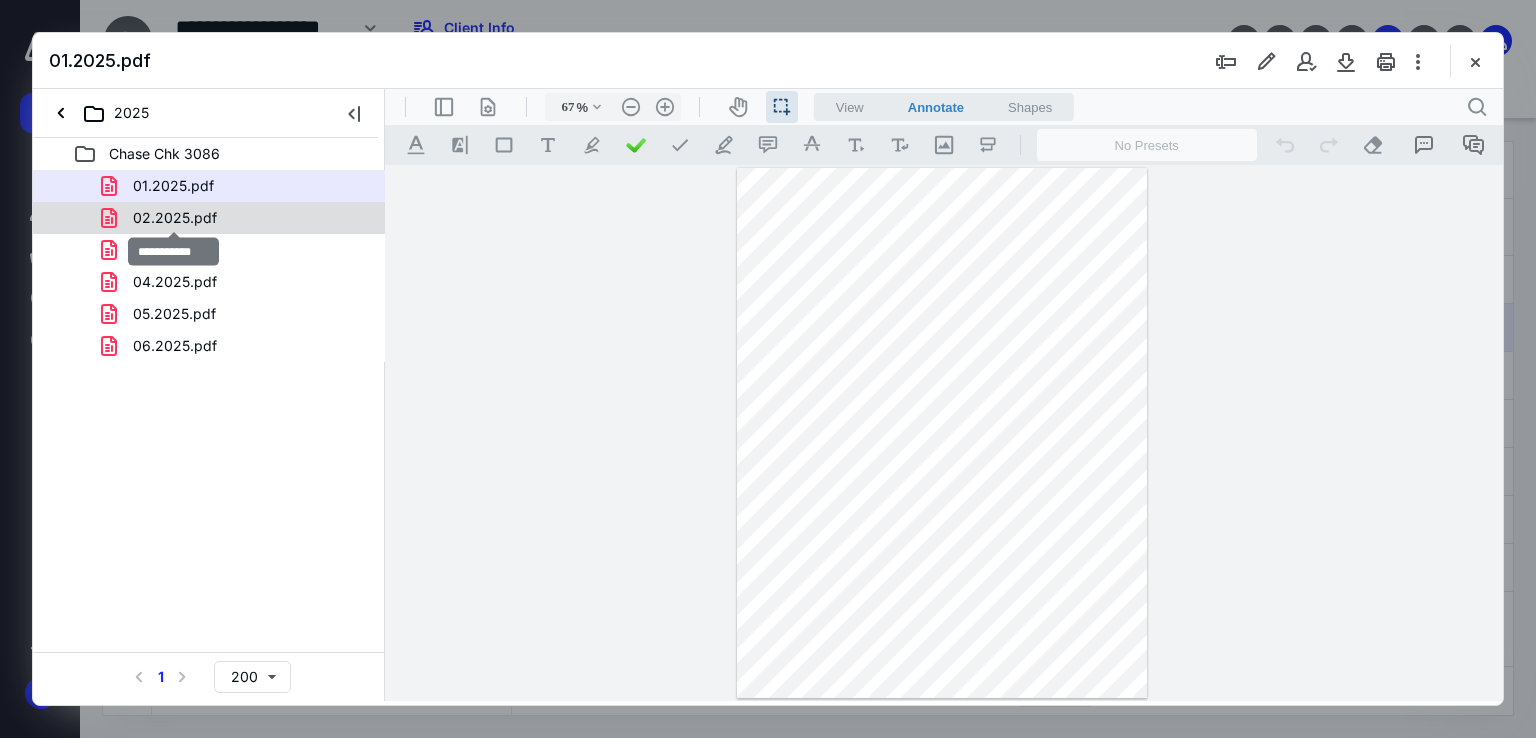 click on "02.2025.pdf" at bounding box center [175, 218] 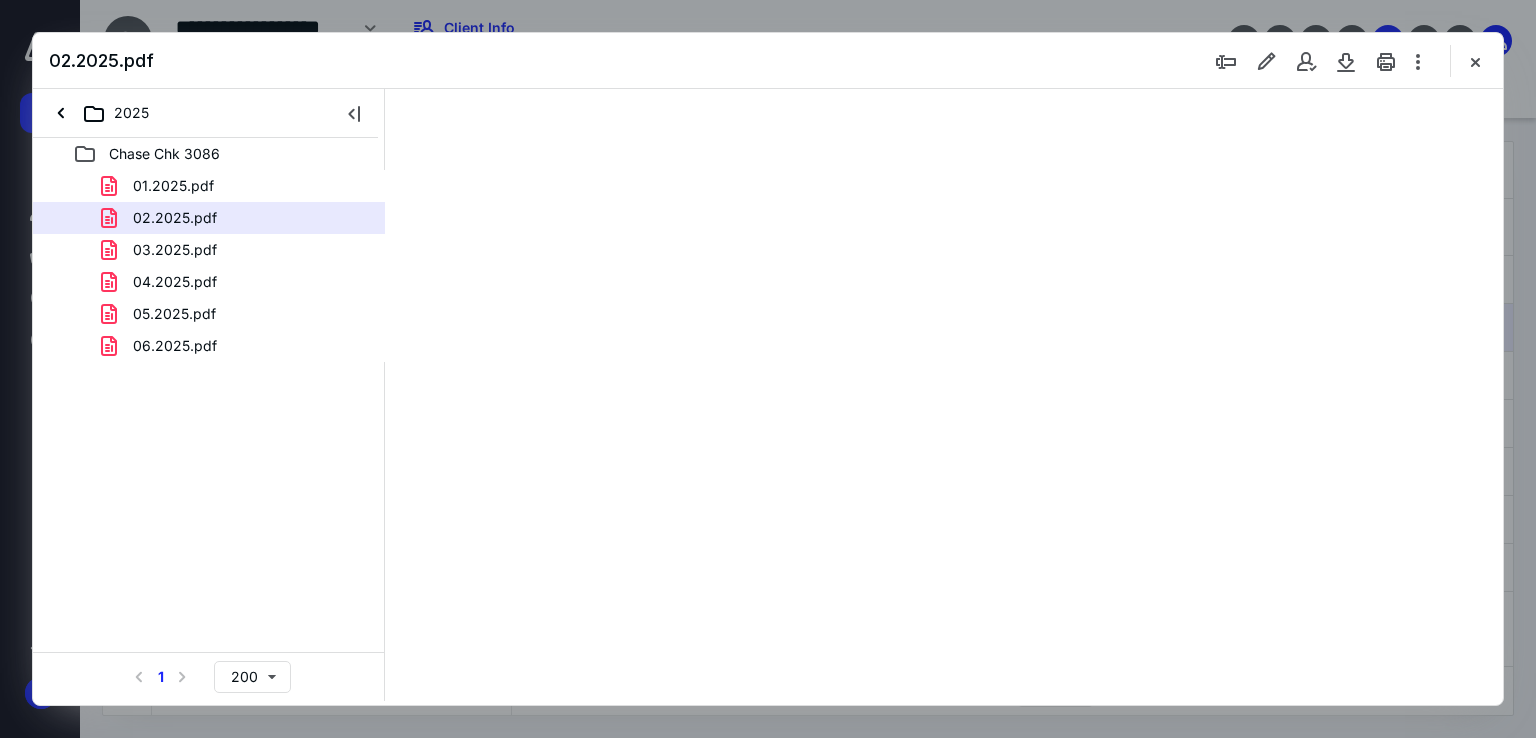 scroll, scrollTop: 79, scrollLeft: 0, axis: vertical 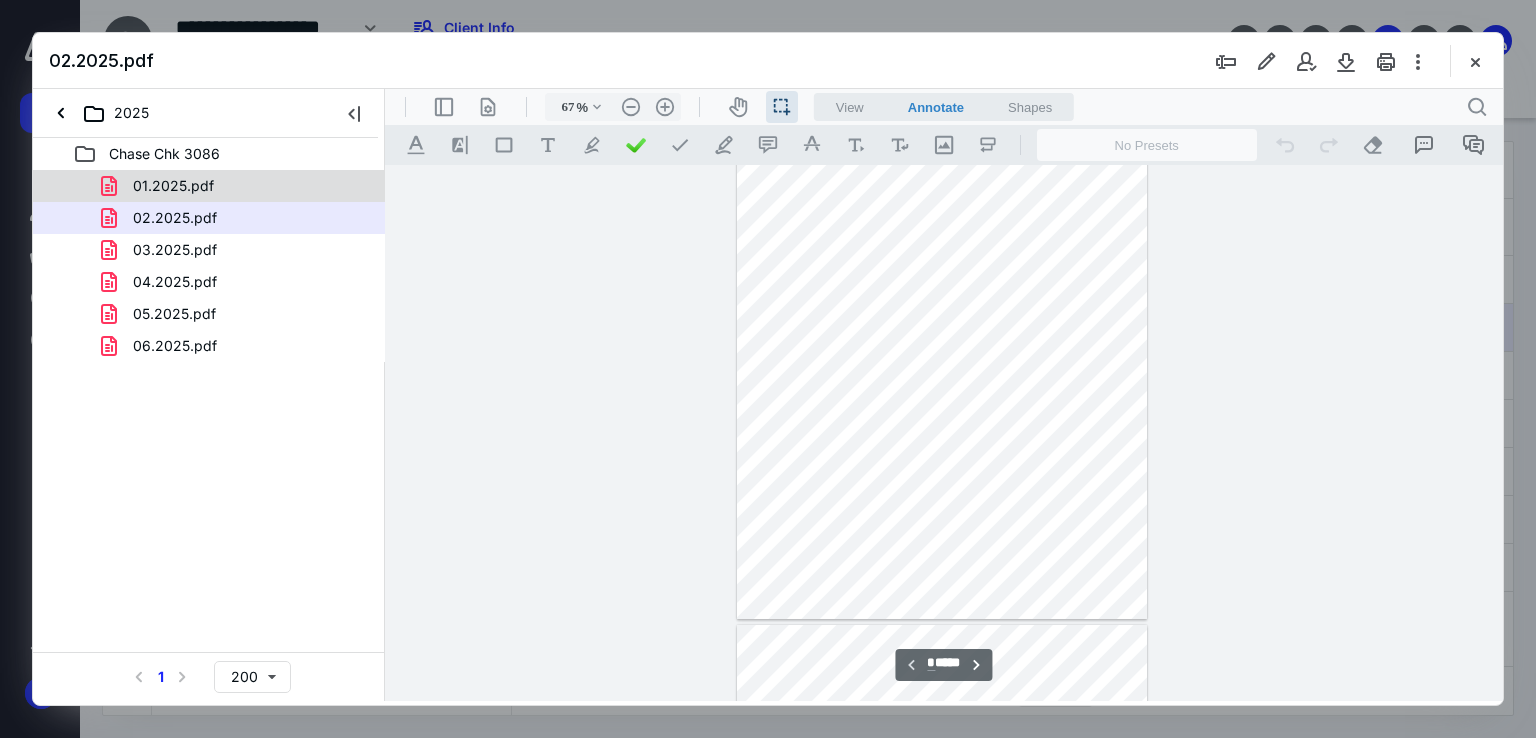 click on "01.2025.pdf" at bounding box center [237, 186] 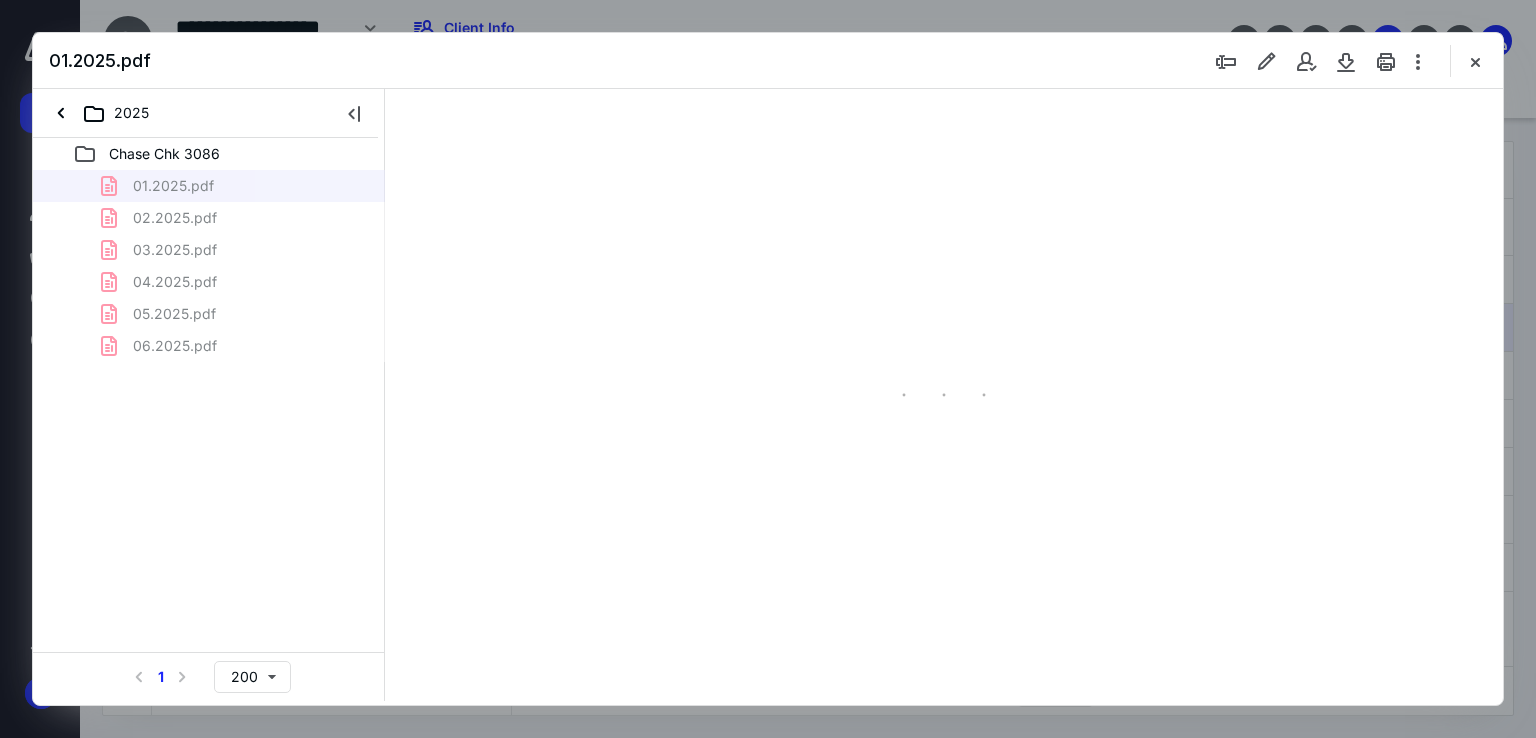 scroll, scrollTop: 79, scrollLeft: 0, axis: vertical 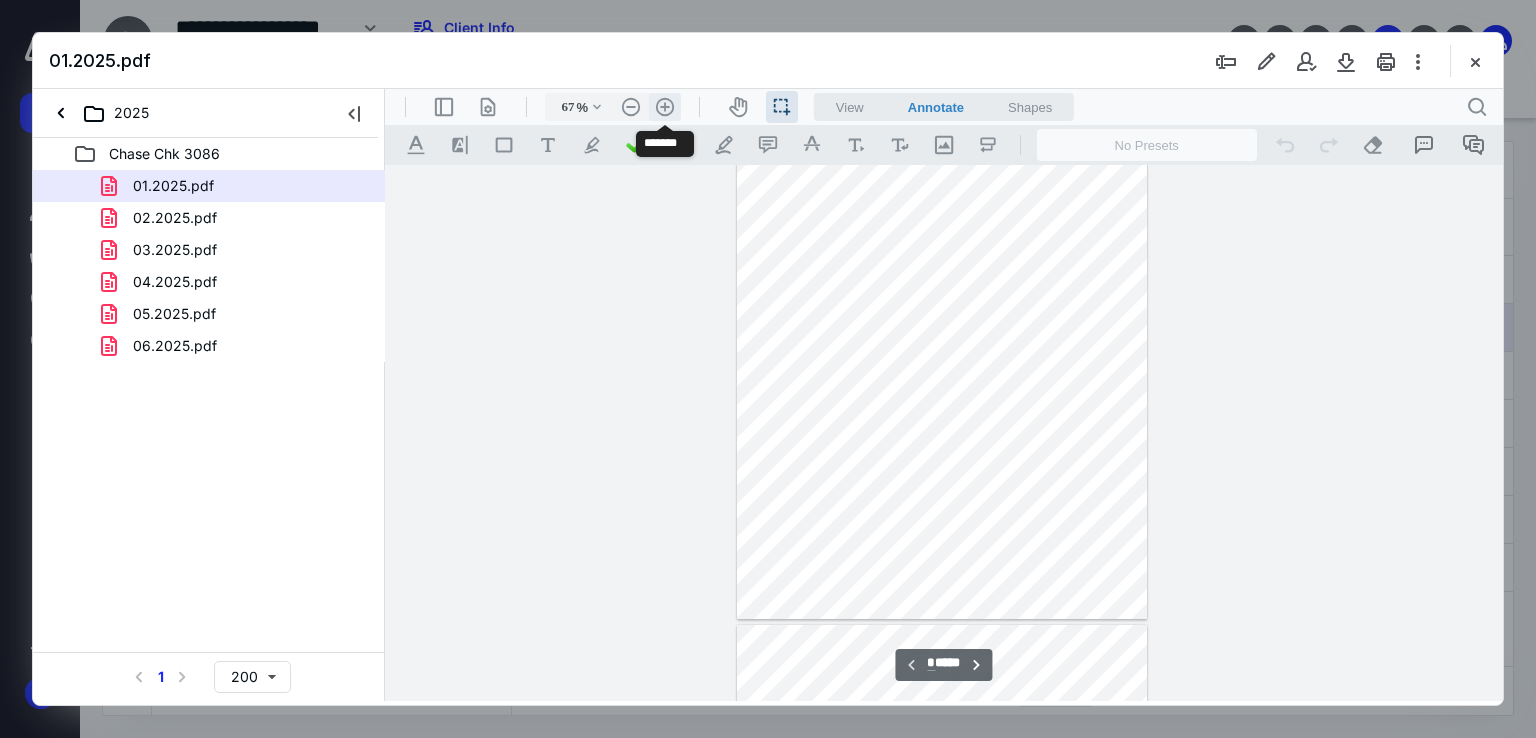 click on ".cls-1{fill:#abb0c4;} icon - header - zoom - in - line" at bounding box center (665, 107) 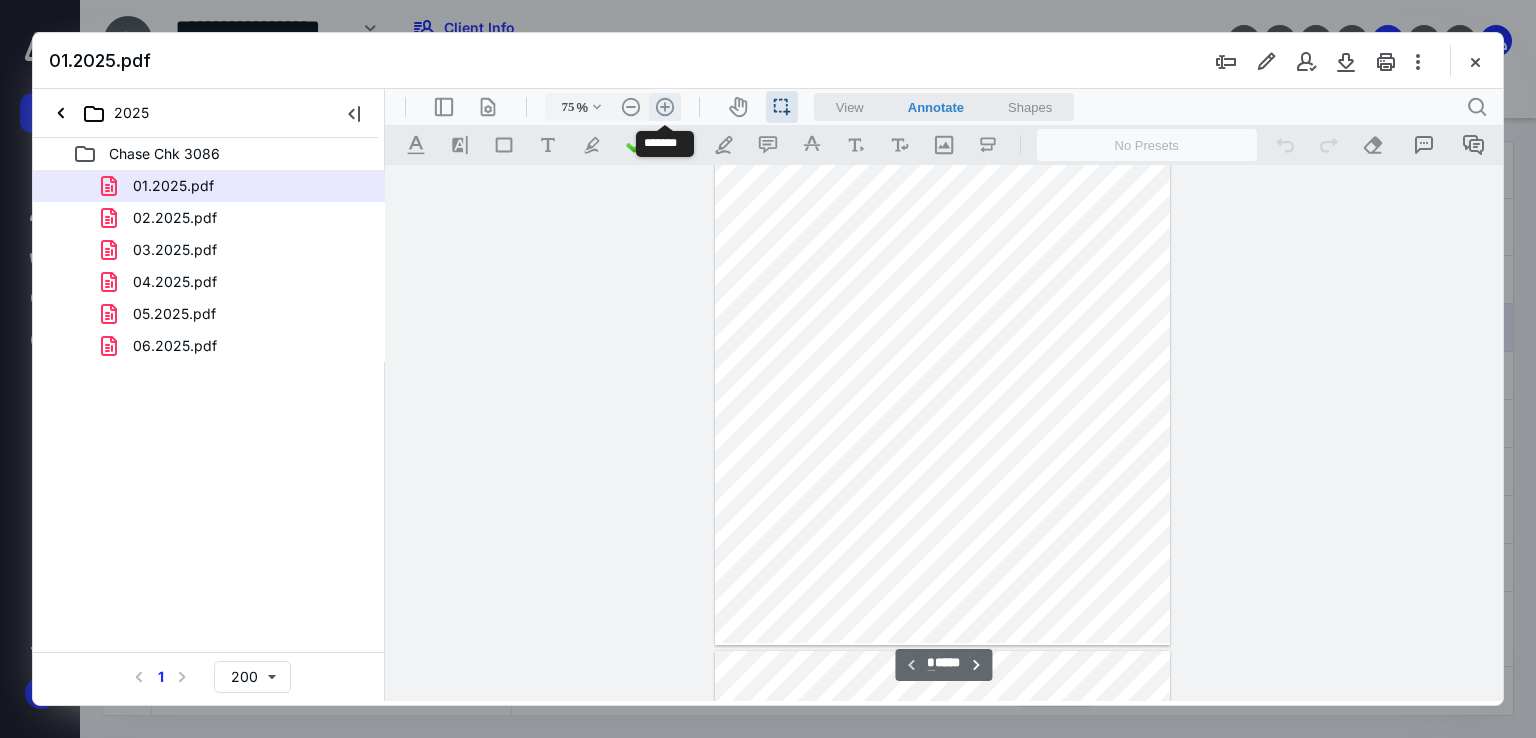 click on ".cls-1{fill:#abb0c4;} icon - header - zoom - in - line" at bounding box center (665, 107) 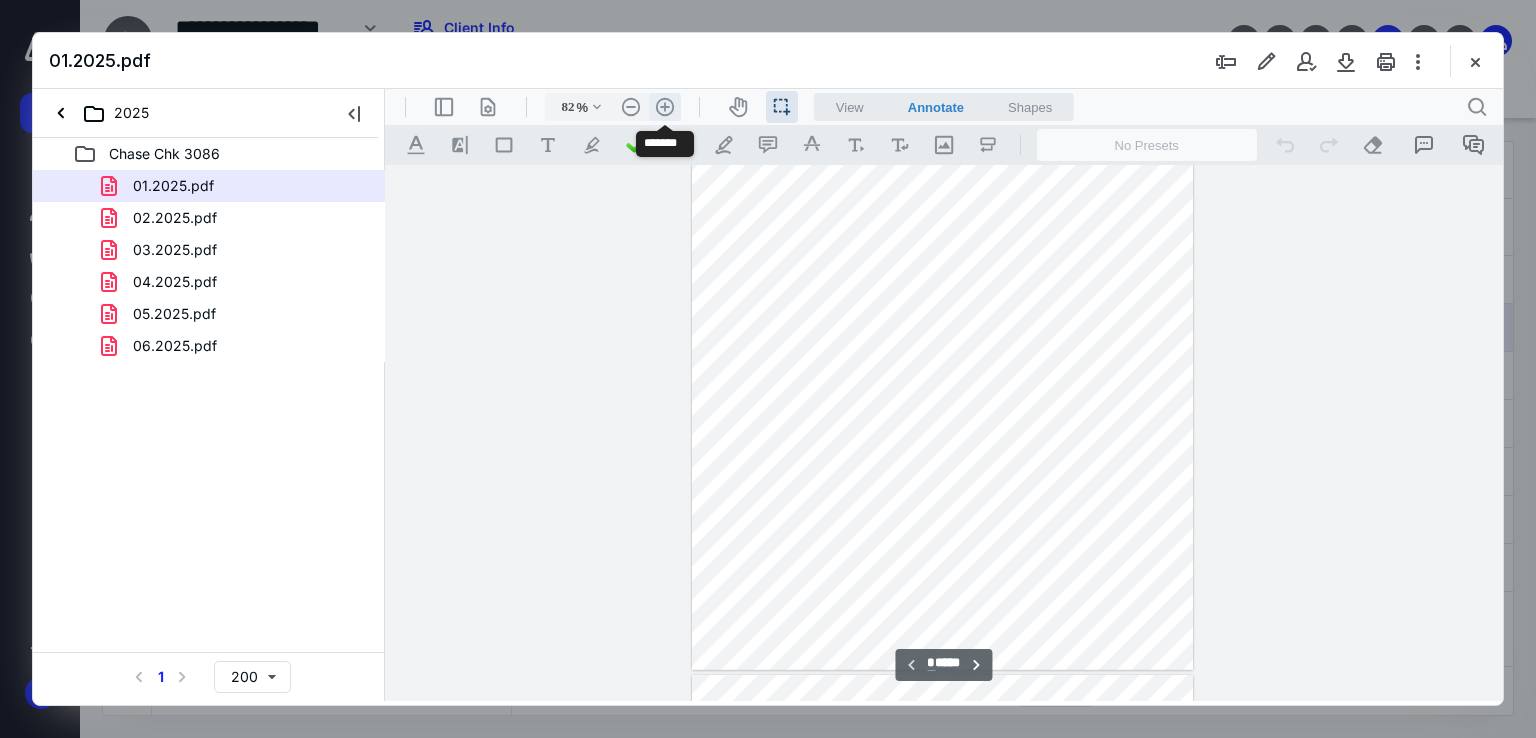 click on ".cls-1{fill:#abb0c4;} icon - header - zoom - in - line" at bounding box center [665, 107] 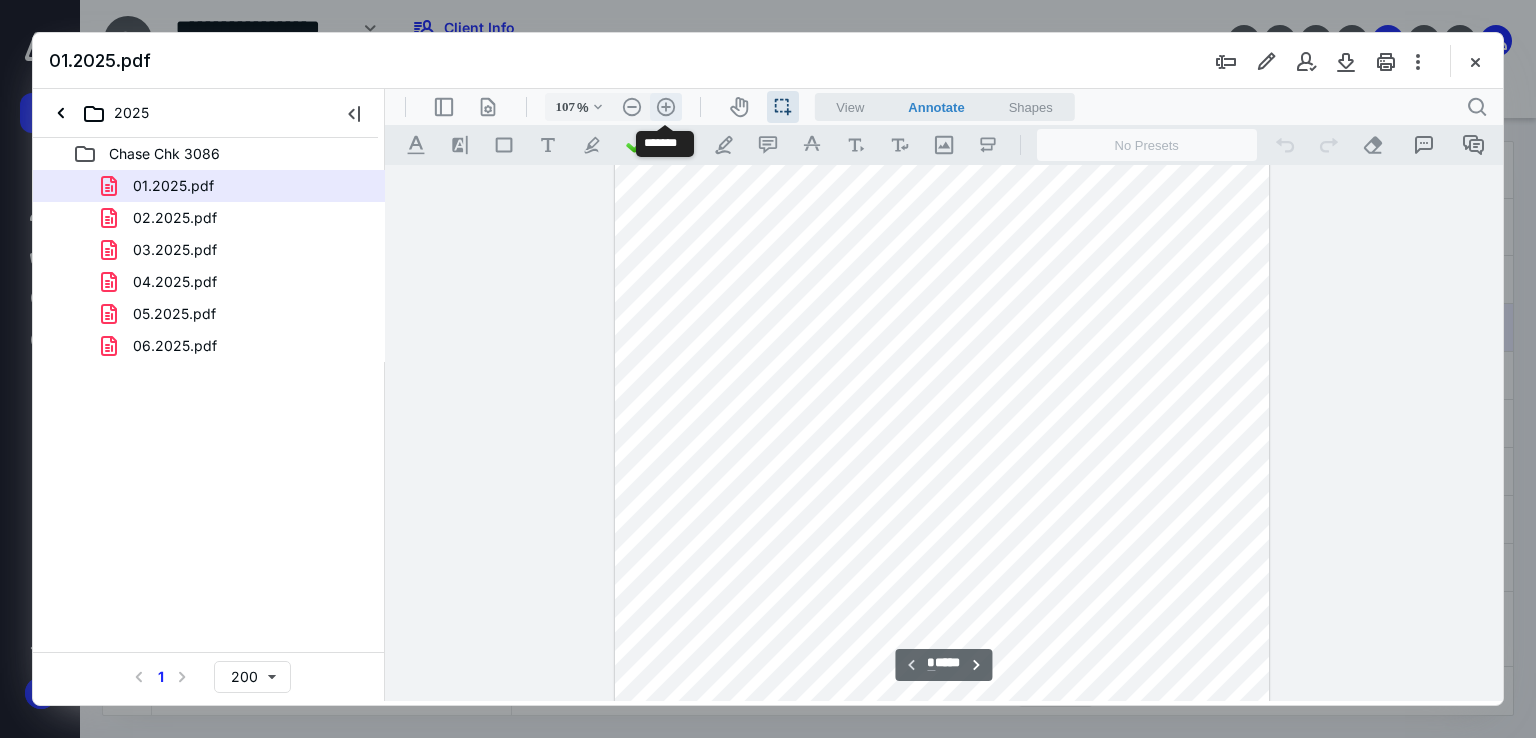 click on ".cls-1{fill:#abb0c4;} icon - header - zoom - in - line" at bounding box center [666, 107] 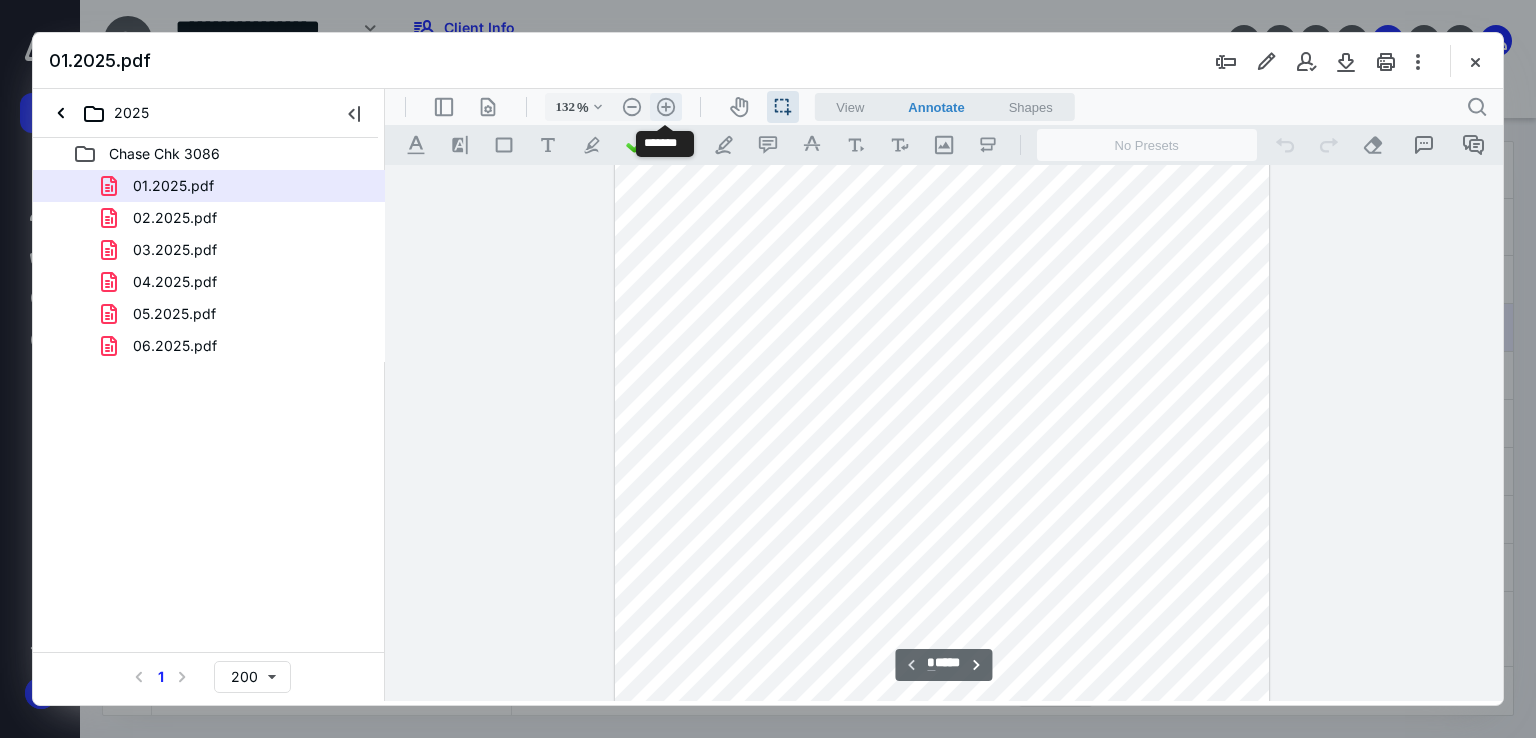 scroll, scrollTop: 378, scrollLeft: 0, axis: vertical 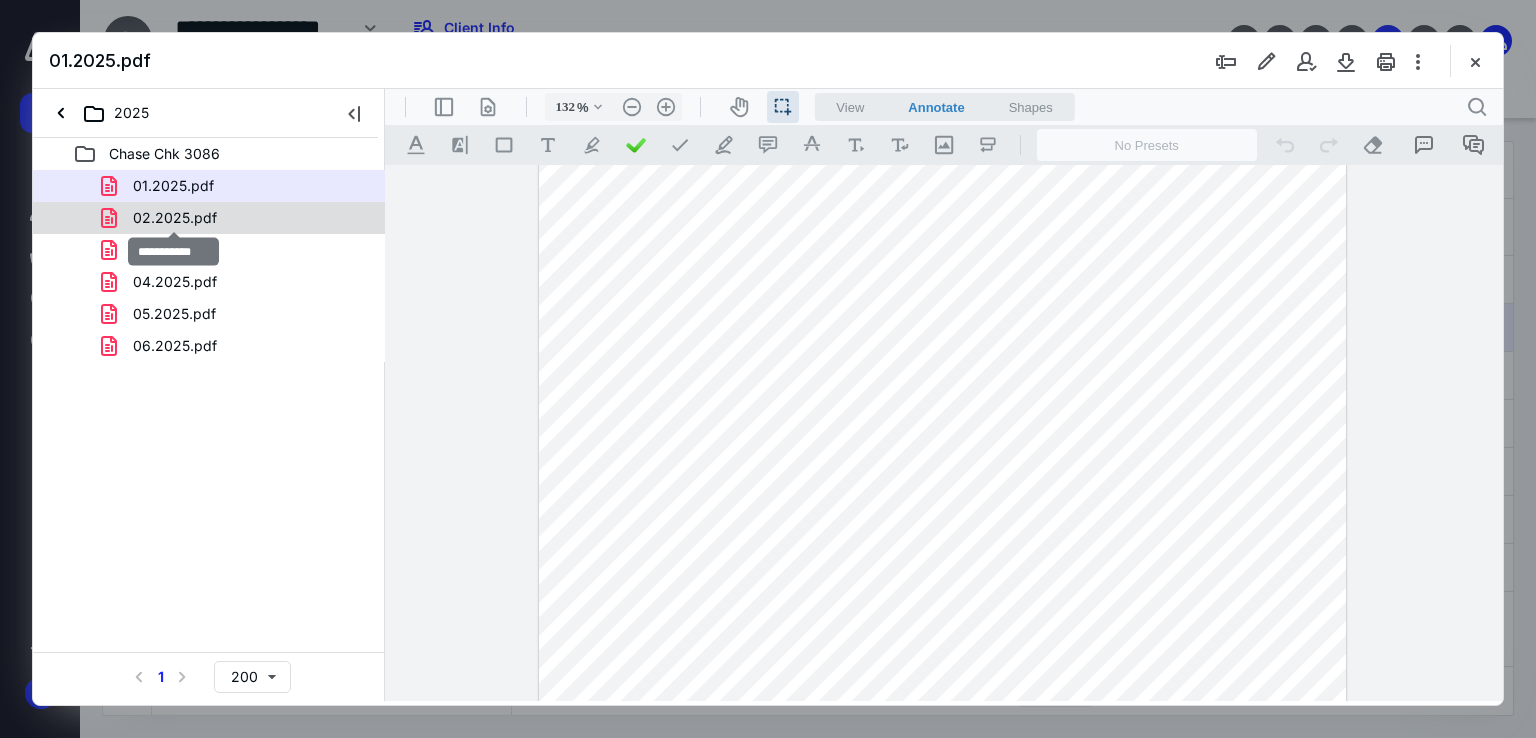 click on "02.2025.pdf" at bounding box center [175, 218] 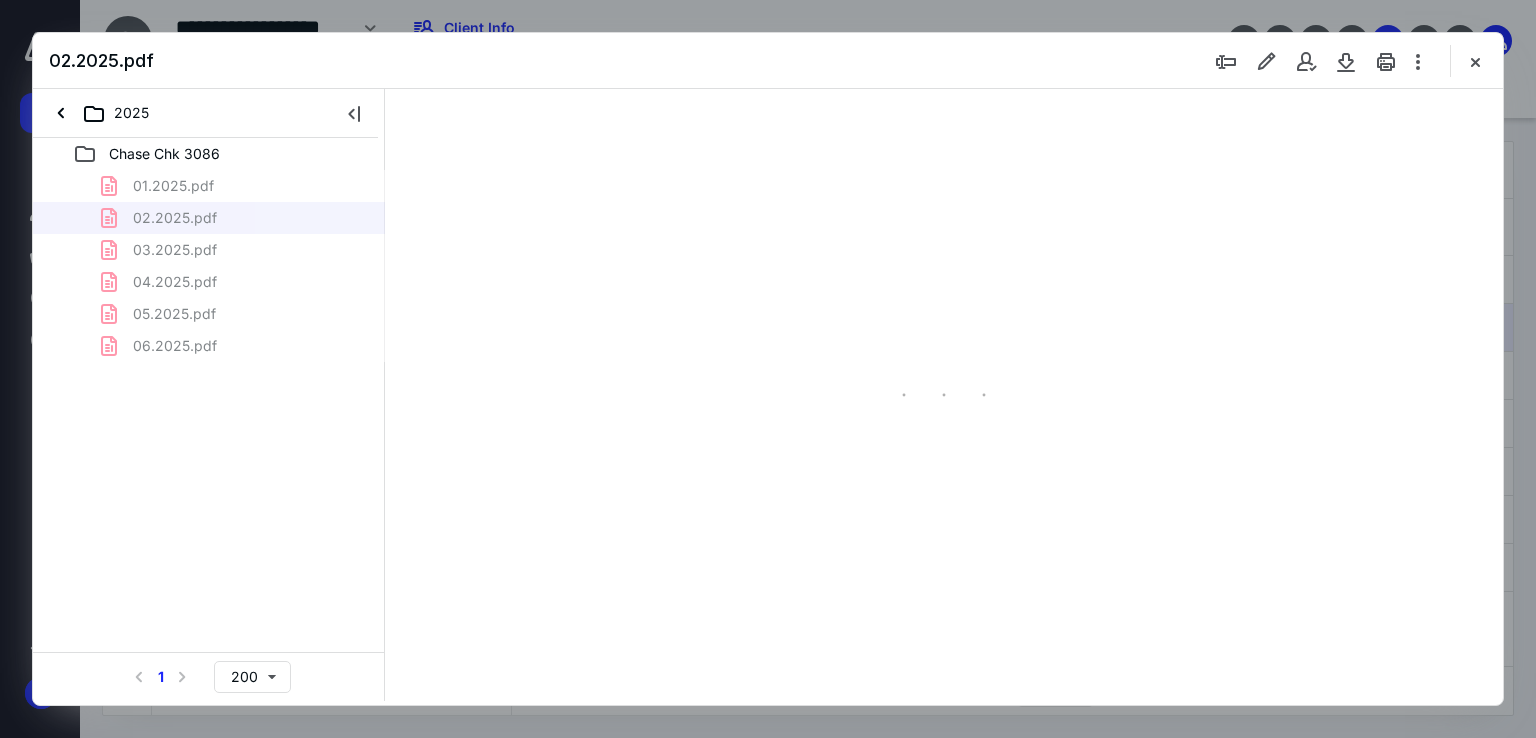 scroll, scrollTop: 79, scrollLeft: 0, axis: vertical 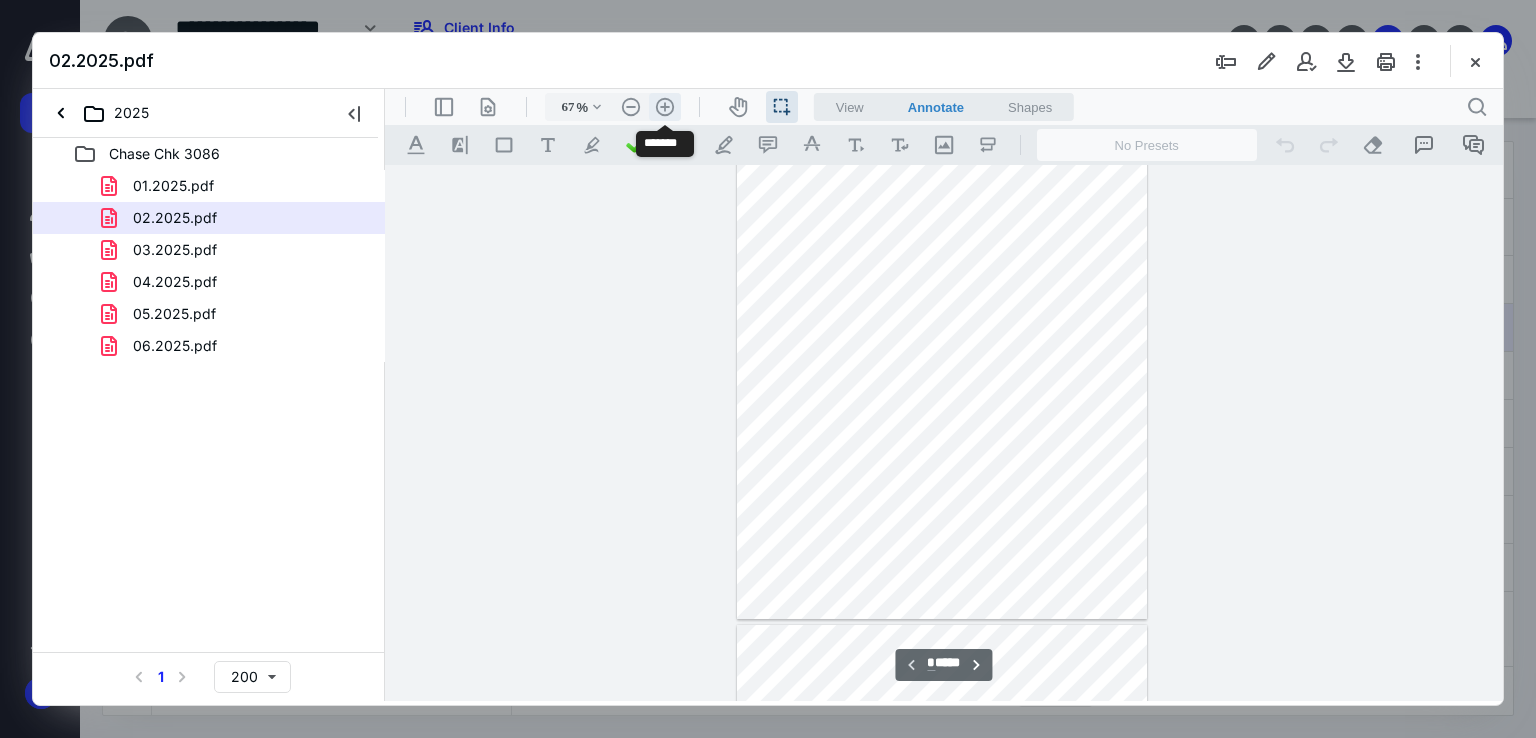 click on ".cls-1{fill:#abb0c4;} icon - header - zoom - in - line" at bounding box center [665, 107] 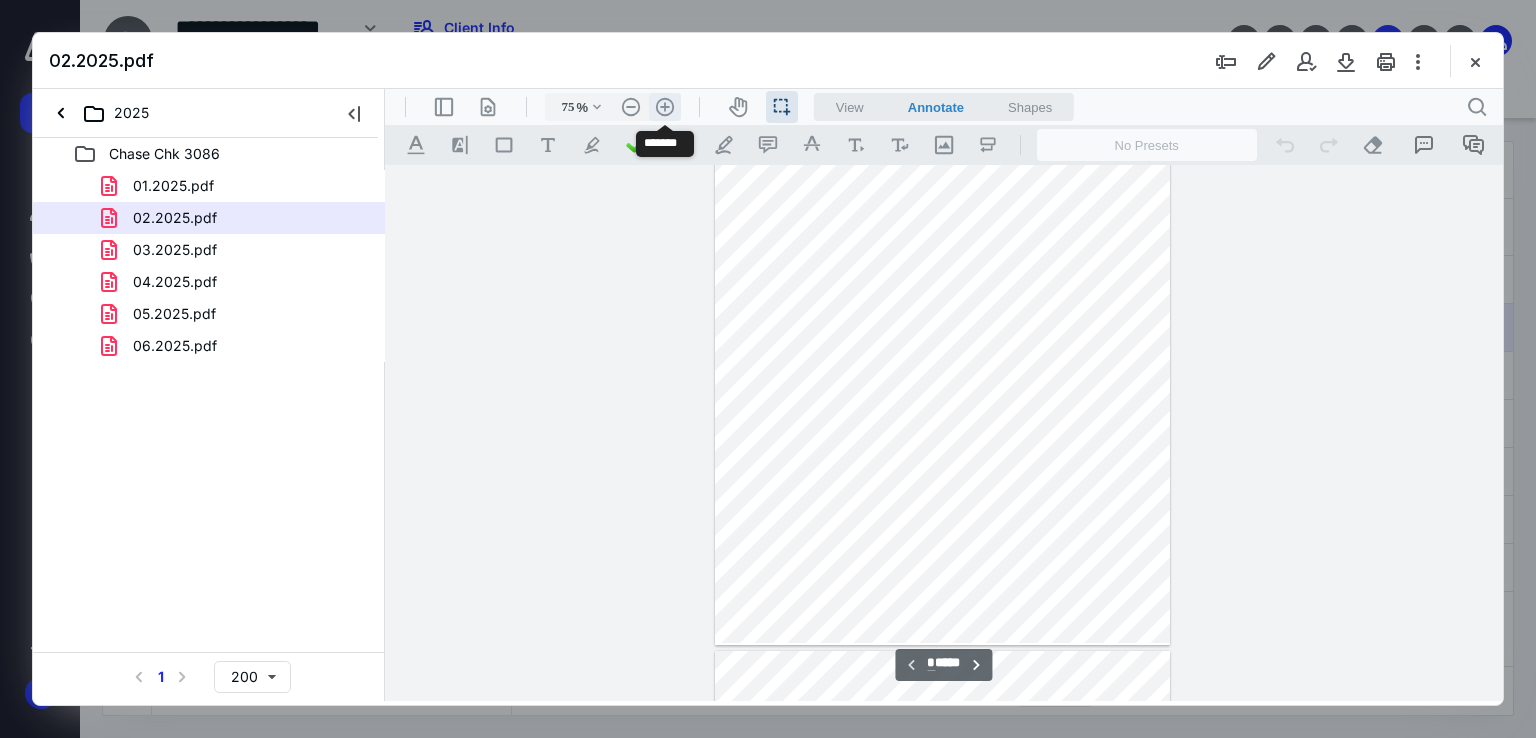 click on ".cls-1{fill:#abb0c4;} icon - header - zoom - in - line" at bounding box center [665, 107] 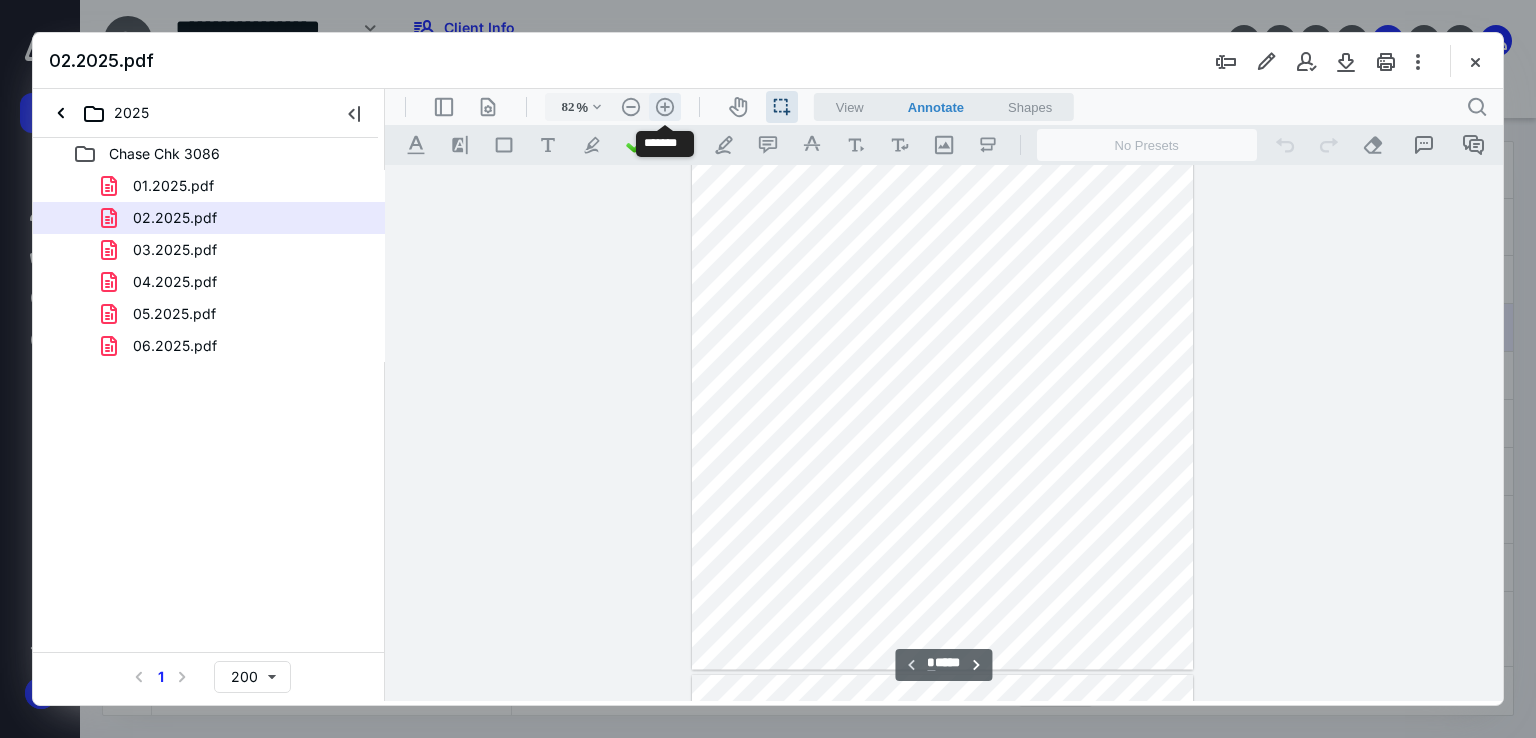click on ".cls-1{fill:#abb0c4;} icon - header - zoom - in - line" at bounding box center (665, 107) 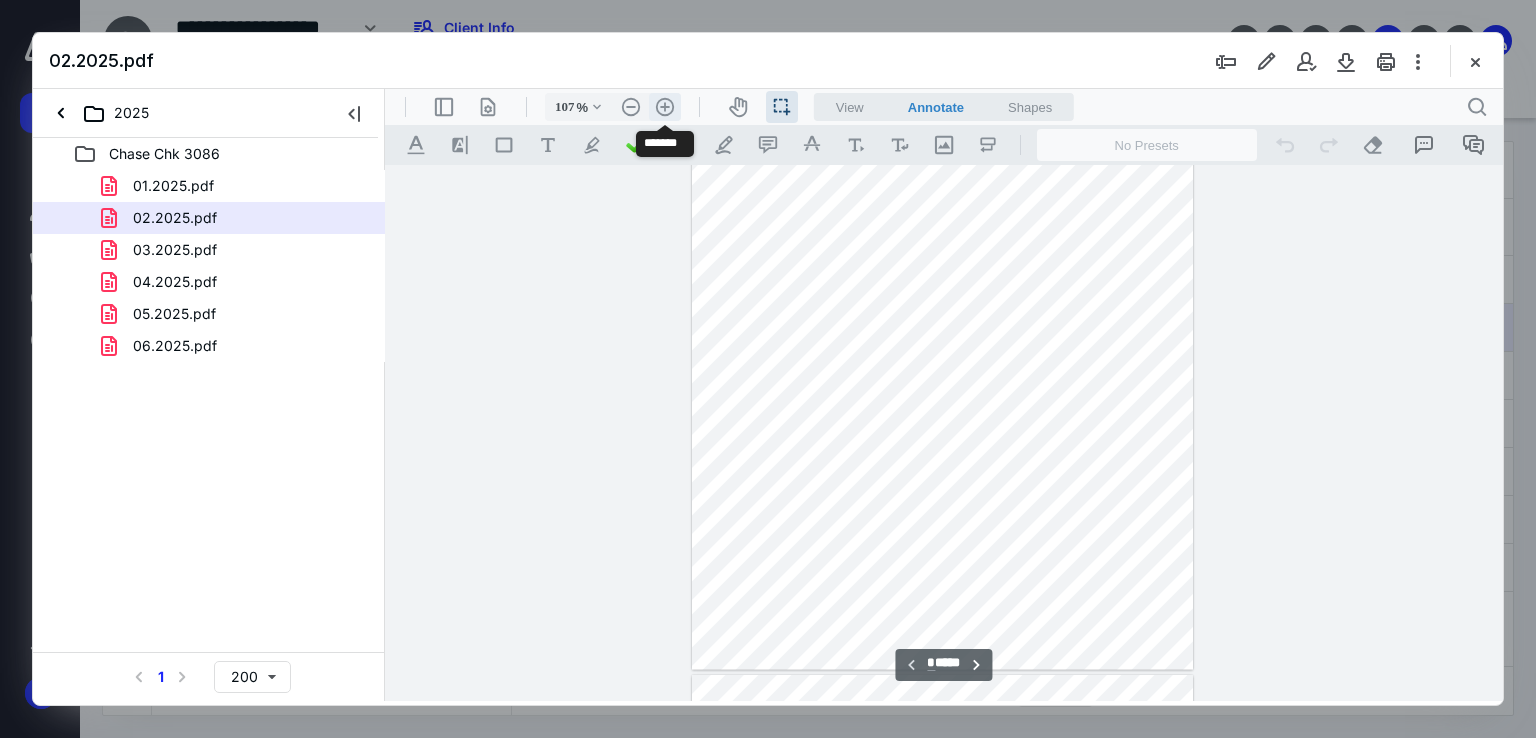 scroll, scrollTop: 263, scrollLeft: 0, axis: vertical 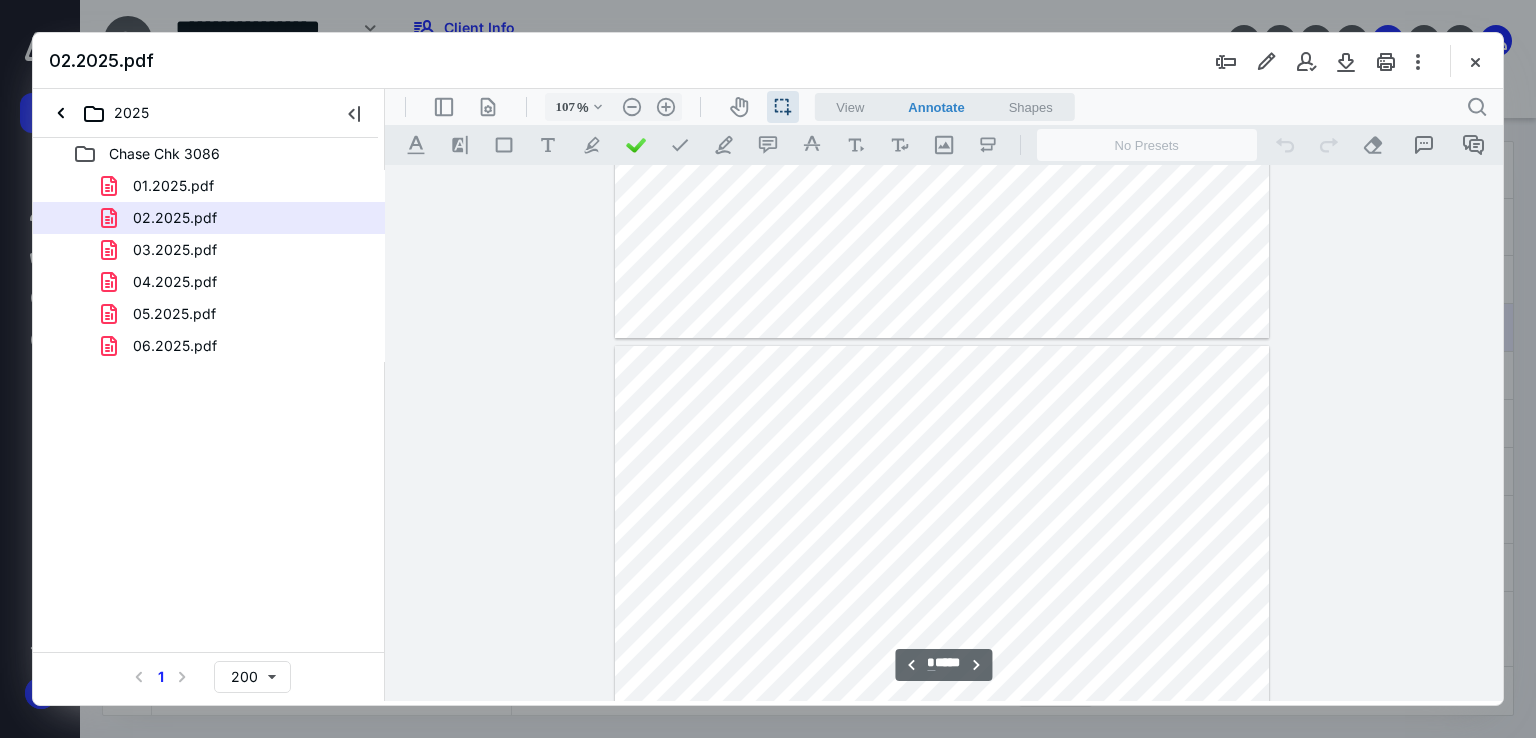 drag, startPoint x: 1494, startPoint y: 186, endPoint x: 1915, endPoint y: 359, distance: 455.1593 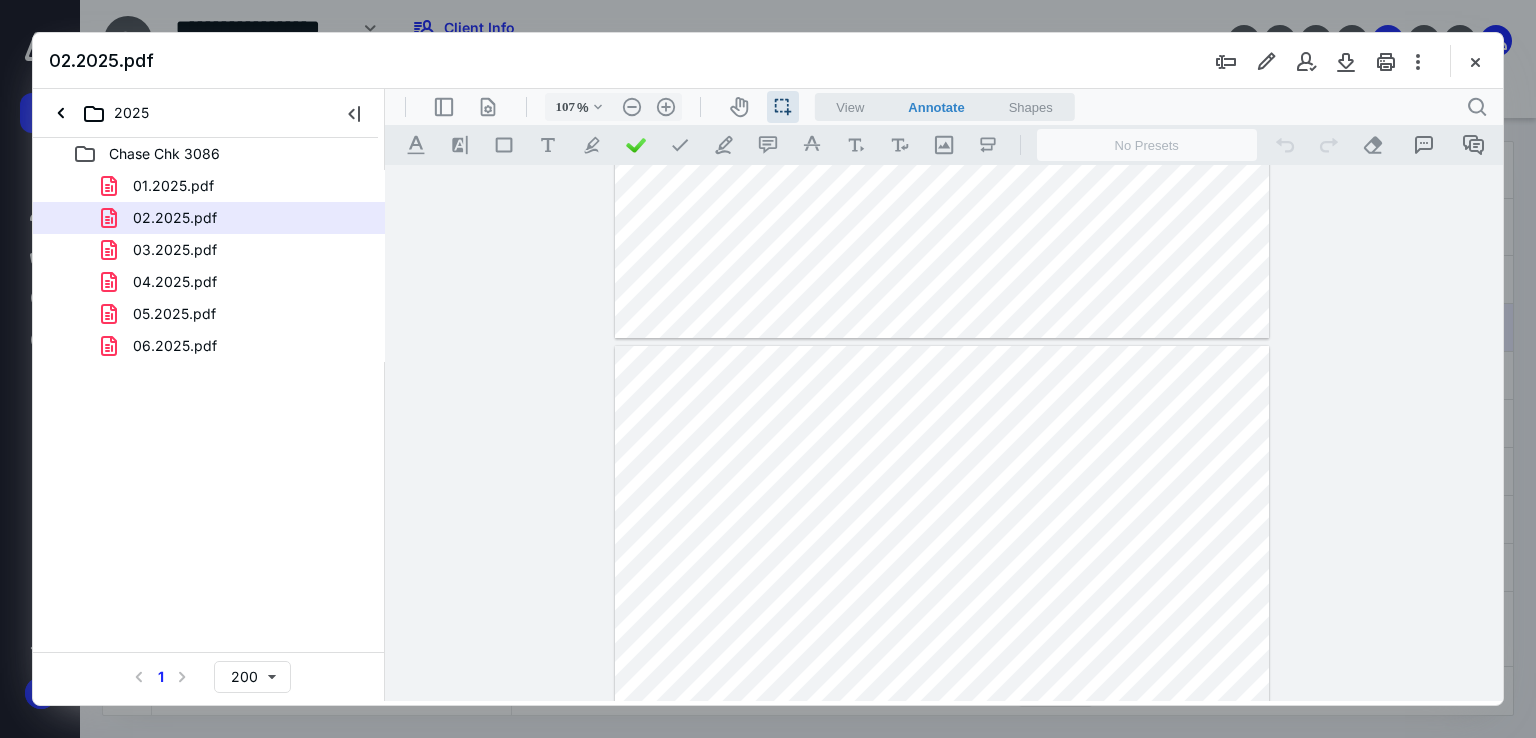 scroll, scrollTop: 2449, scrollLeft: 0, axis: vertical 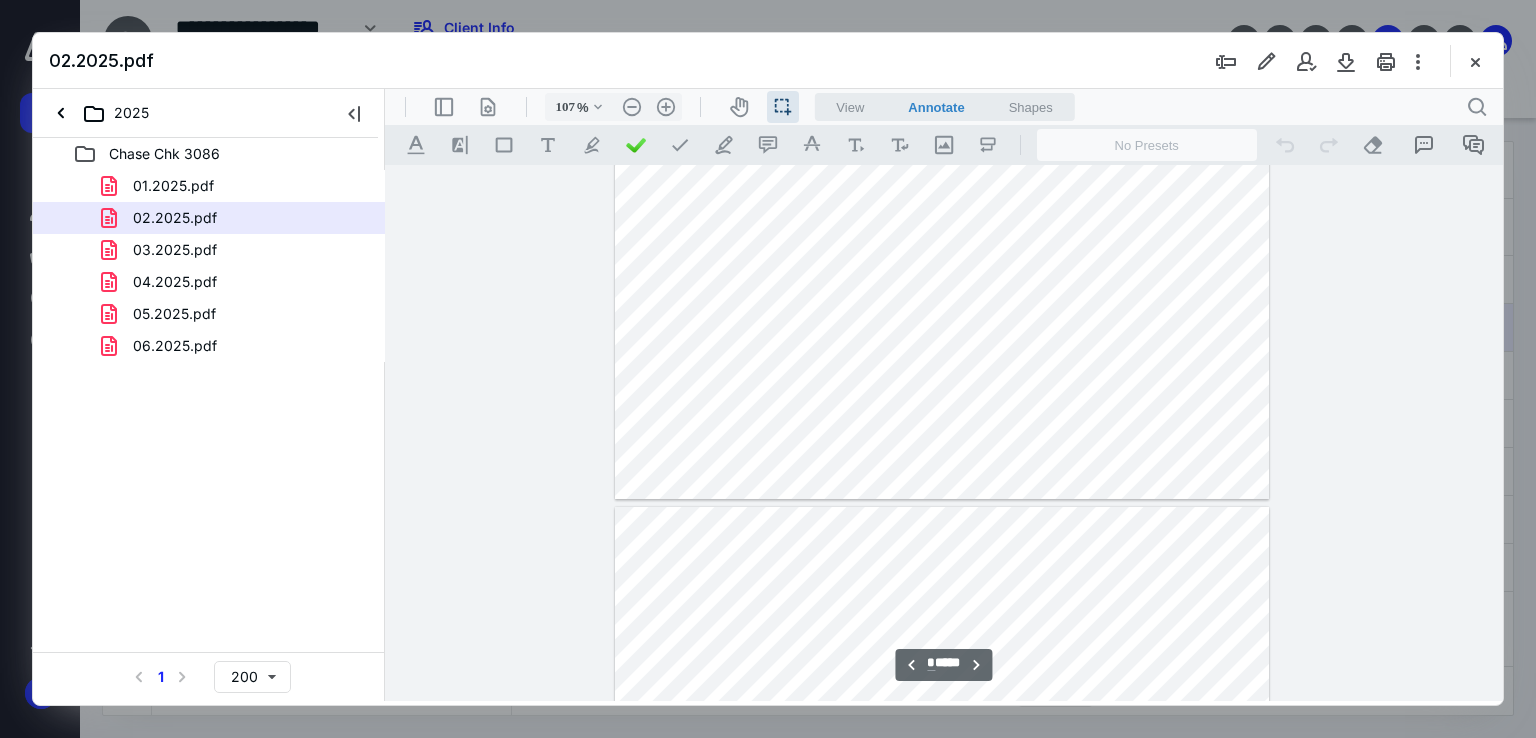 type on "*" 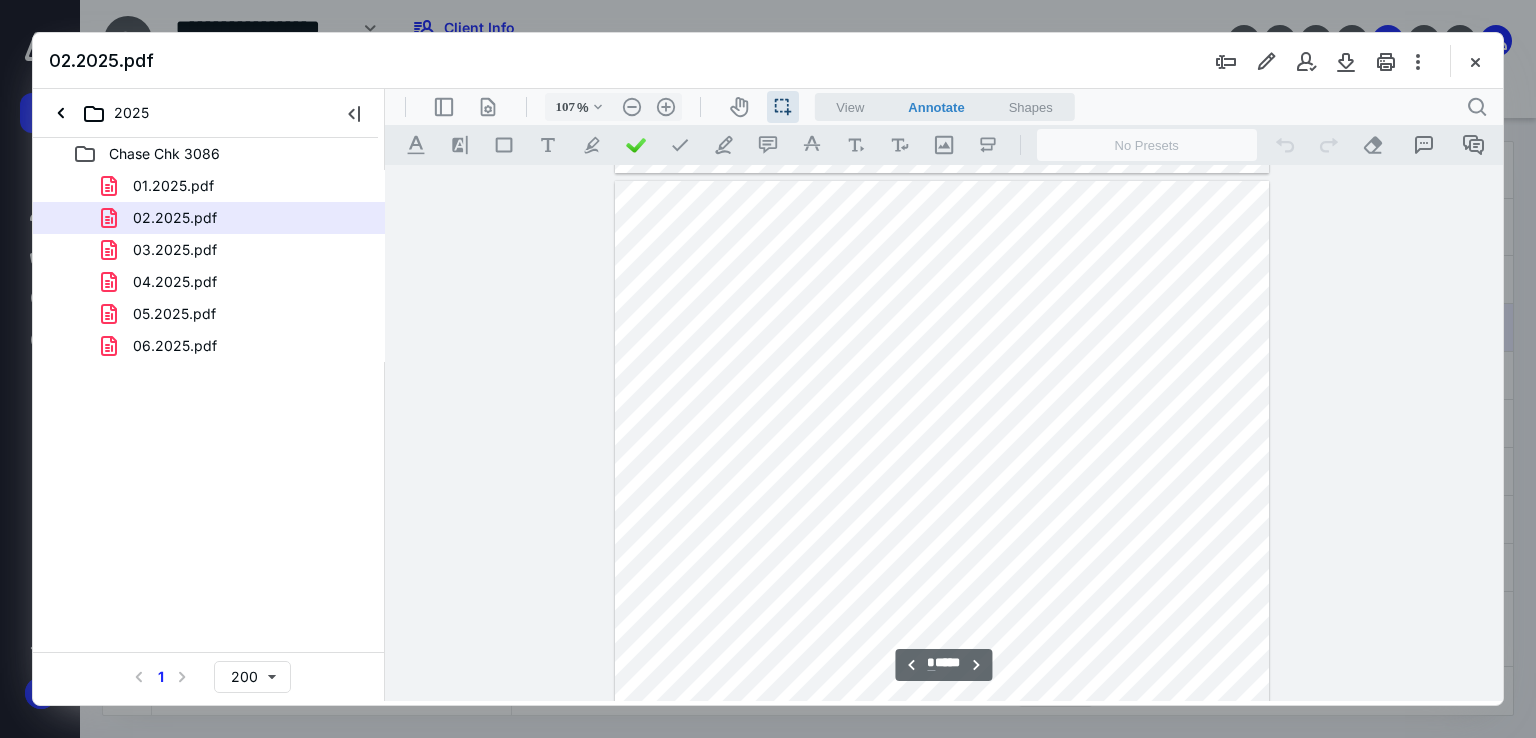 scroll, scrollTop: 3428, scrollLeft: 0, axis: vertical 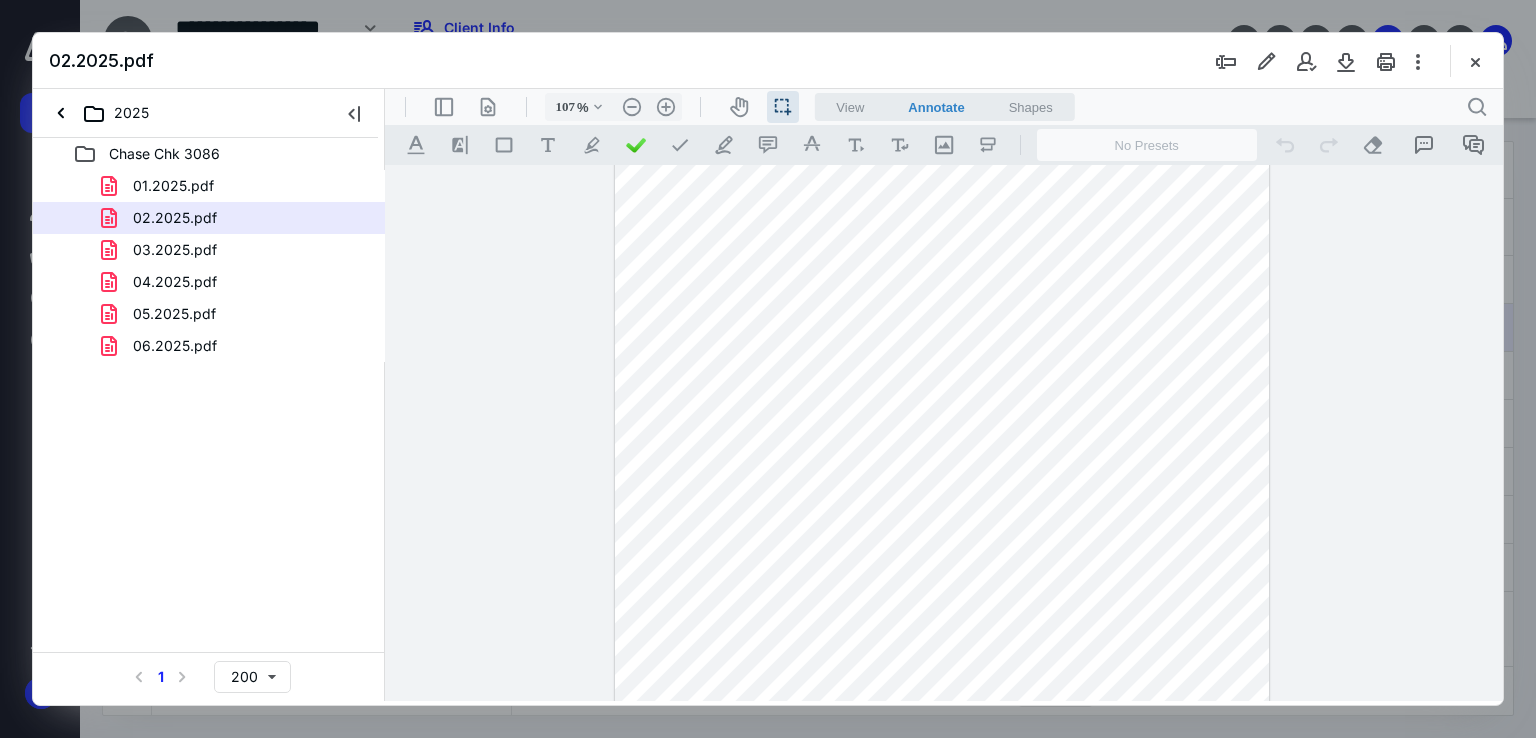 click at bounding box center (944, 433) 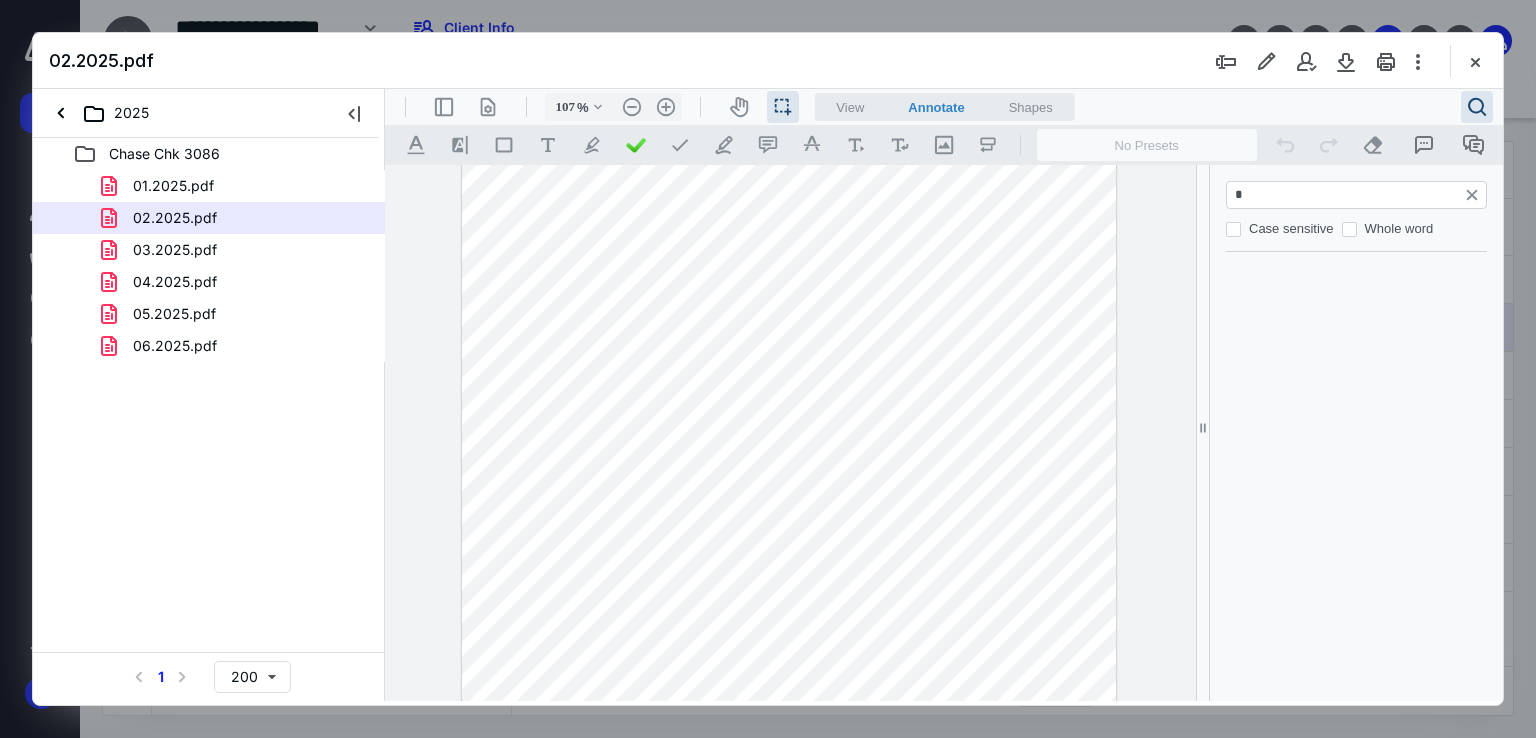 type on "**" 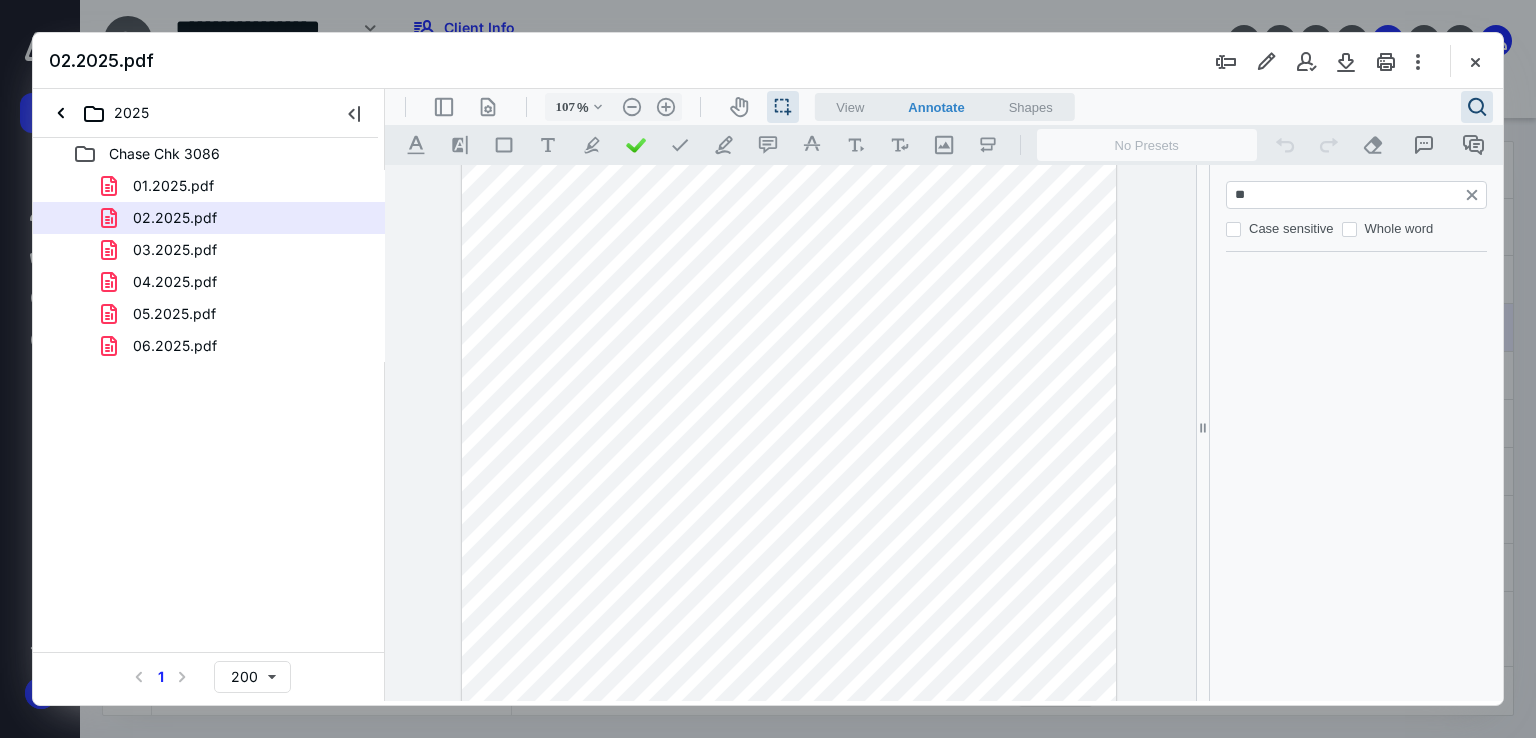 type on "*" 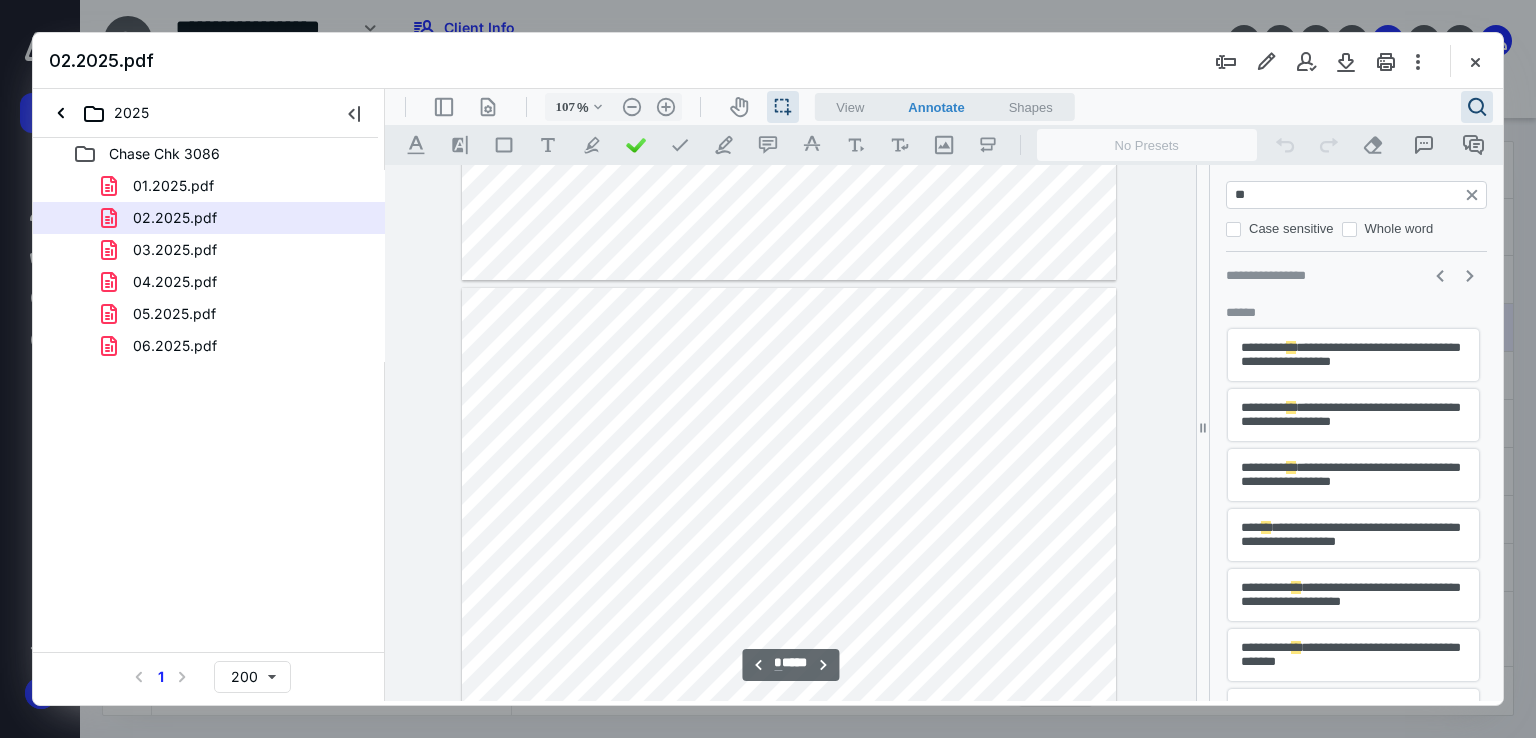 type on "***" 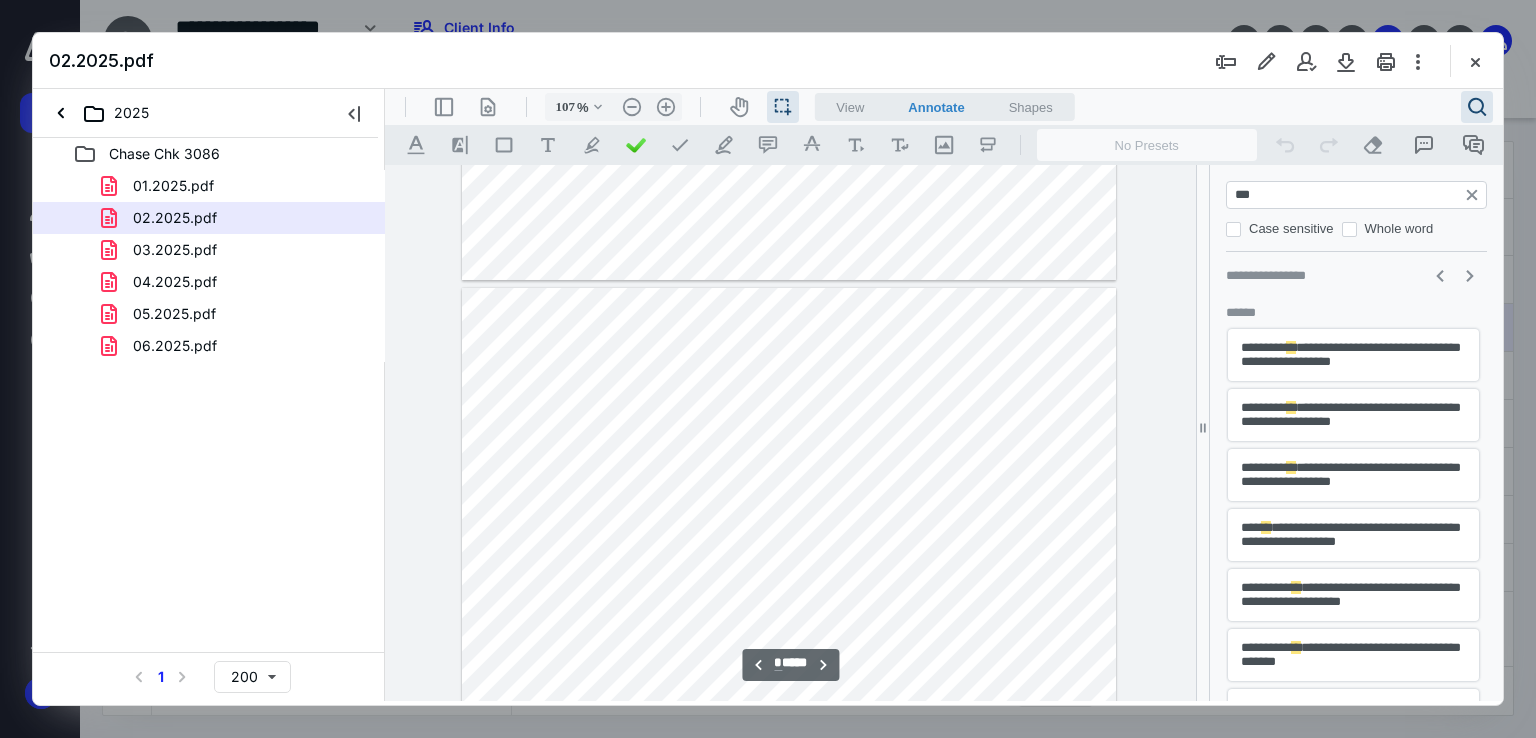 type on "*" 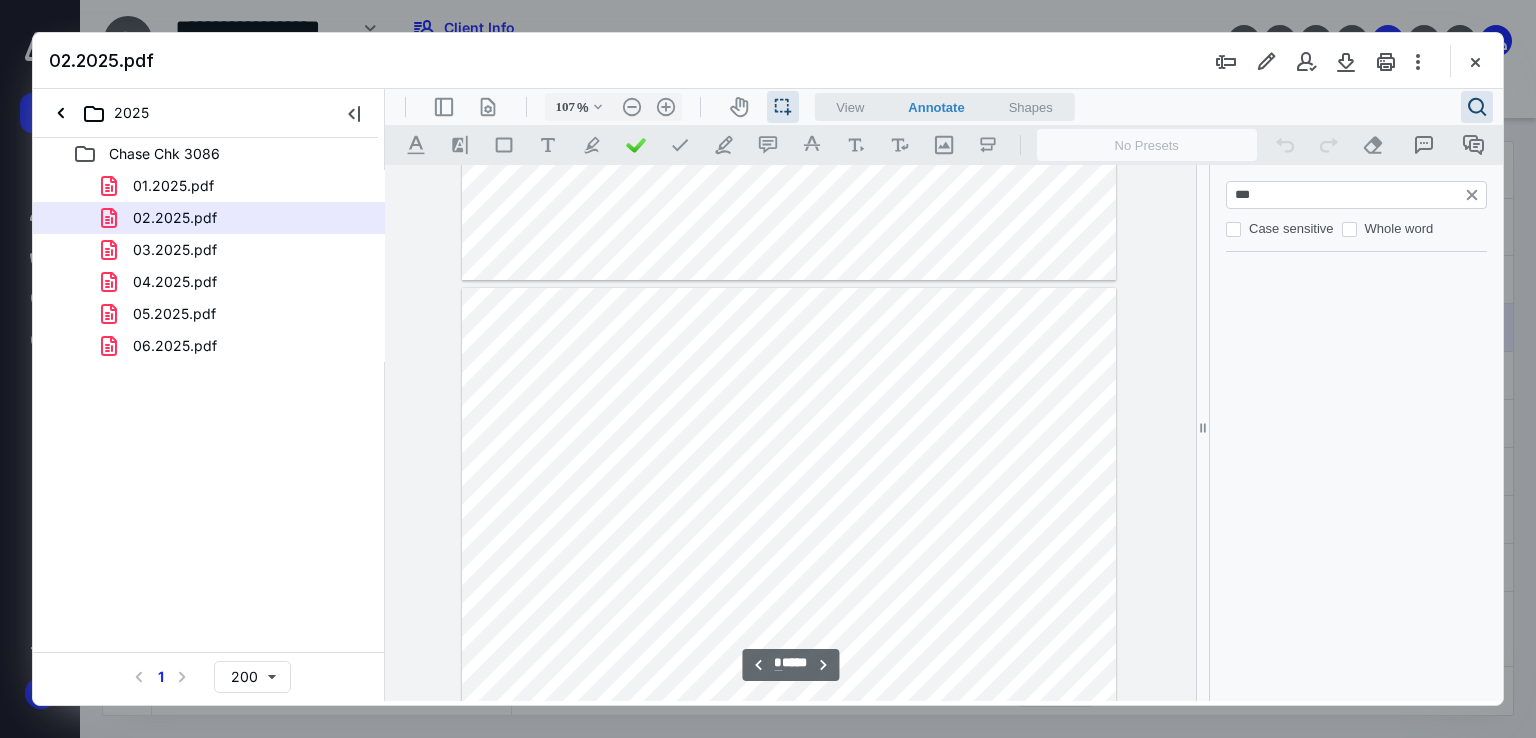 scroll, scrollTop: 2600, scrollLeft: 0, axis: vertical 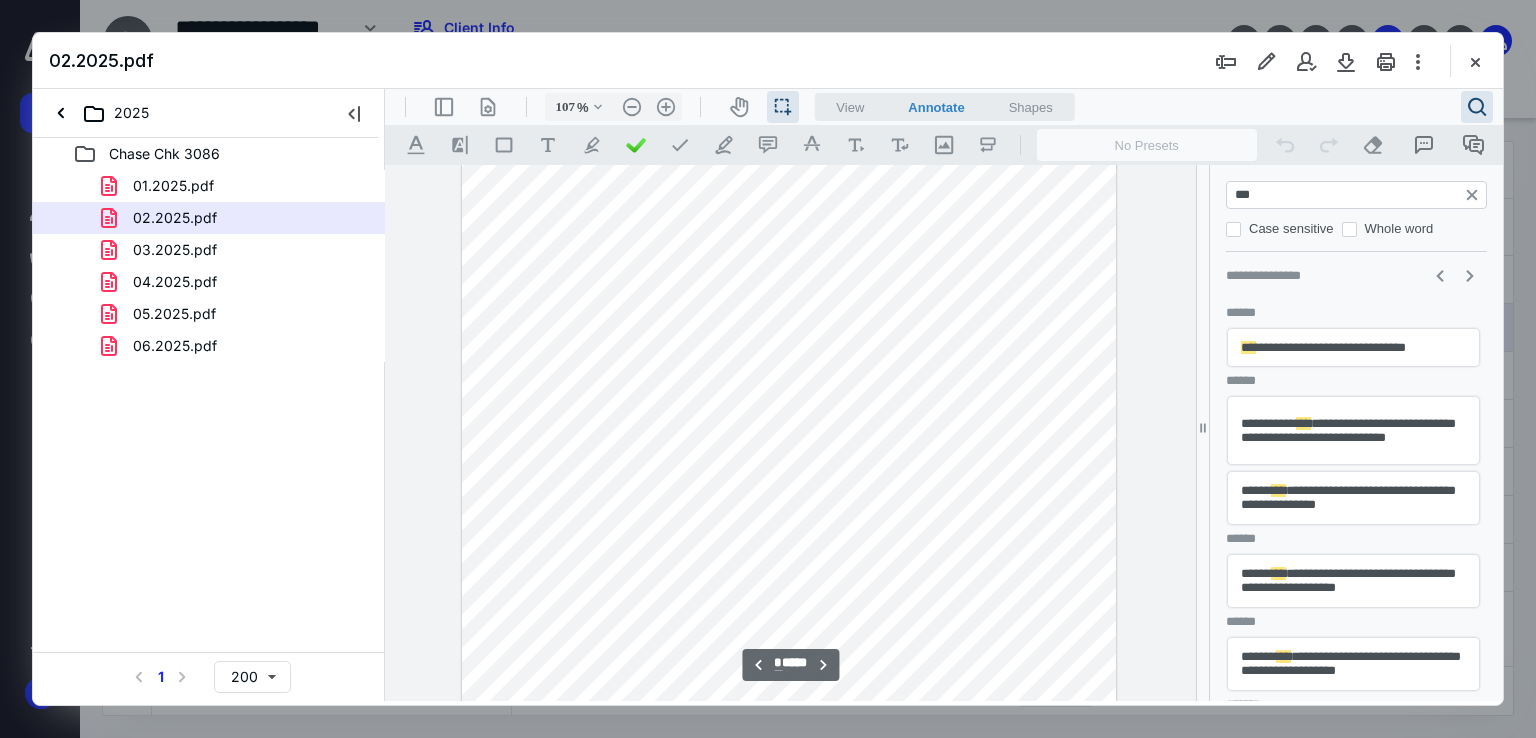 type on "***" 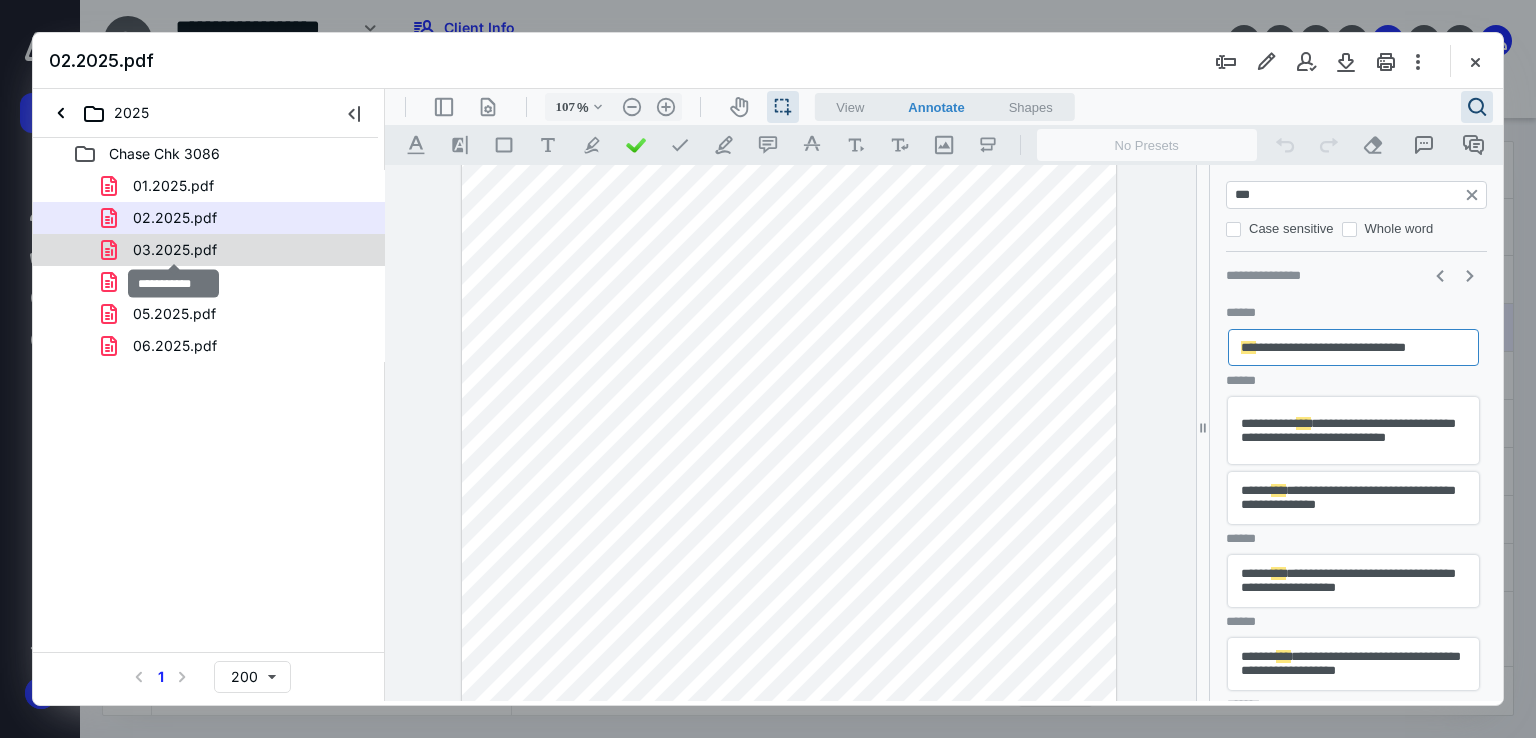 click on "03.2025.pdf" at bounding box center [175, 250] 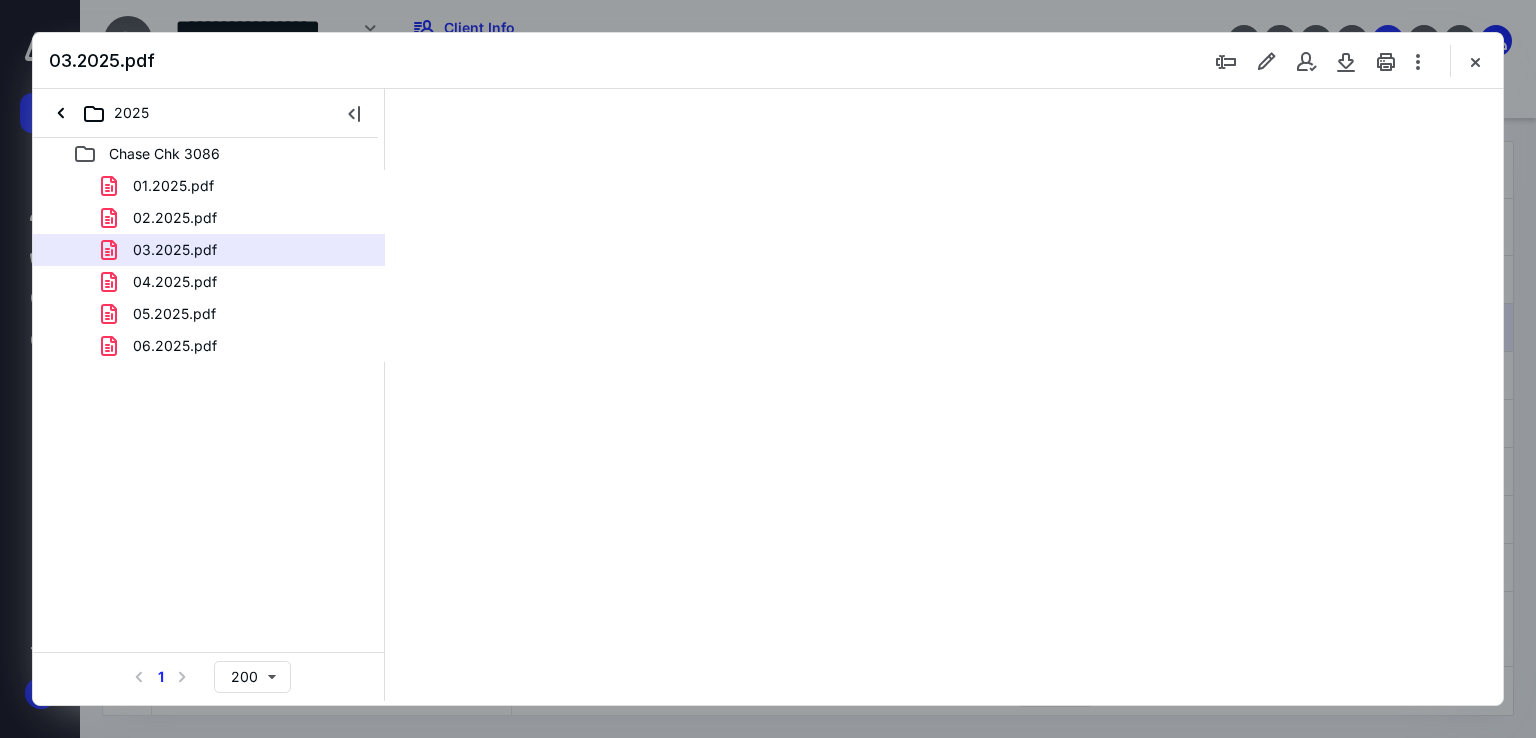 type on "67" 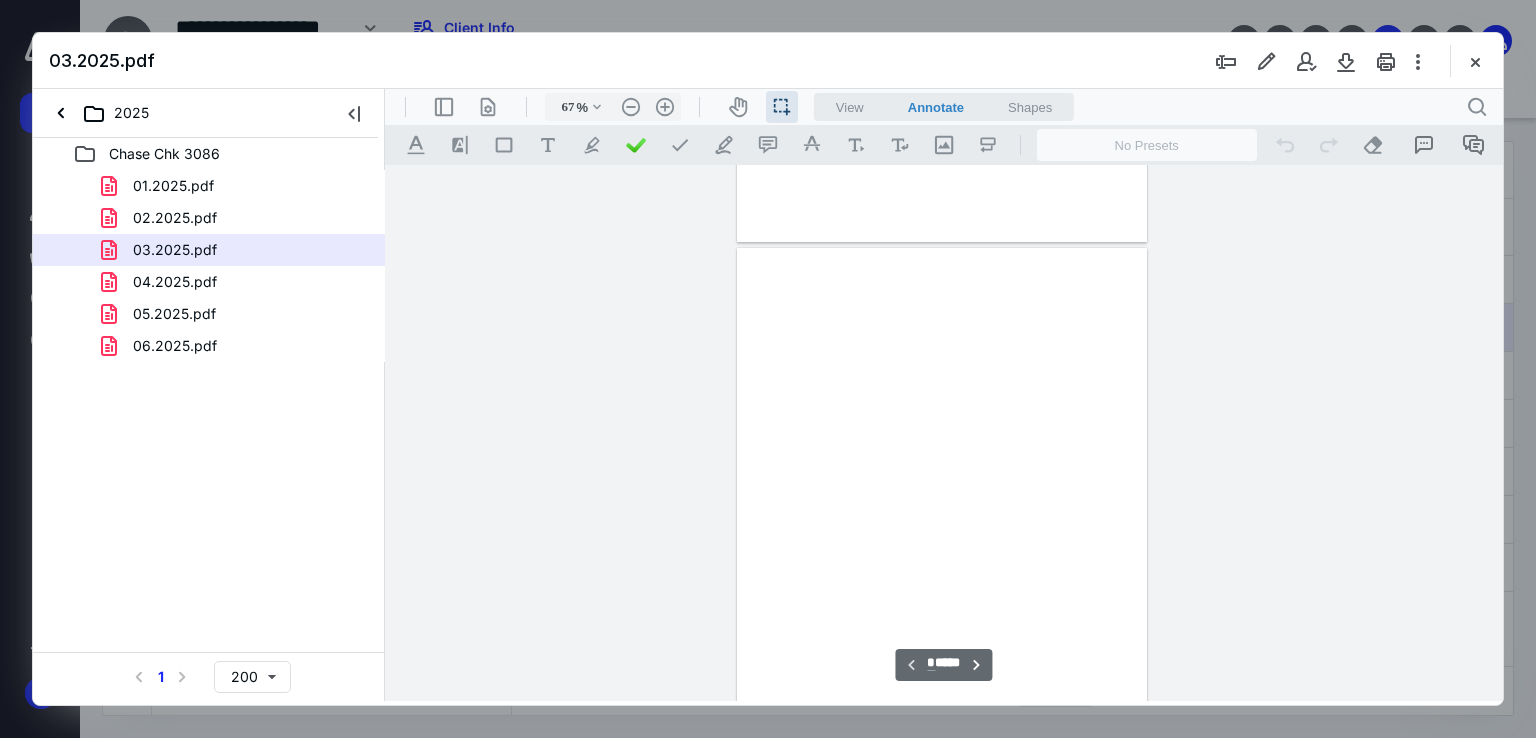 scroll, scrollTop: 0, scrollLeft: 0, axis: both 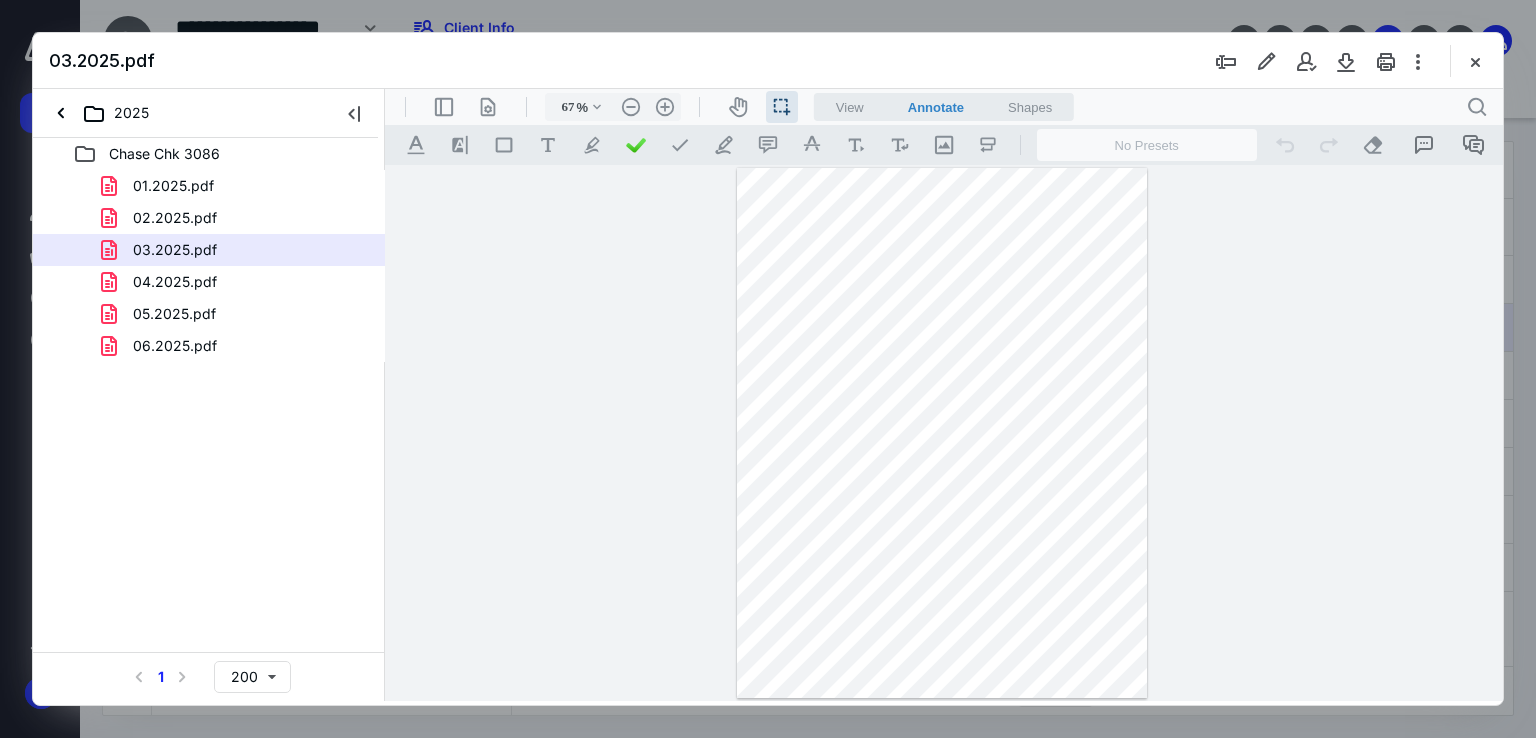 drag, startPoint x: 961, startPoint y: 558, endPoint x: 1002, endPoint y: 559, distance: 41.01219 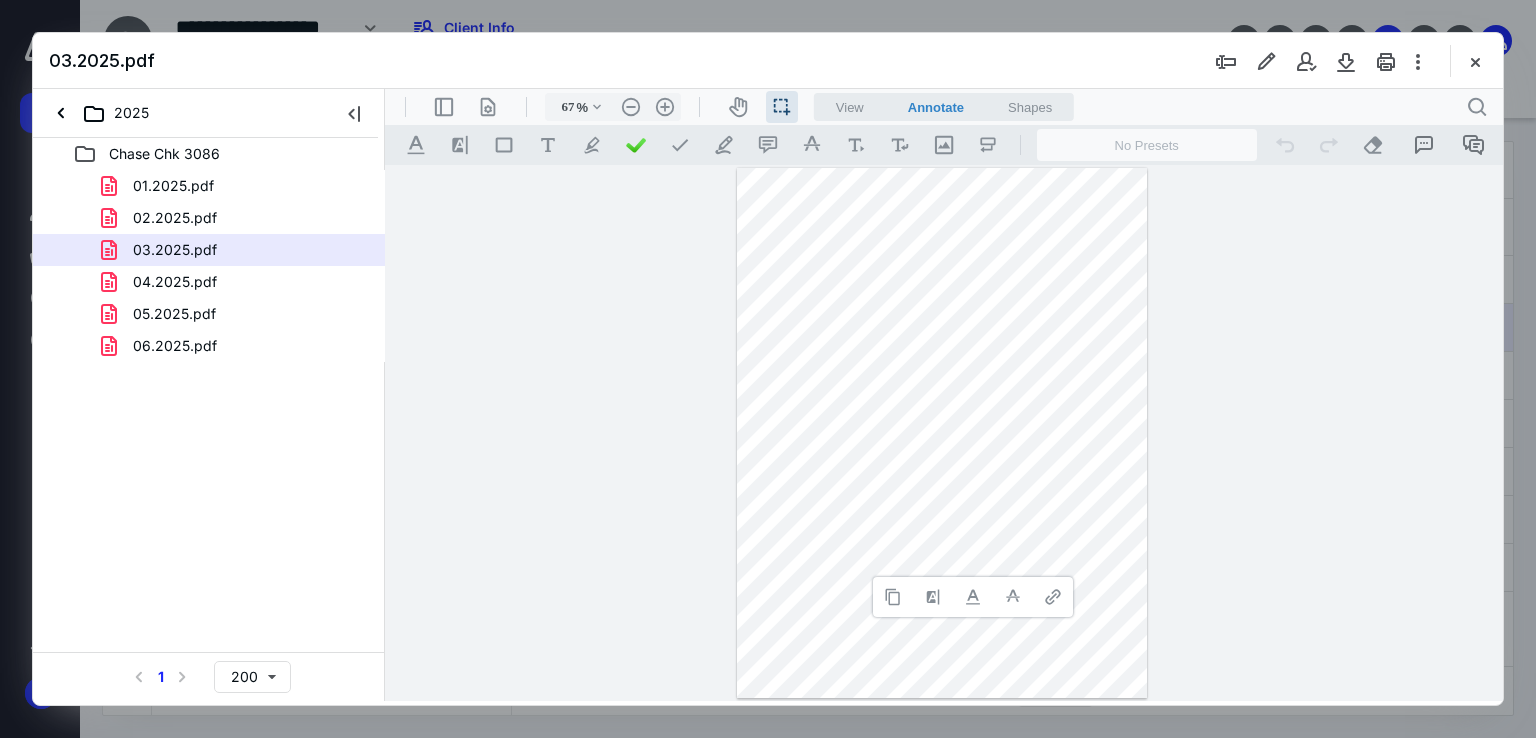 type 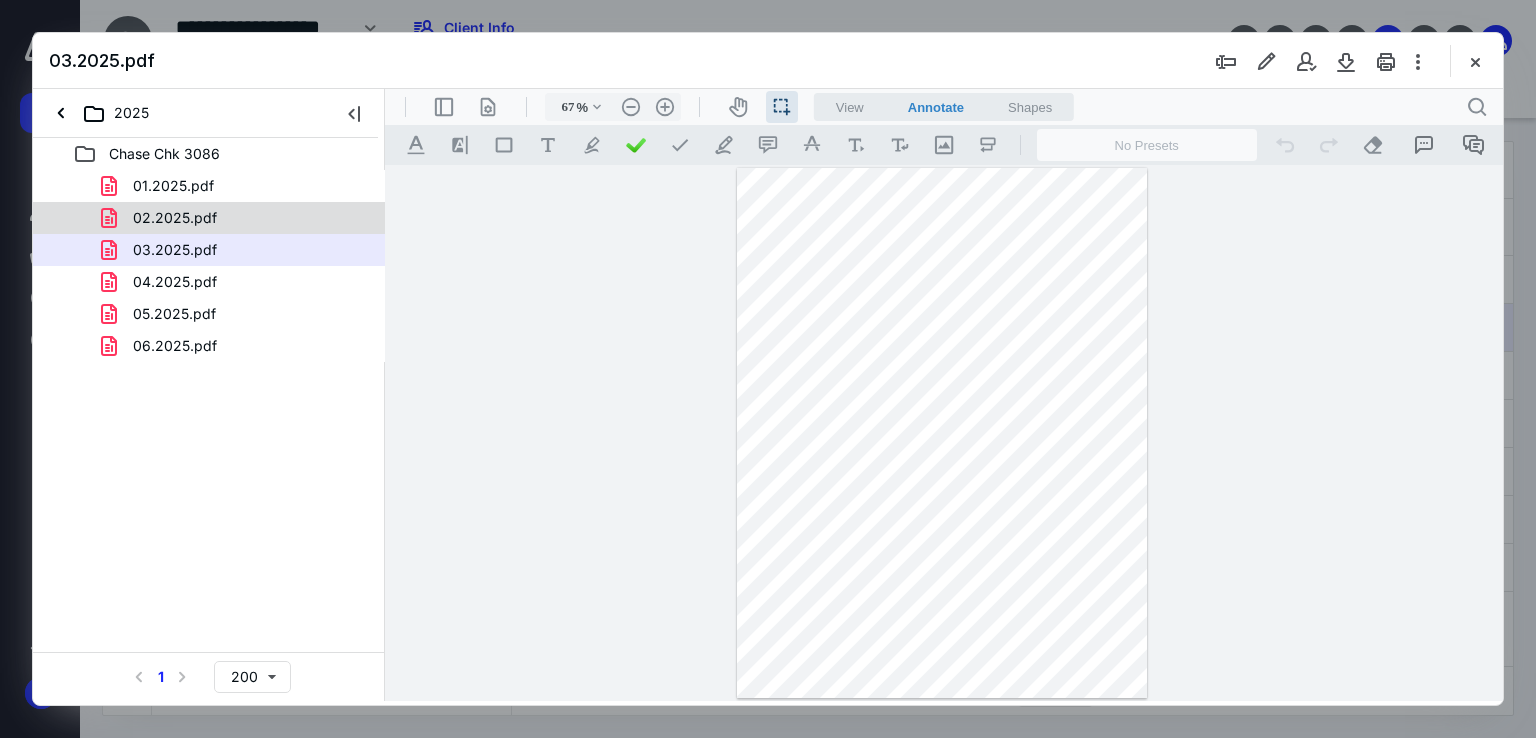 click on "02.2025.pdf" at bounding box center (237, 218) 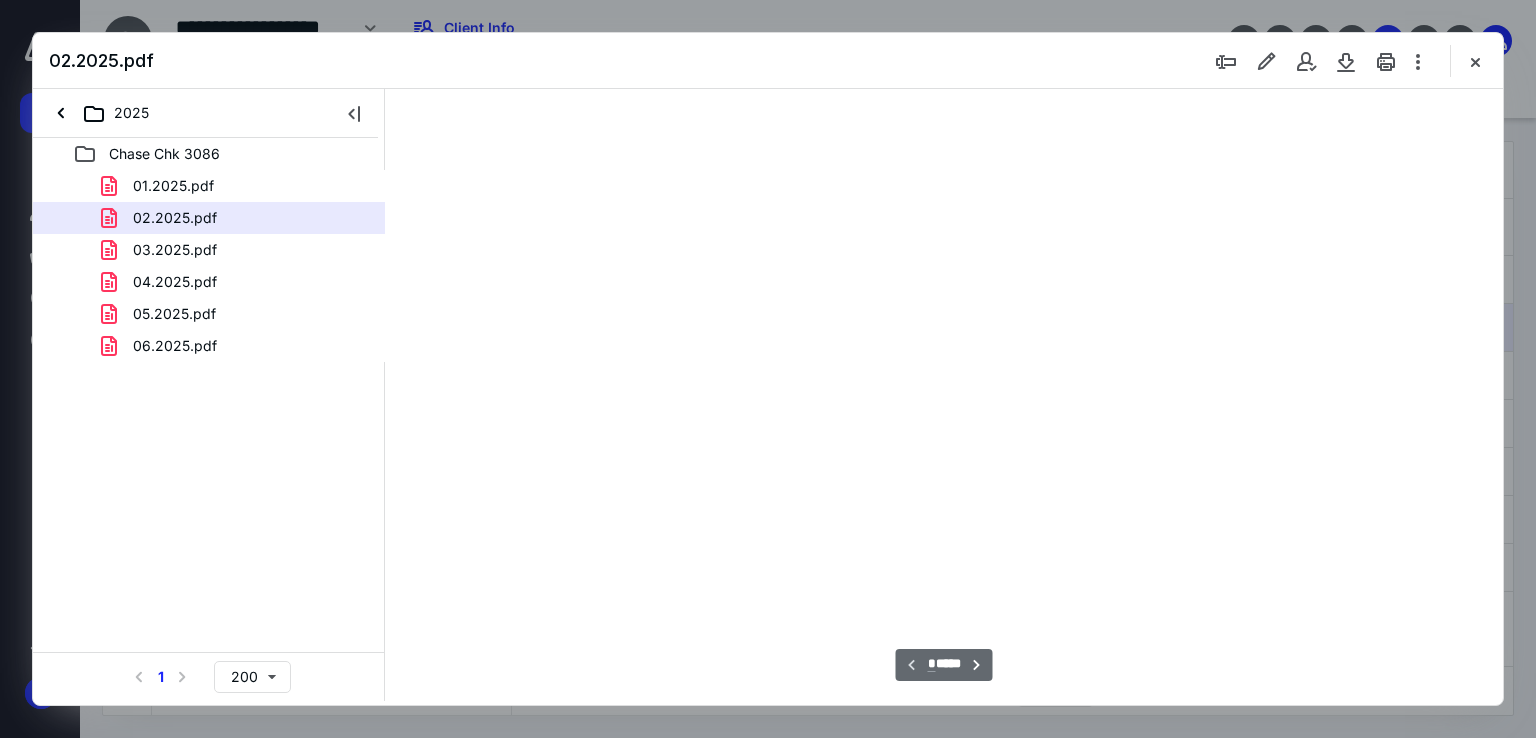 scroll, scrollTop: 79, scrollLeft: 0, axis: vertical 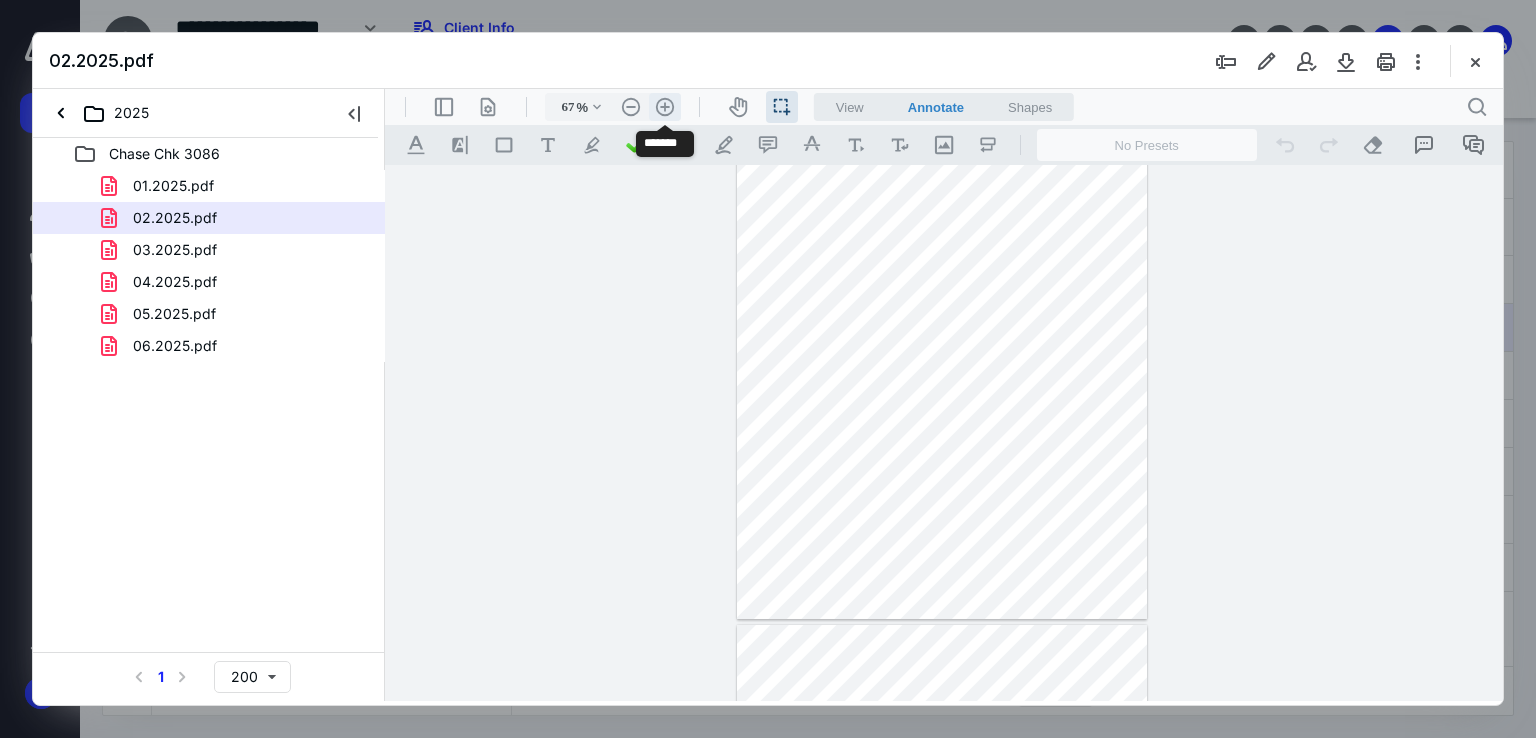 click on ".cls-1{fill:#abb0c4;} icon - header - zoom - in - line" at bounding box center (665, 107) 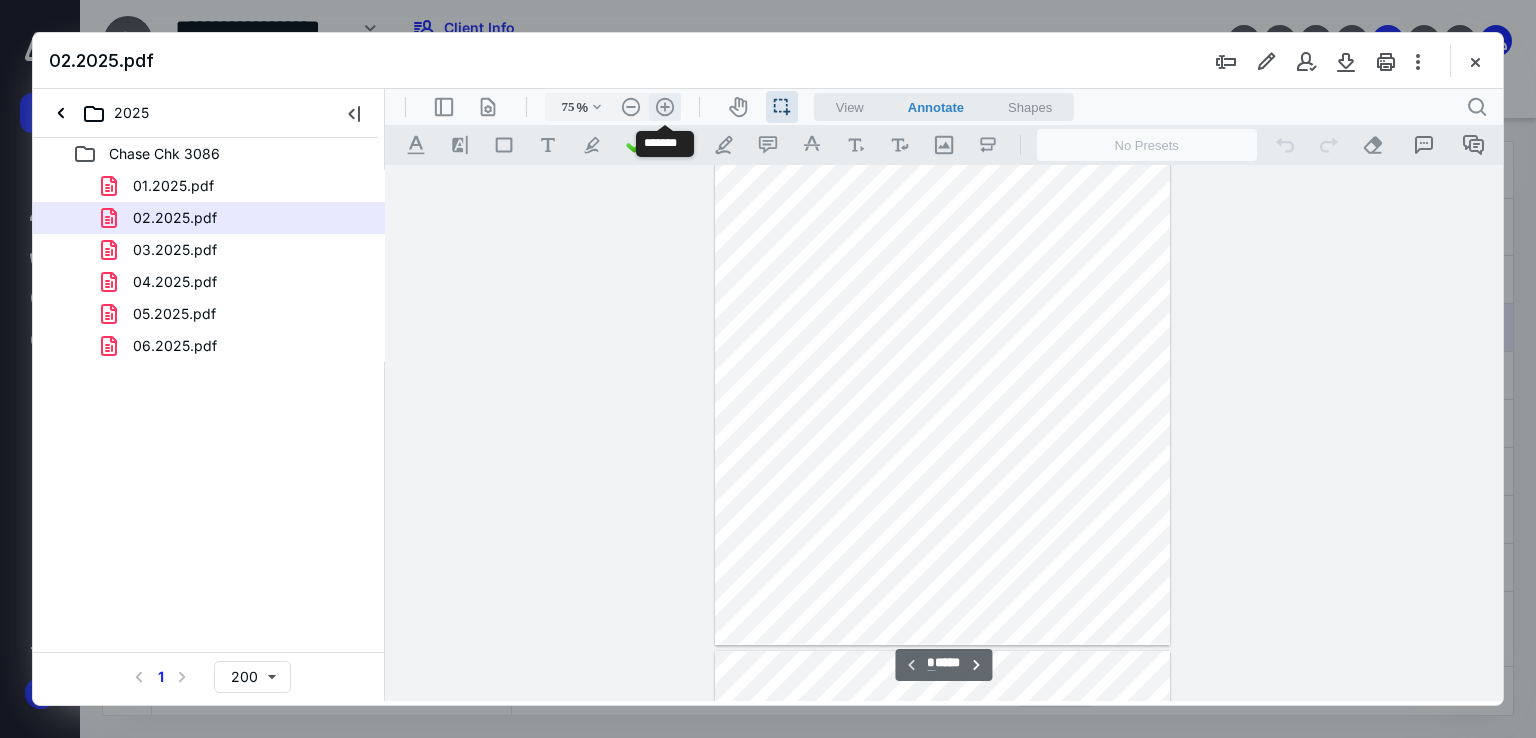 click on ".cls-1{fill:#abb0c4;} icon - header - zoom - in - line" at bounding box center (665, 107) 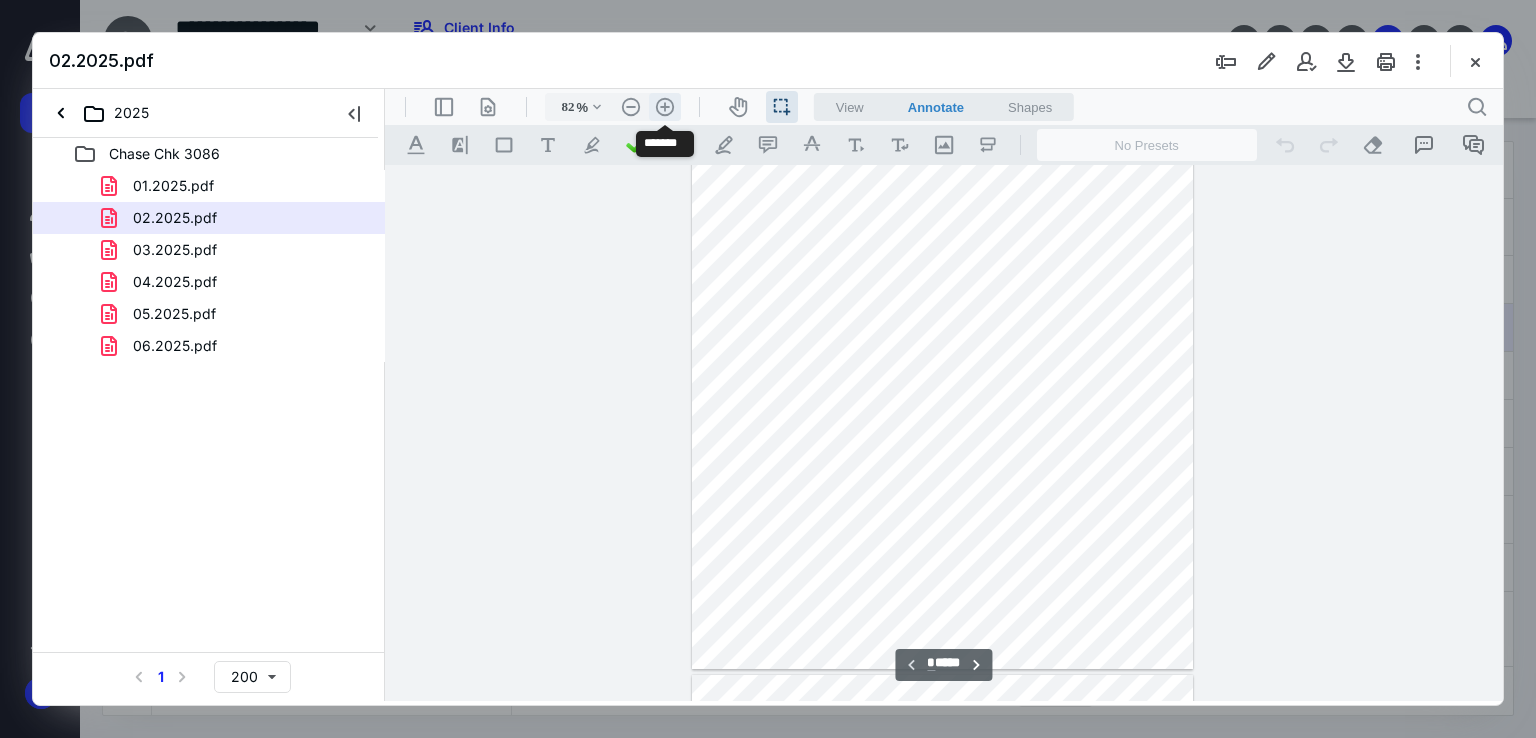 click on ".cls-1{fill:#abb0c4;} icon - header - zoom - in - line" at bounding box center [665, 107] 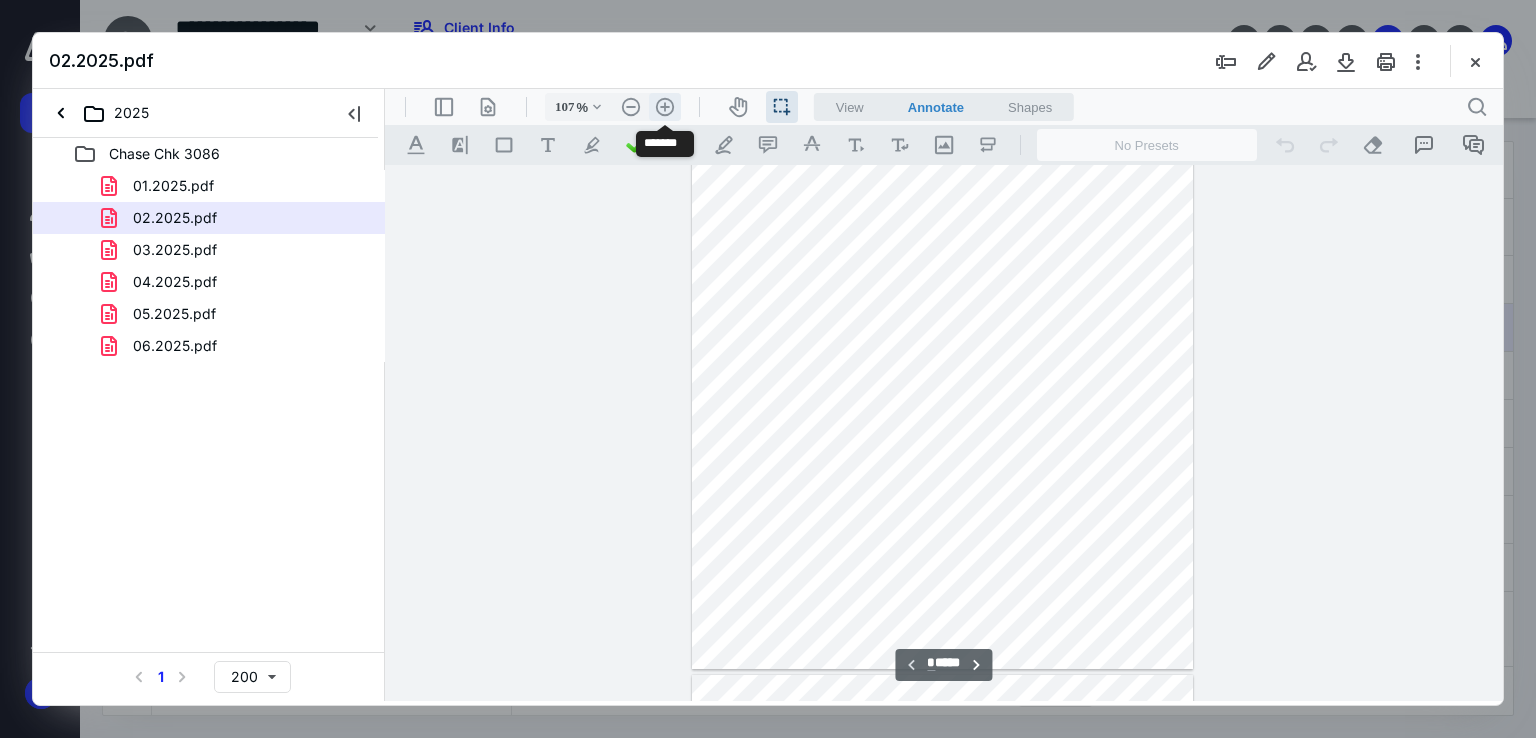 scroll, scrollTop: 263, scrollLeft: 0, axis: vertical 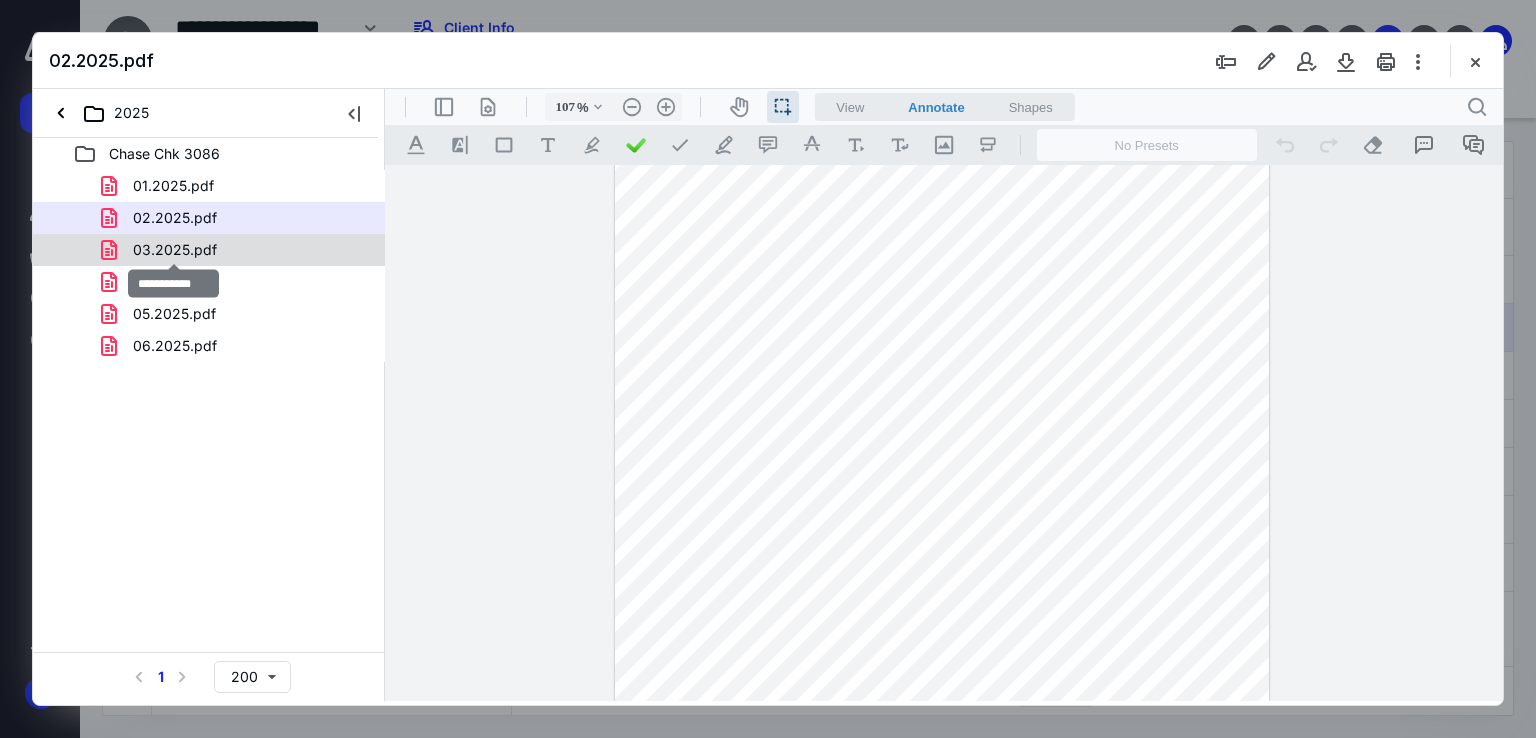 click on "03.2025.pdf" at bounding box center (175, 250) 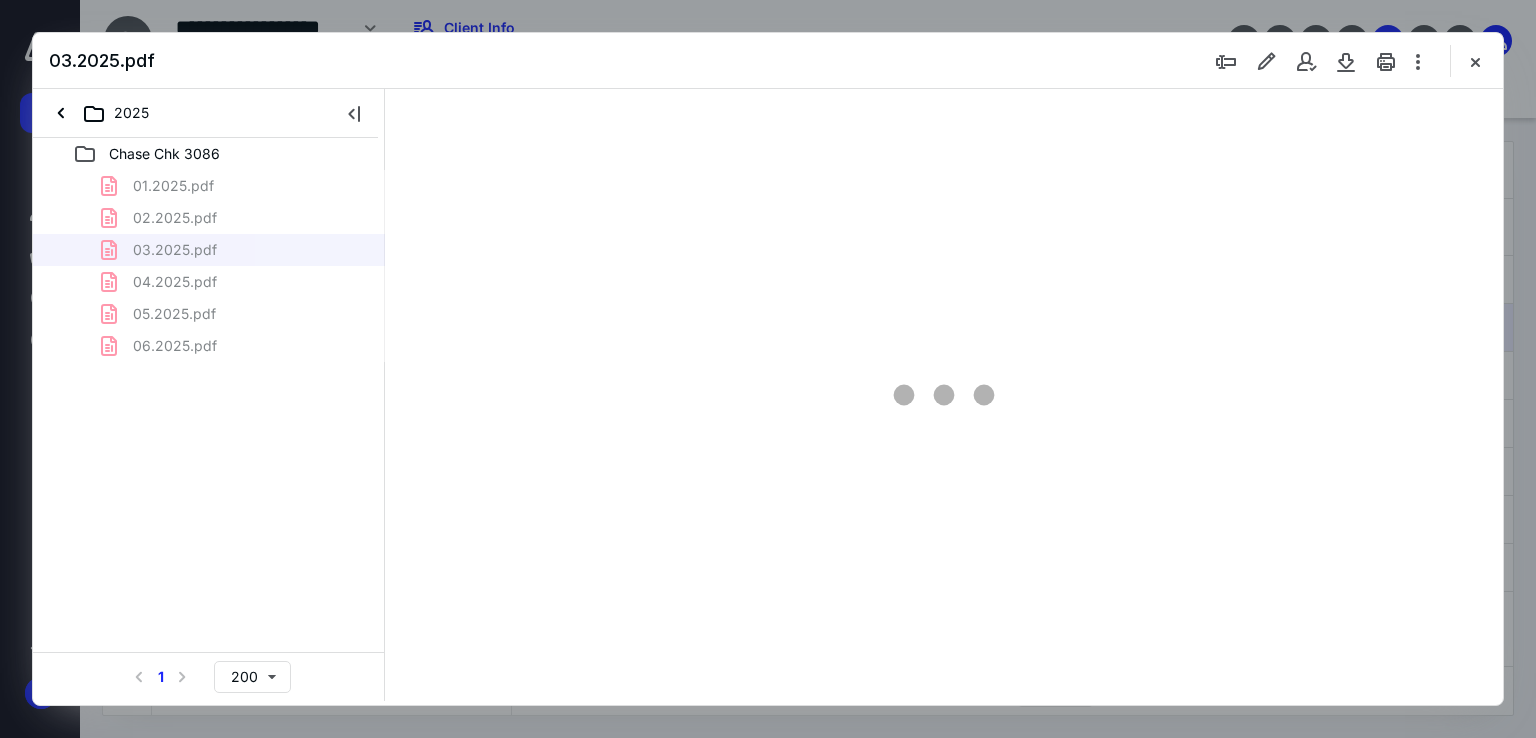 type on "67" 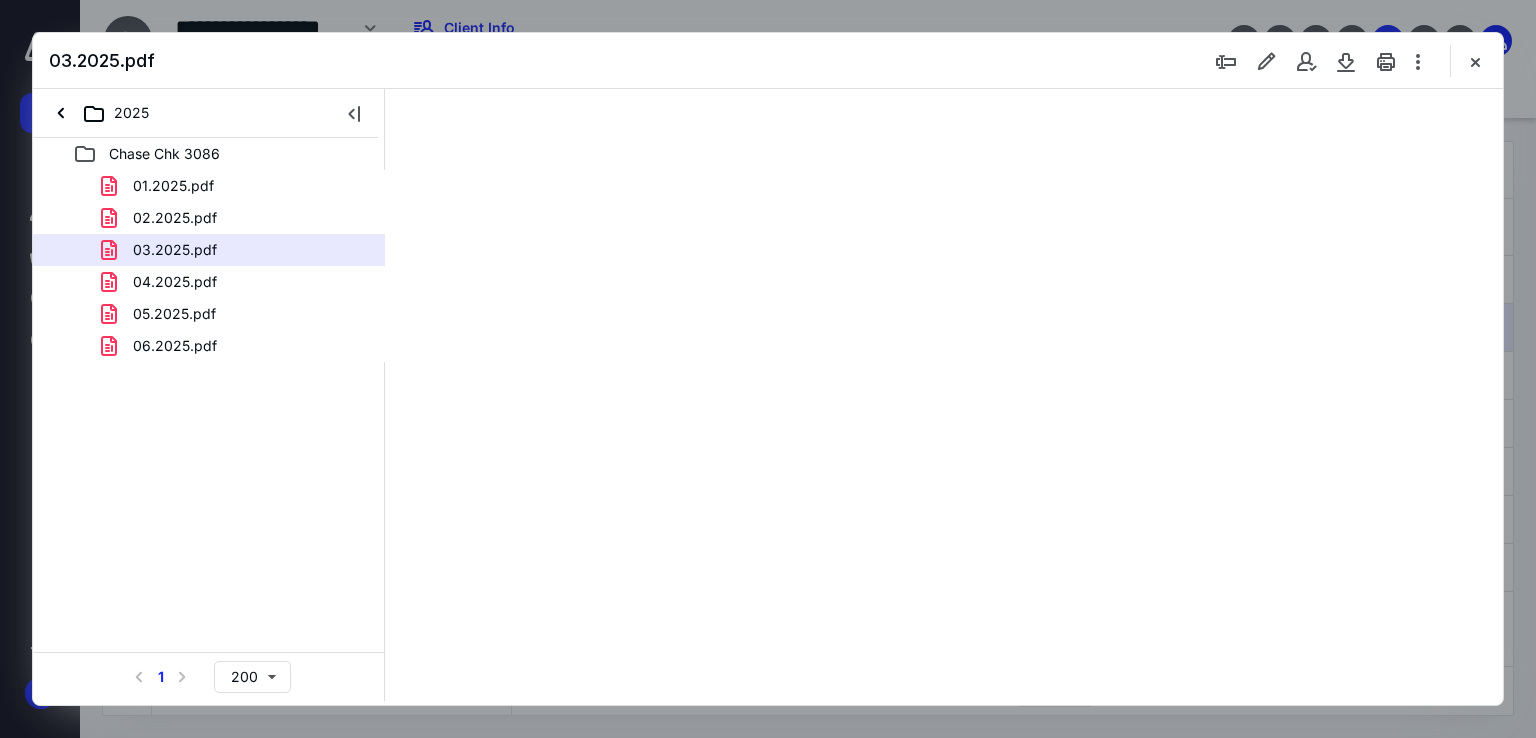 scroll, scrollTop: 79, scrollLeft: 0, axis: vertical 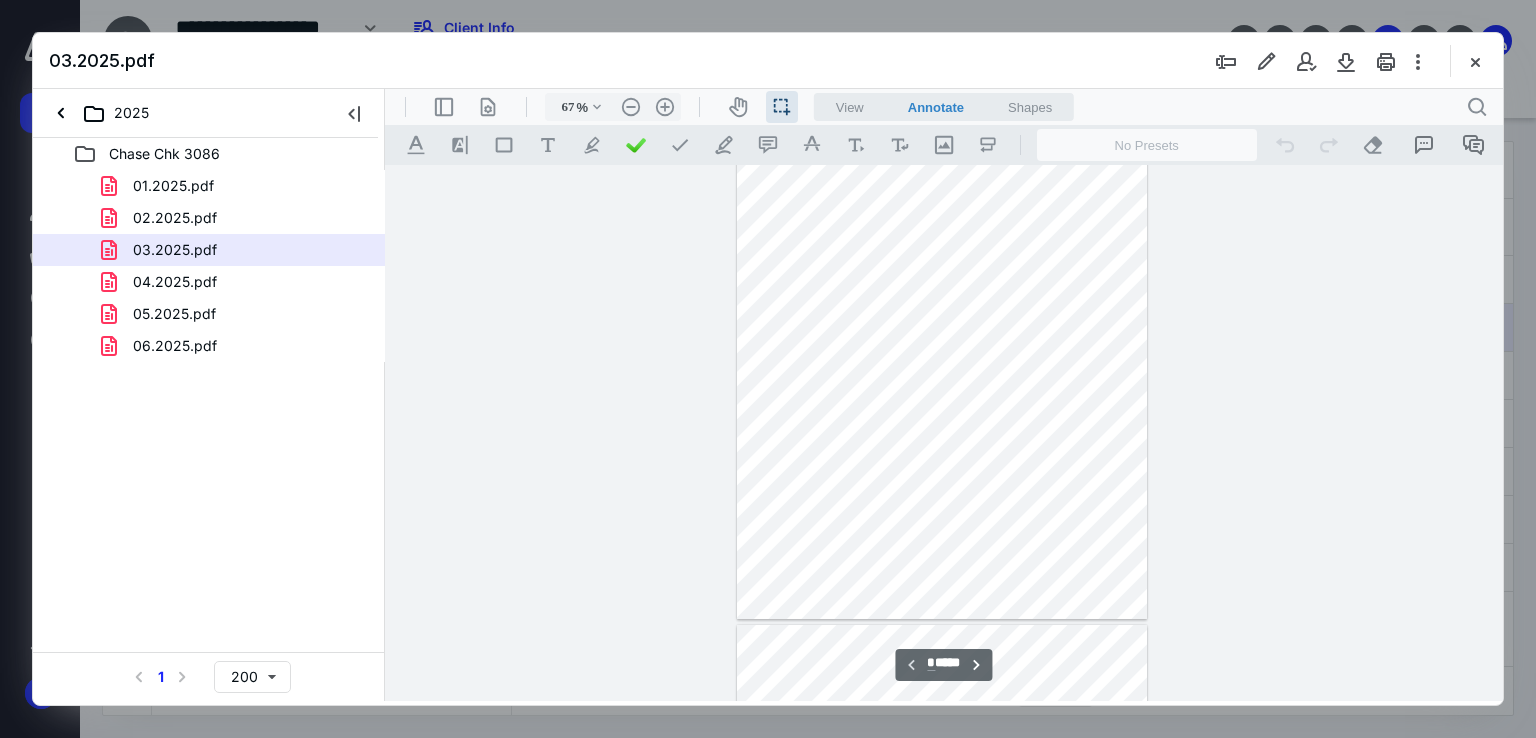 drag, startPoint x: 949, startPoint y: 543, endPoint x: 988, endPoint y: 544, distance: 39.012817 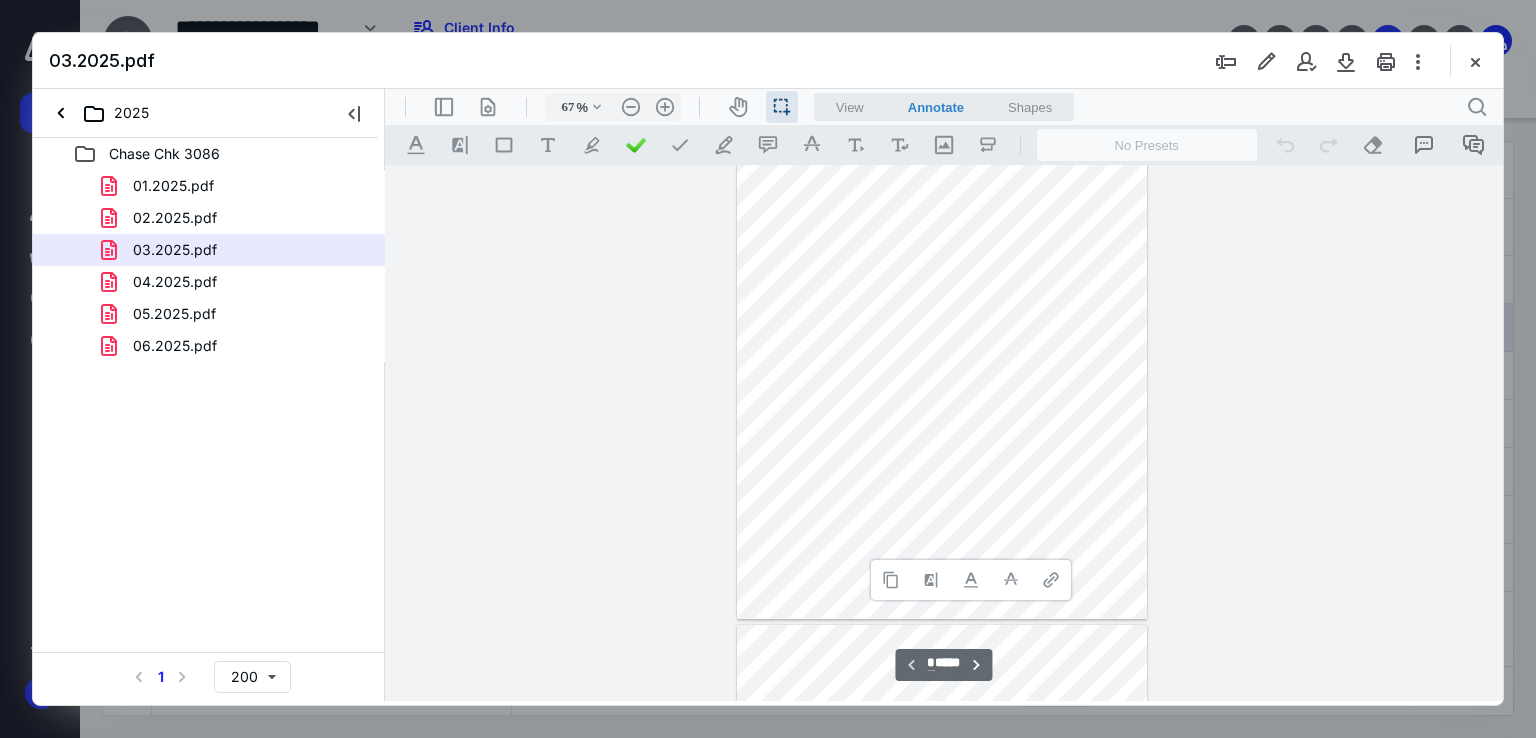 type 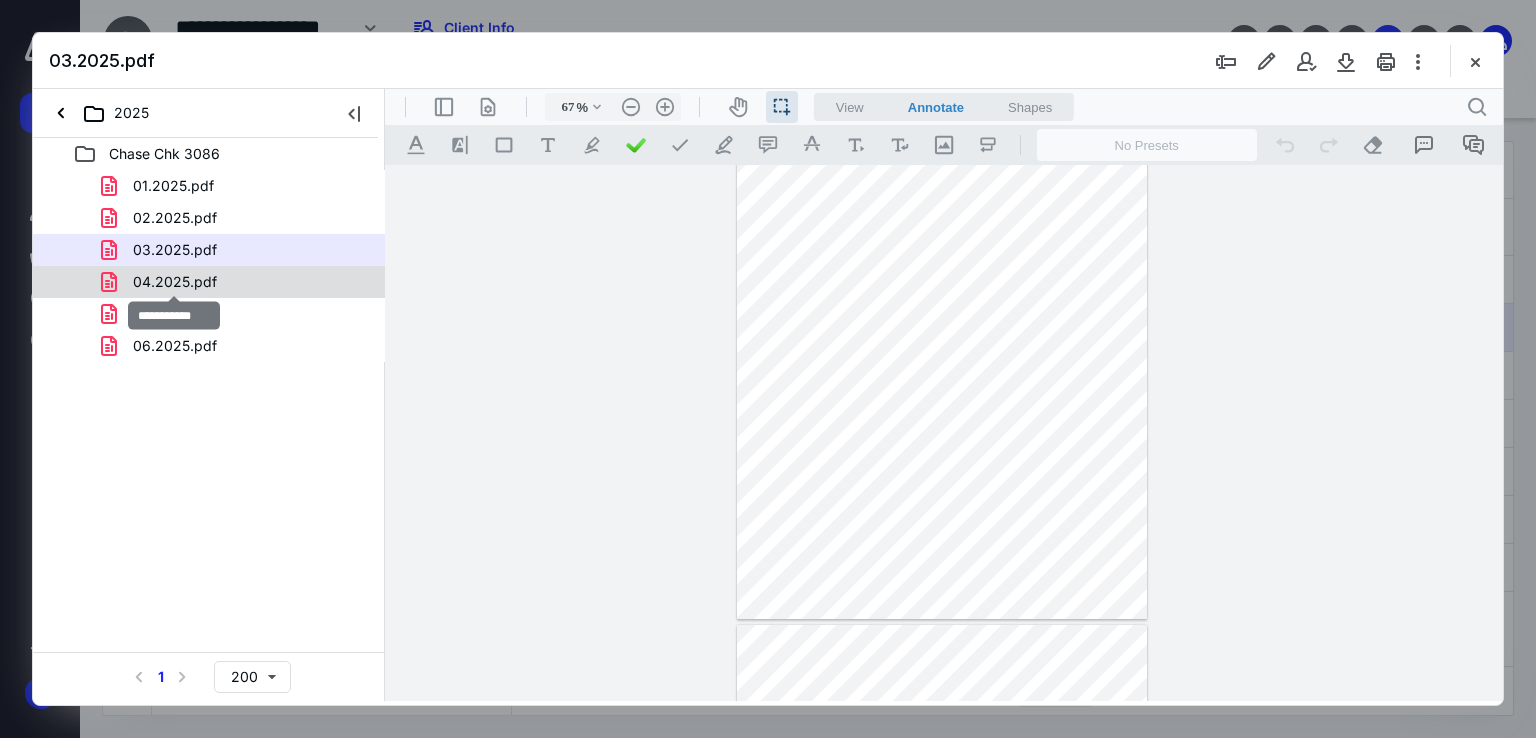click on "04.2025.pdf" at bounding box center [175, 282] 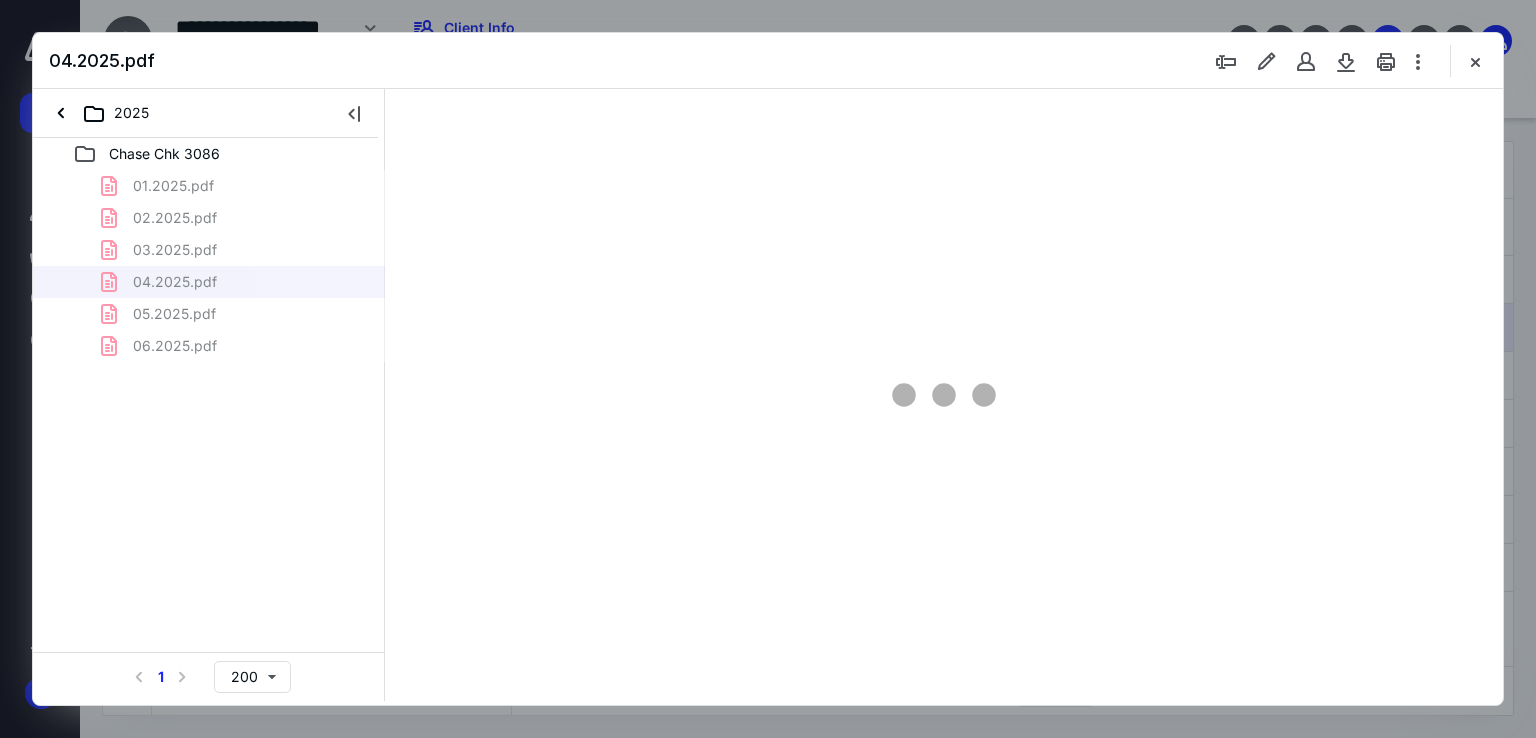 type on "67" 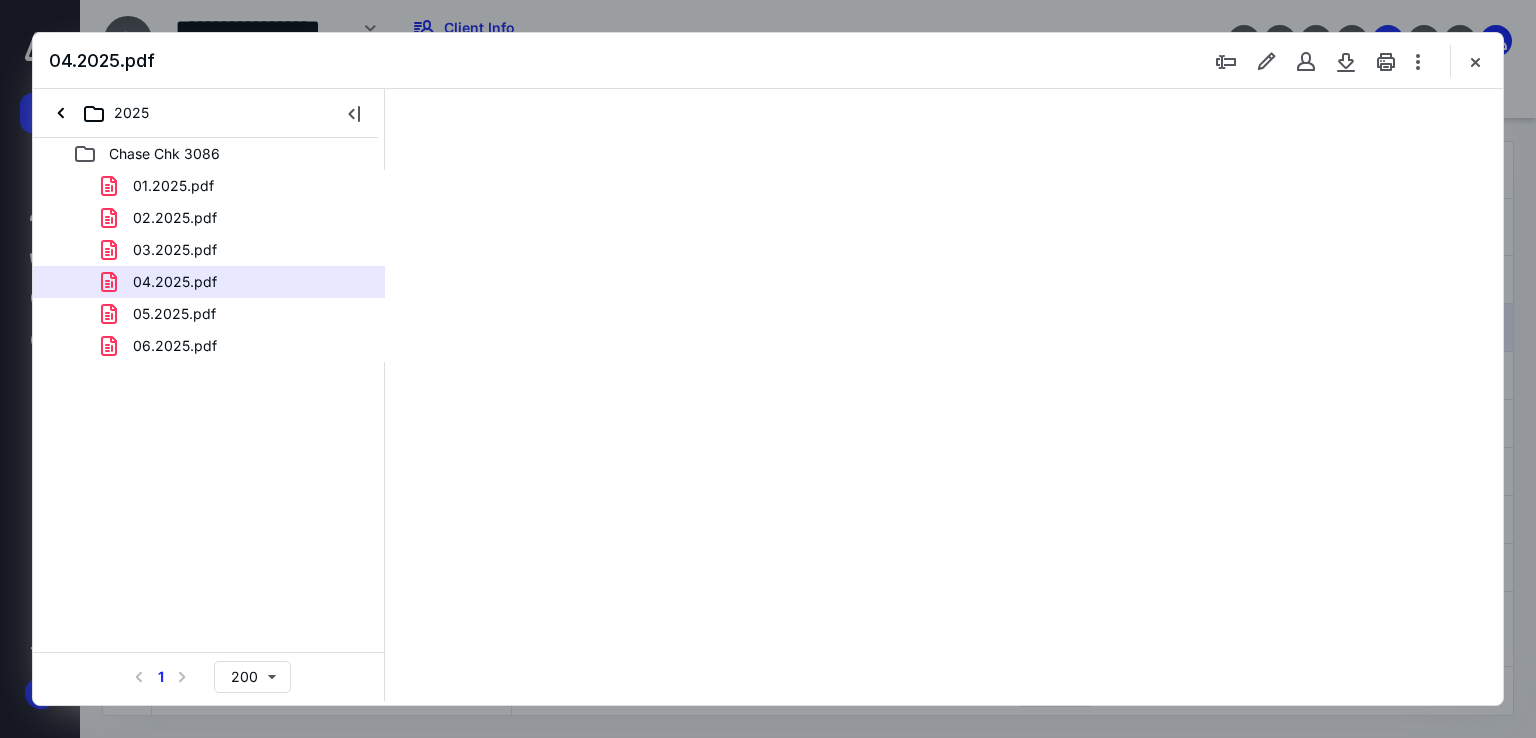 scroll, scrollTop: 79, scrollLeft: 0, axis: vertical 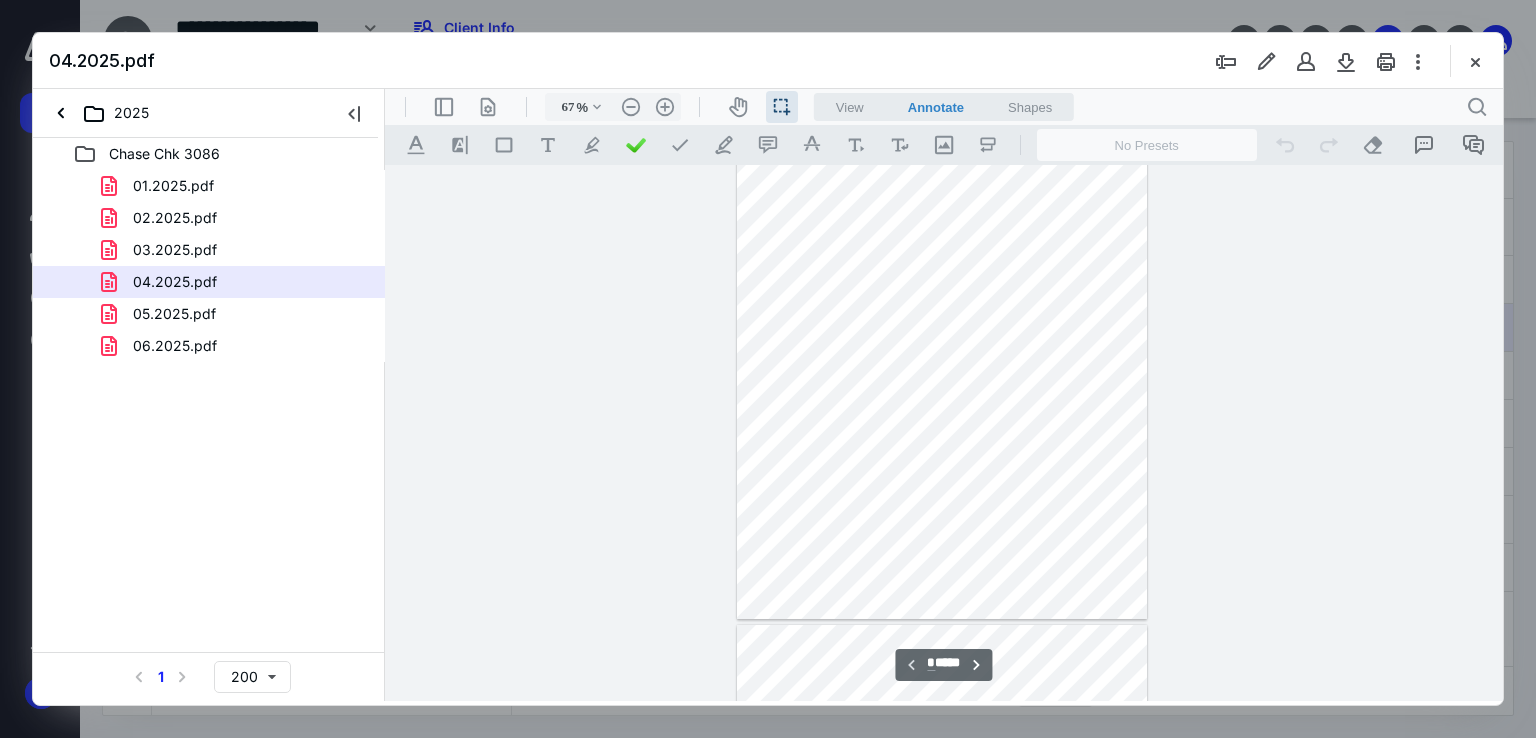 drag, startPoint x: 953, startPoint y: 439, endPoint x: 996, endPoint y: 439, distance: 43 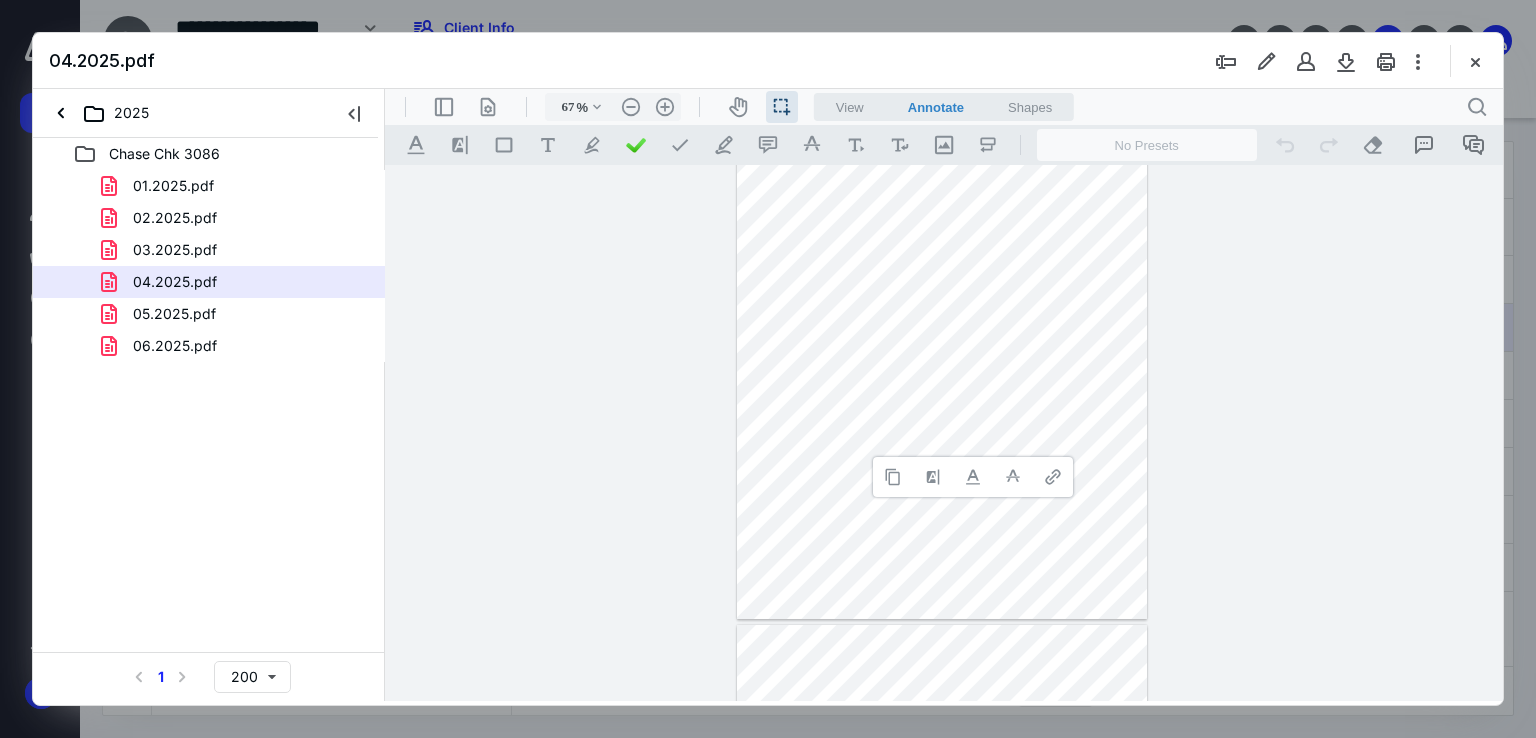 type 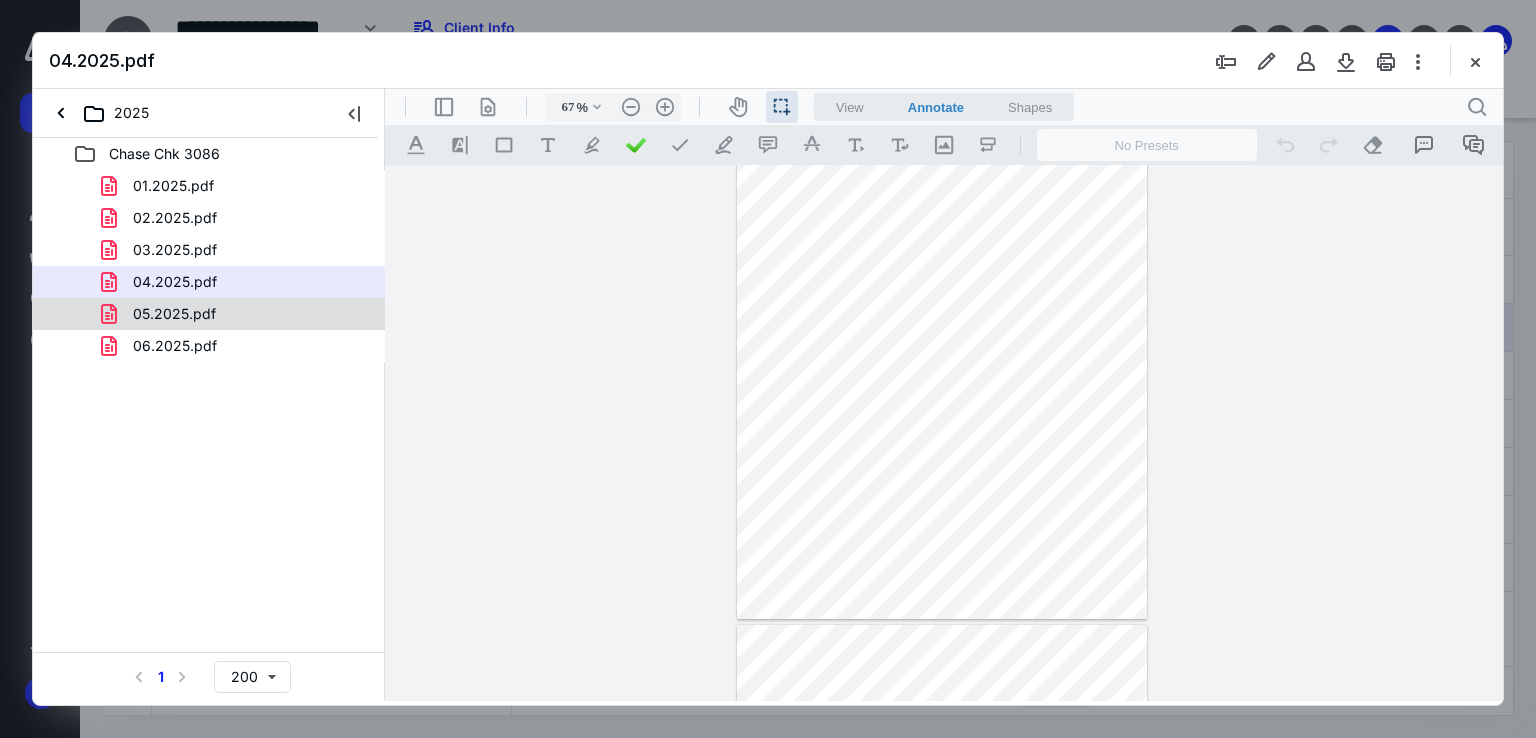 click on "05.2025.pdf" at bounding box center (237, 314) 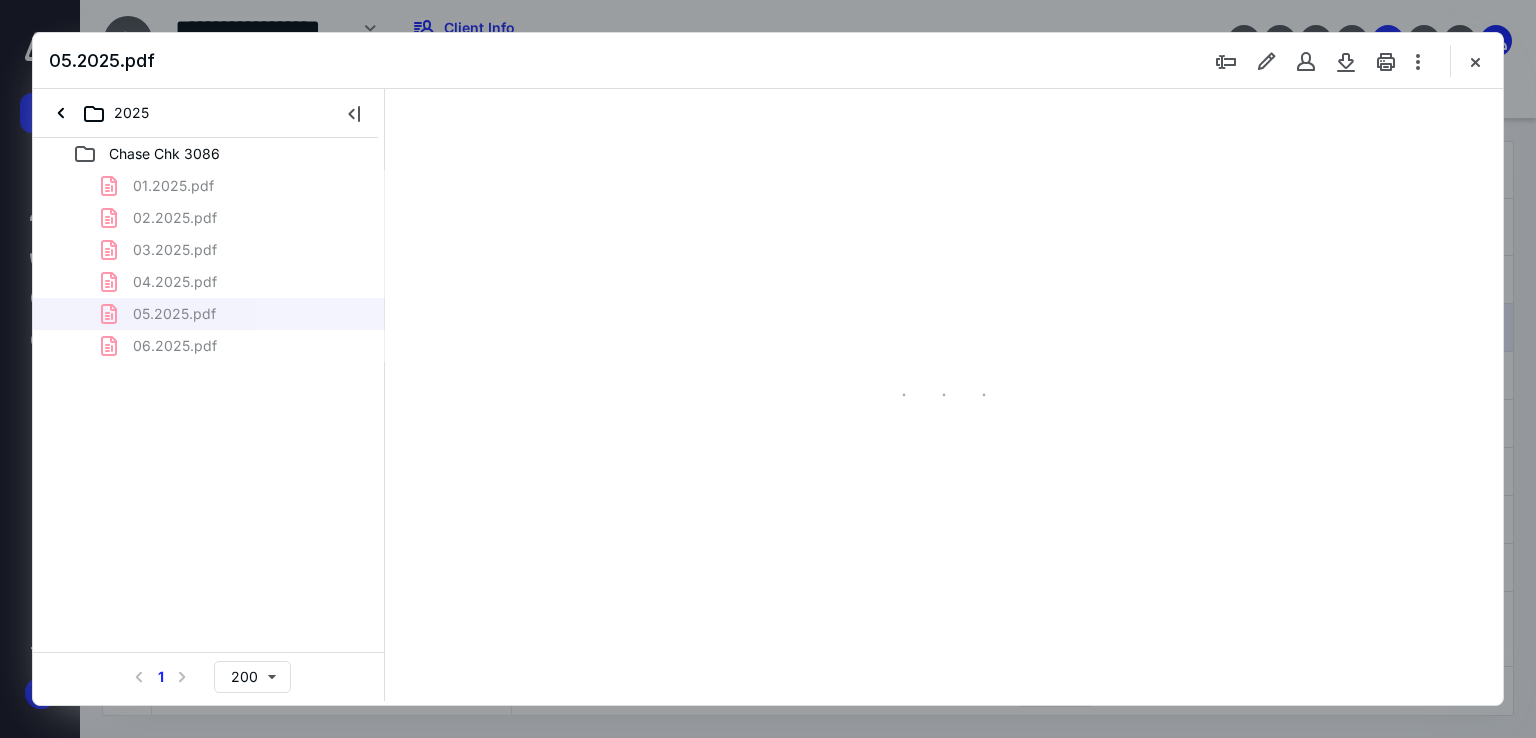type on "67" 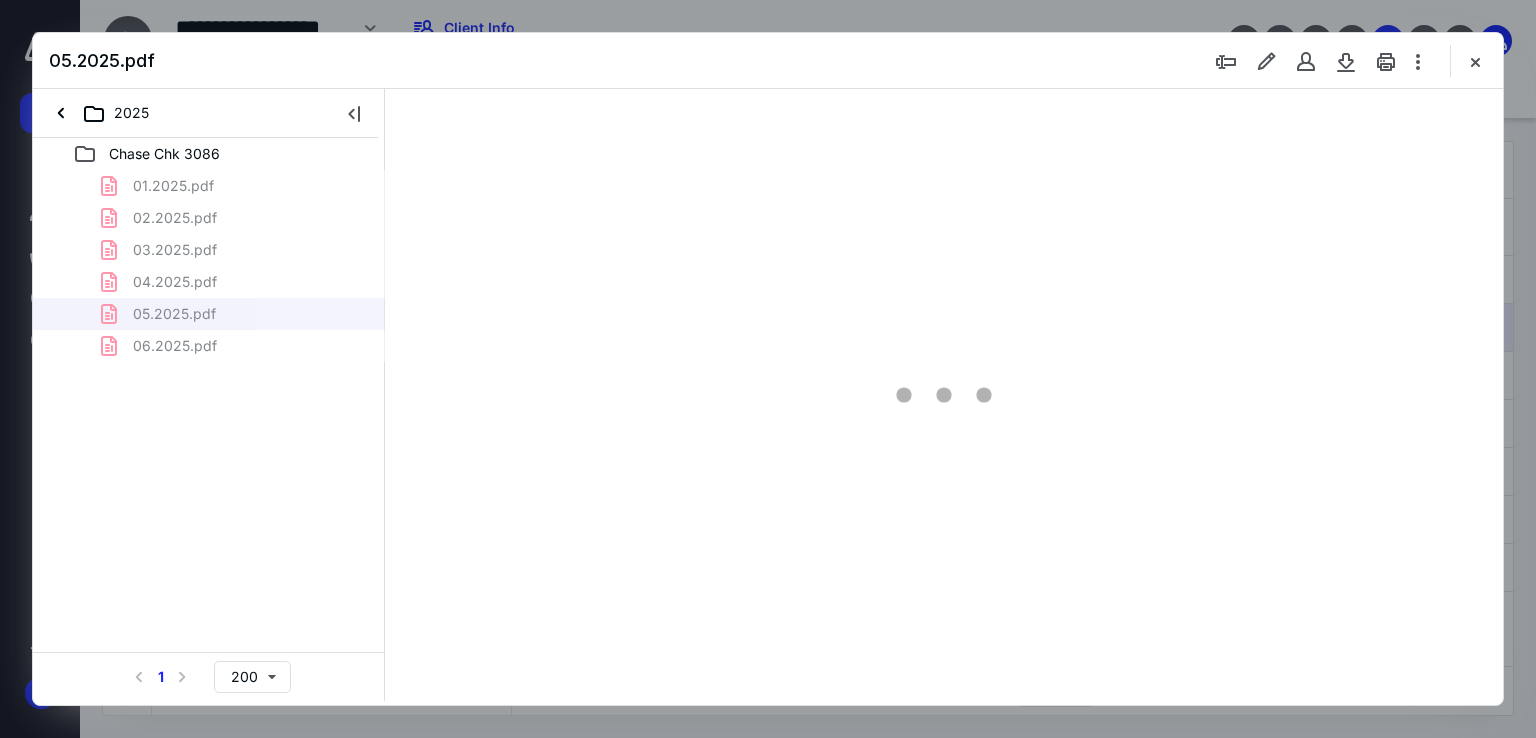 scroll, scrollTop: 79, scrollLeft: 0, axis: vertical 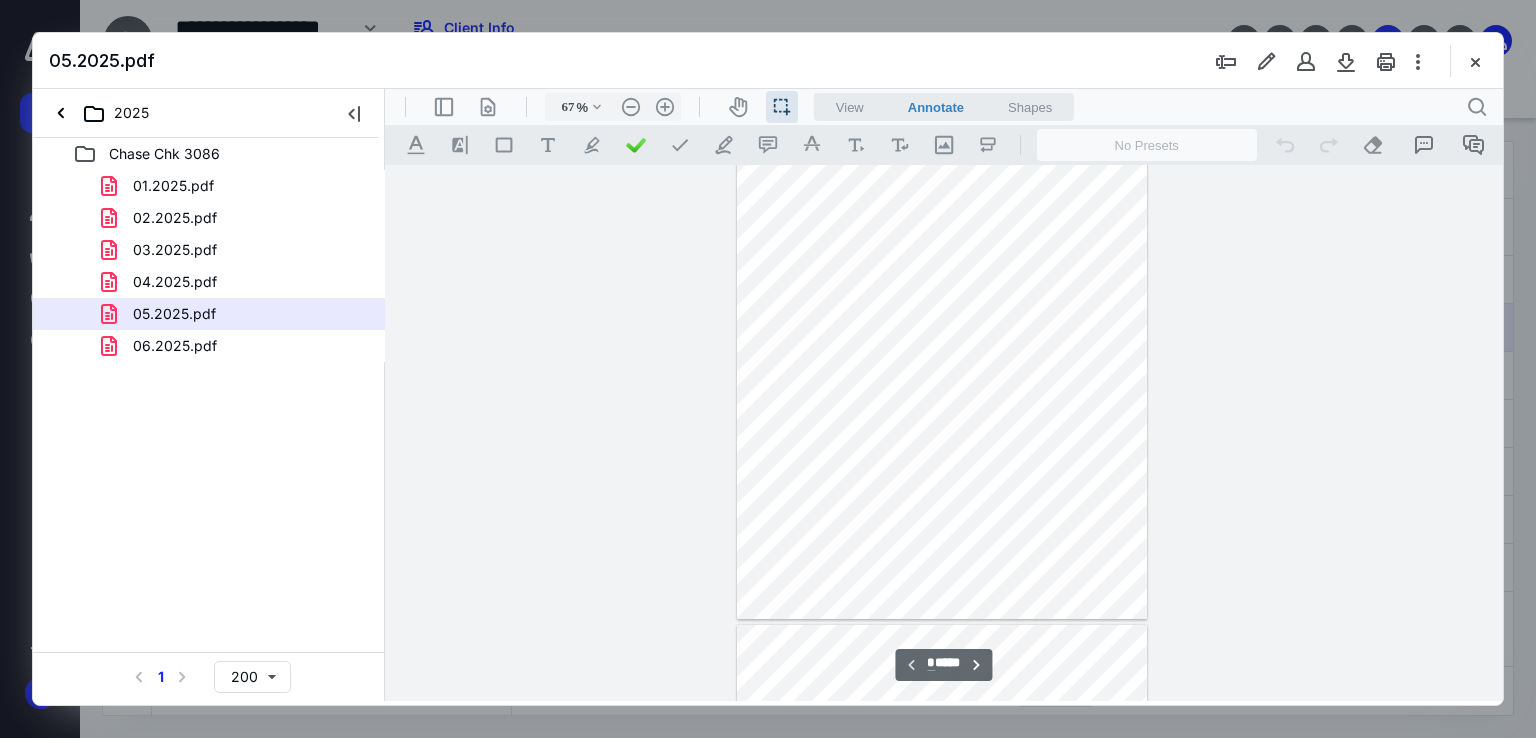 drag, startPoint x: 954, startPoint y: 346, endPoint x: 990, endPoint y: 352, distance: 36.496574 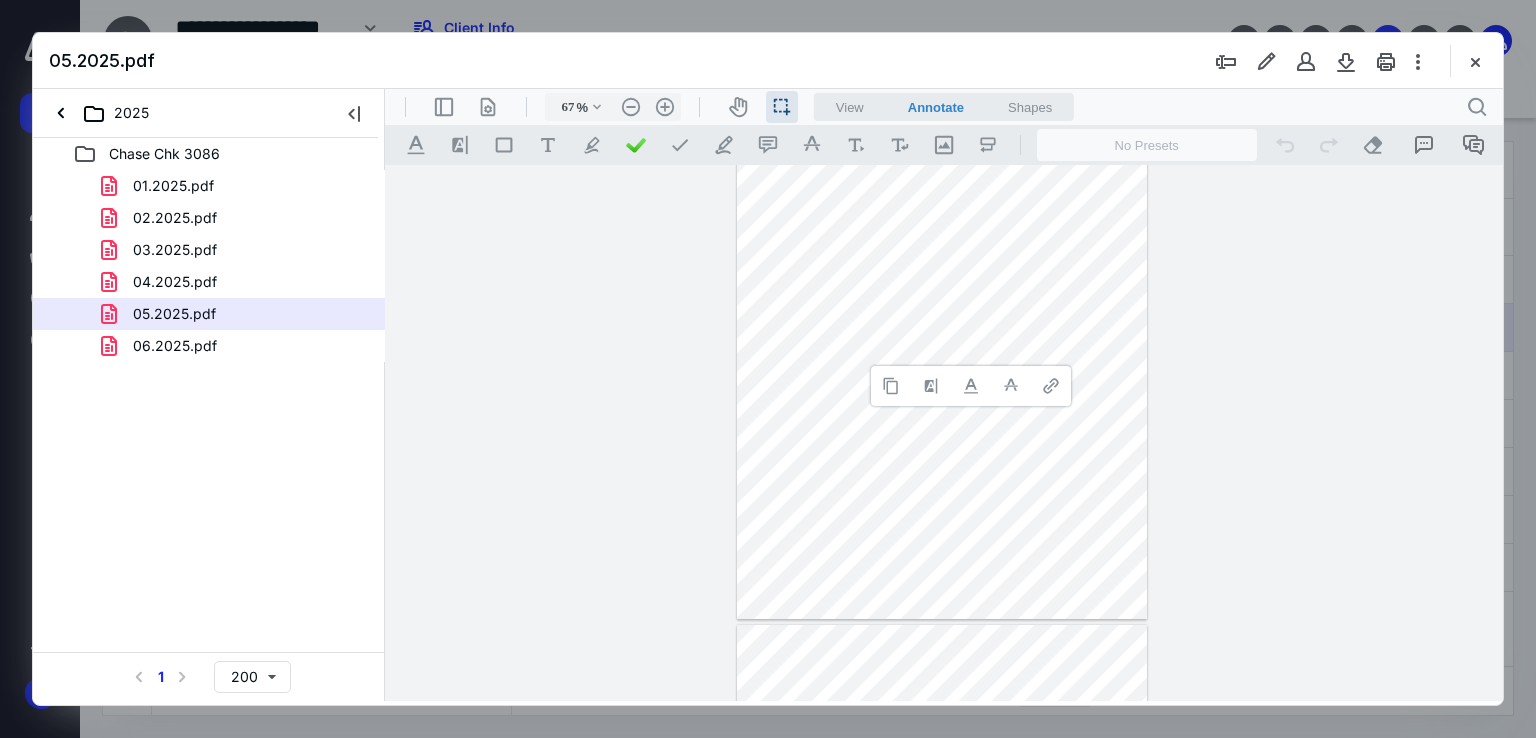 type 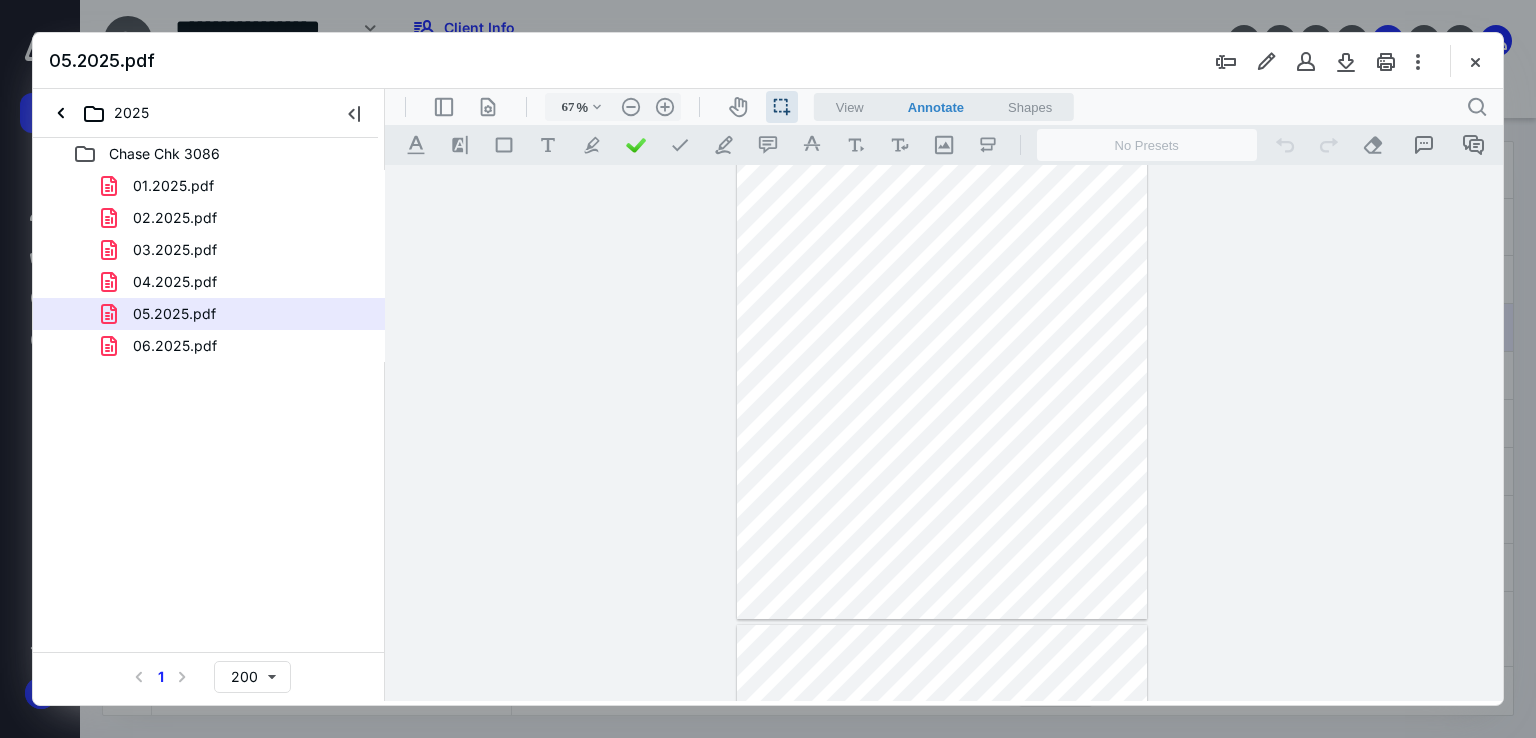 drag, startPoint x: 1493, startPoint y: 186, endPoint x: 1493, endPoint y: 171, distance: 15 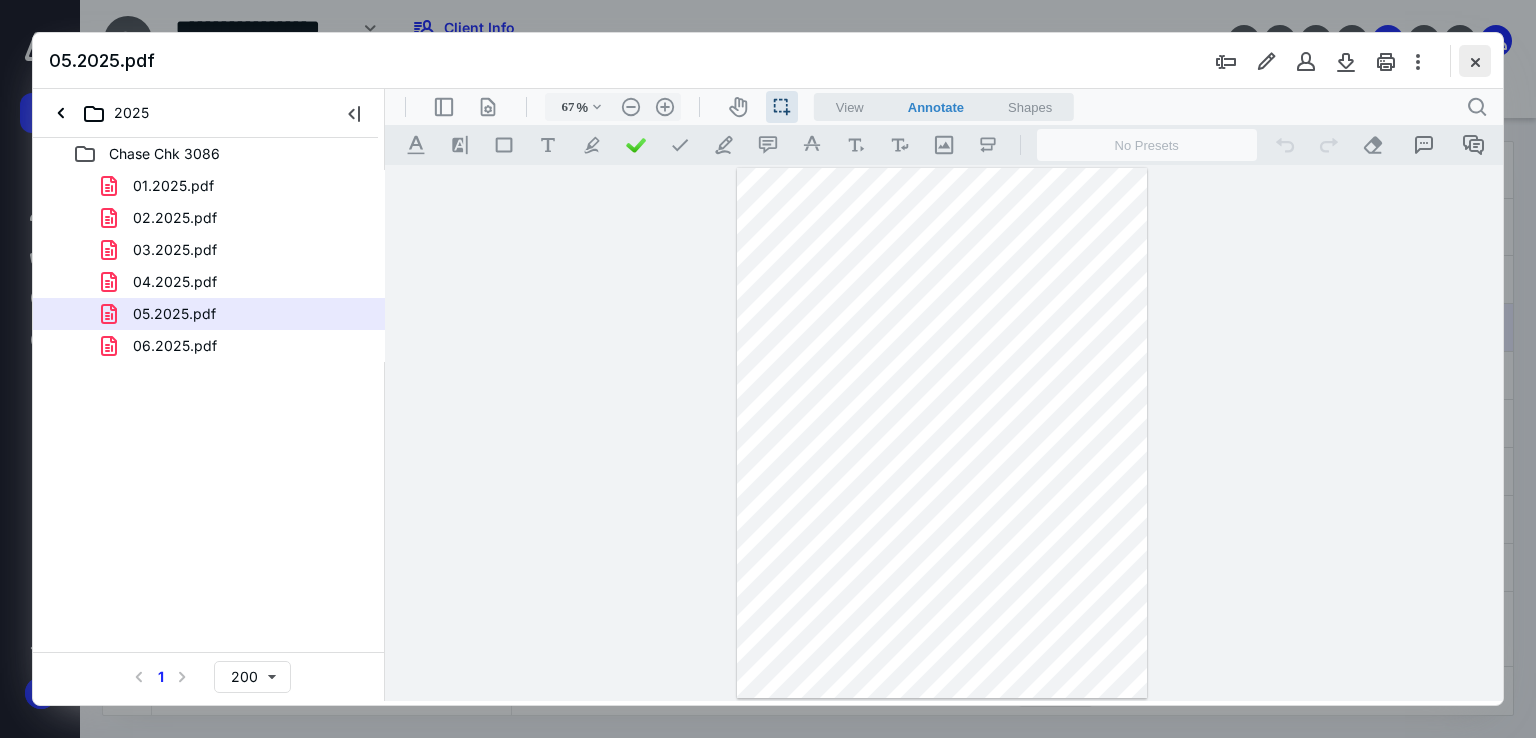 click at bounding box center (1475, 61) 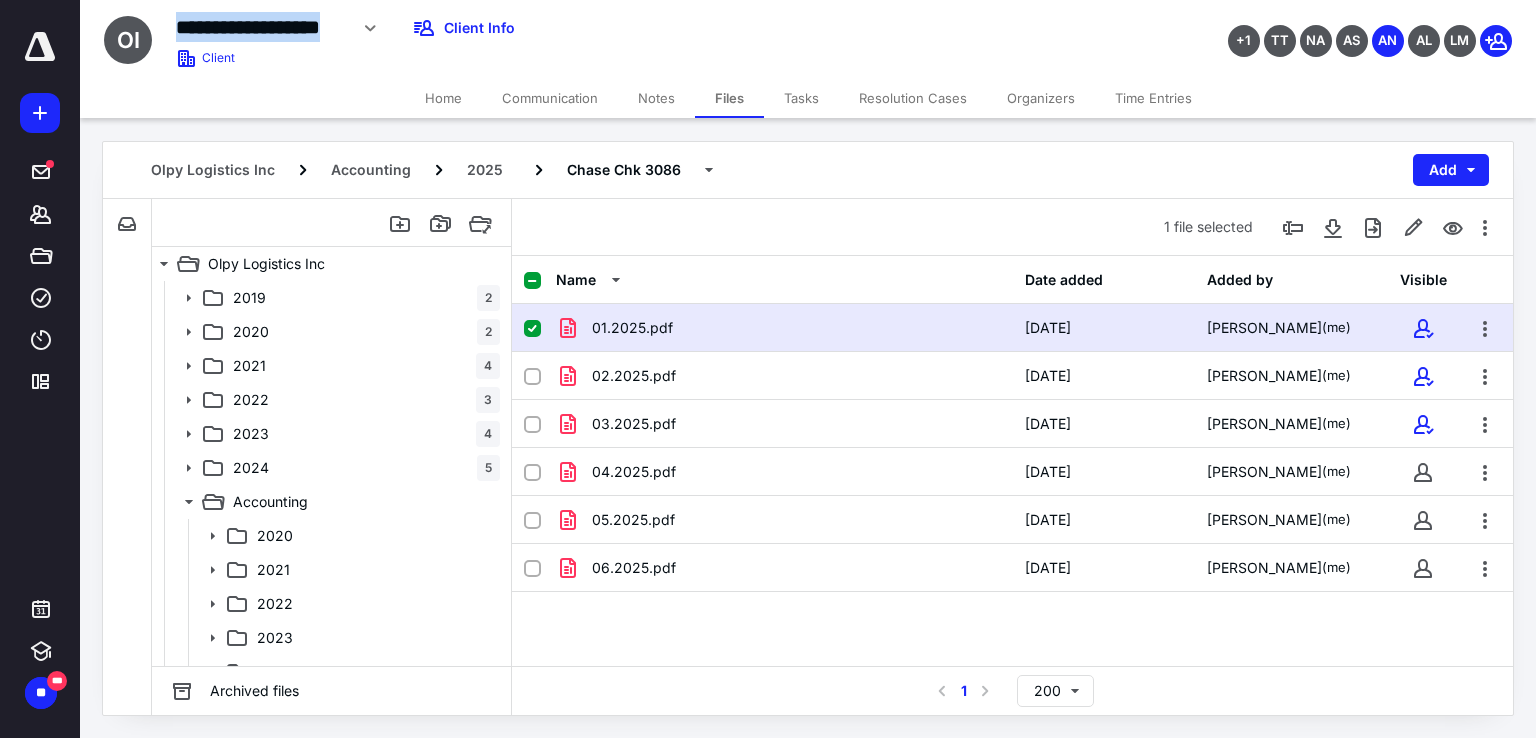 drag, startPoint x: 350, startPoint y: 29, endPoint x: 173, endPoint y: 20, distance: 177.22867 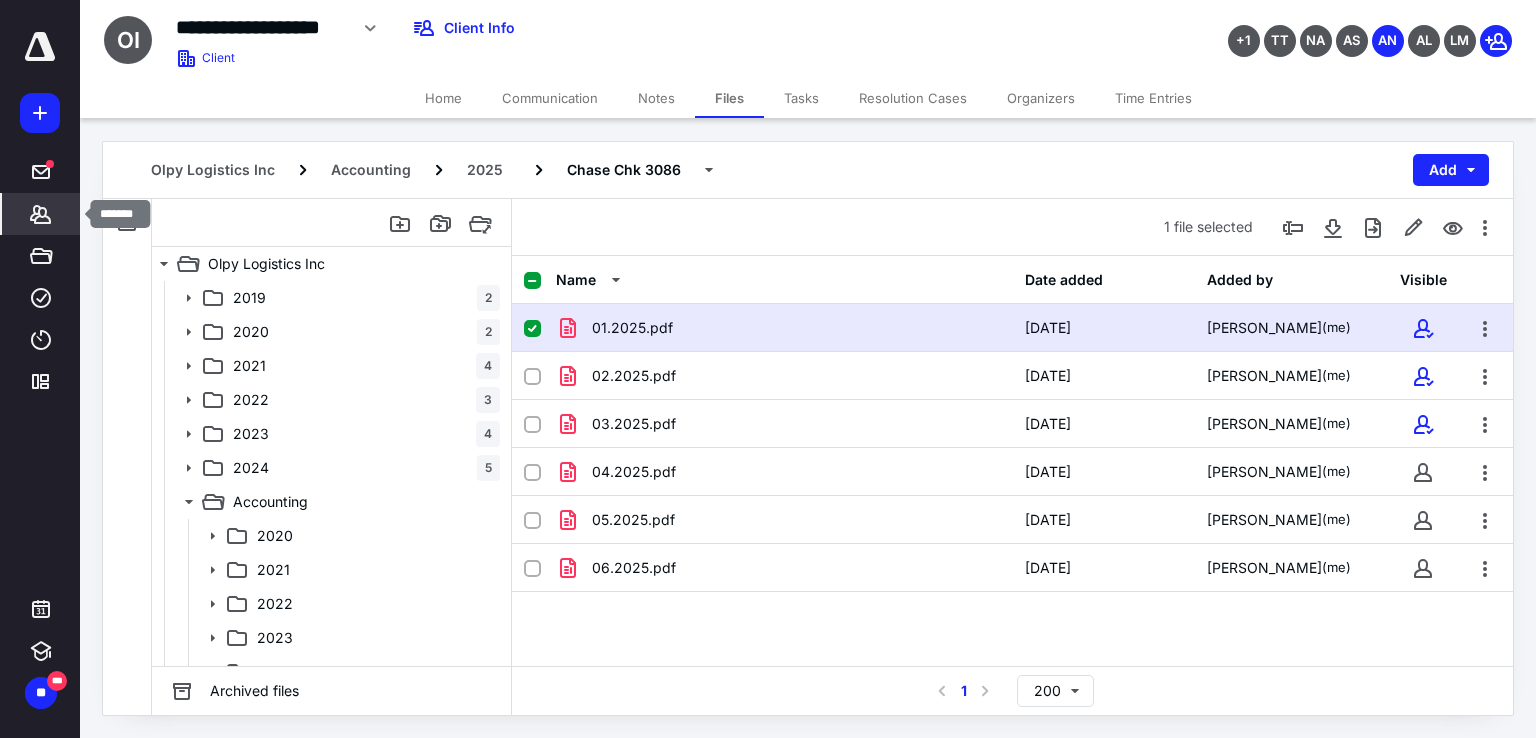 click 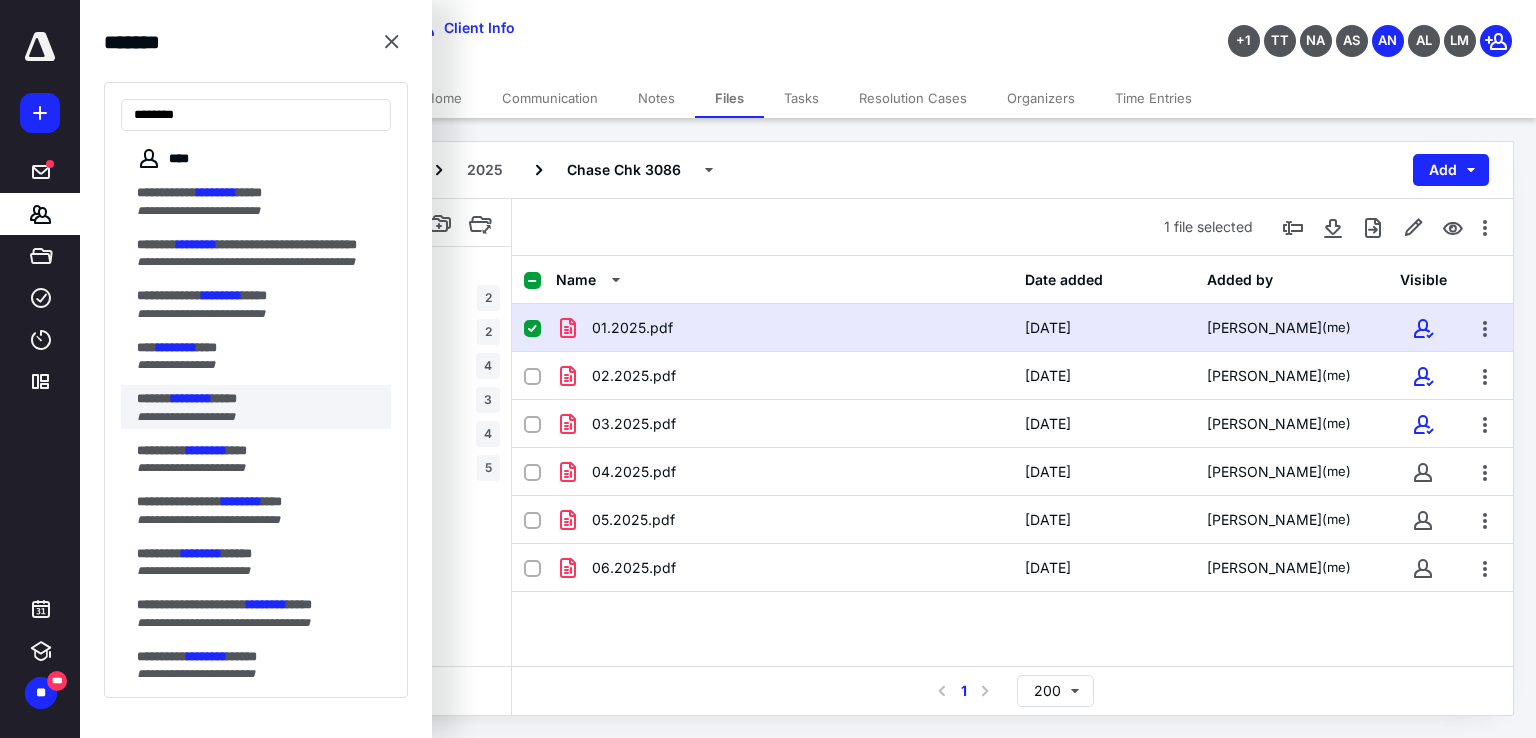 type on "********" 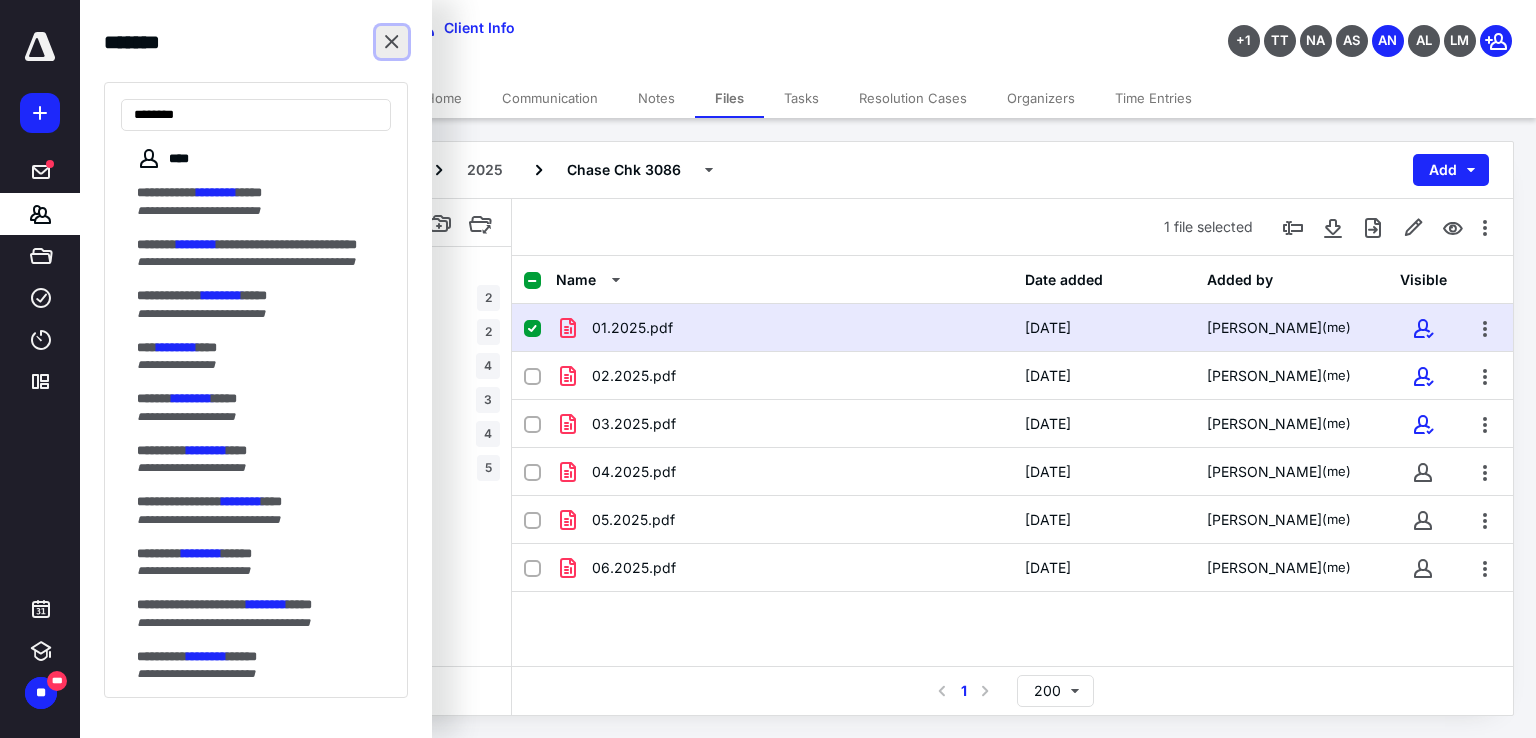 click at bounding box center [392, 42] 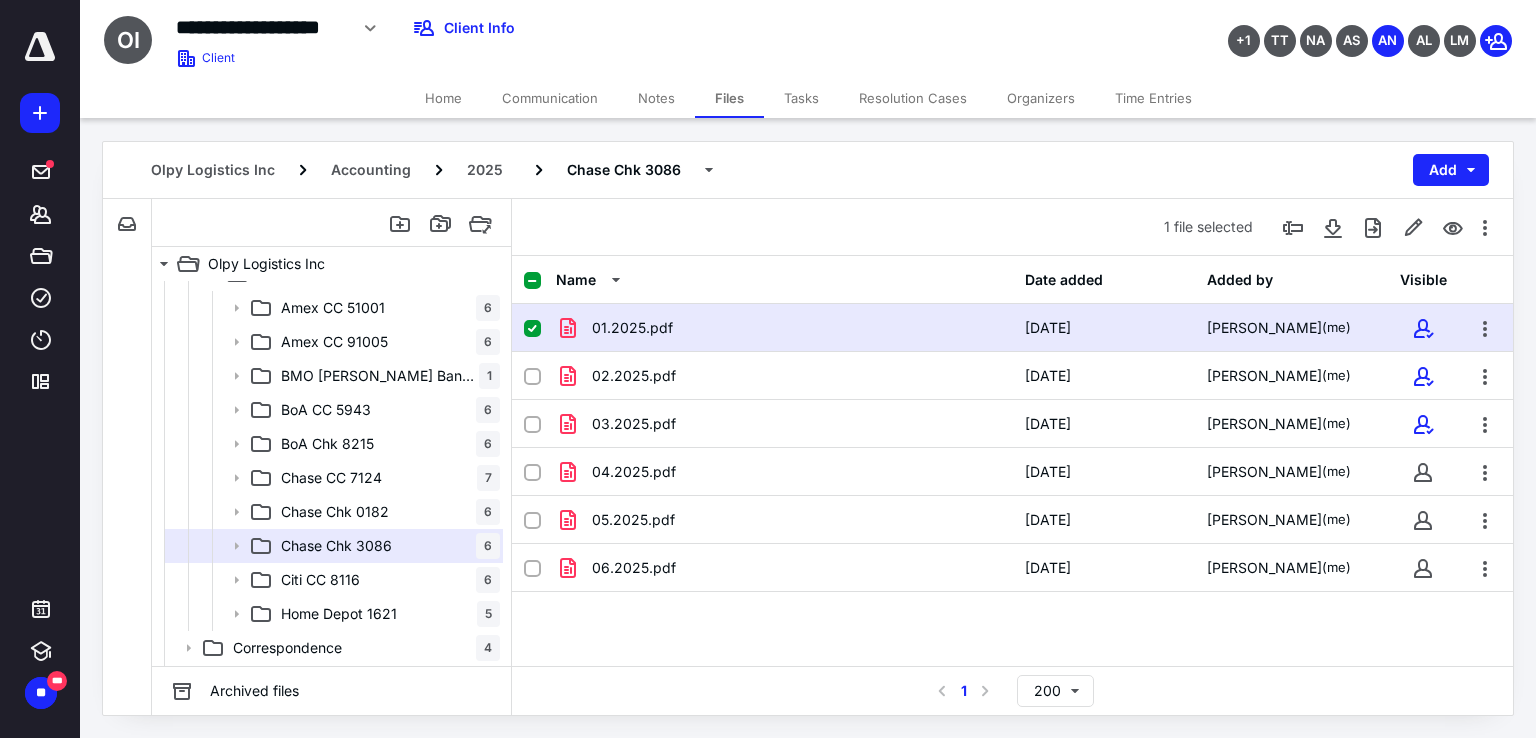 scroll, scrollTop: 532, scrollLeft: 0, axis: vertical 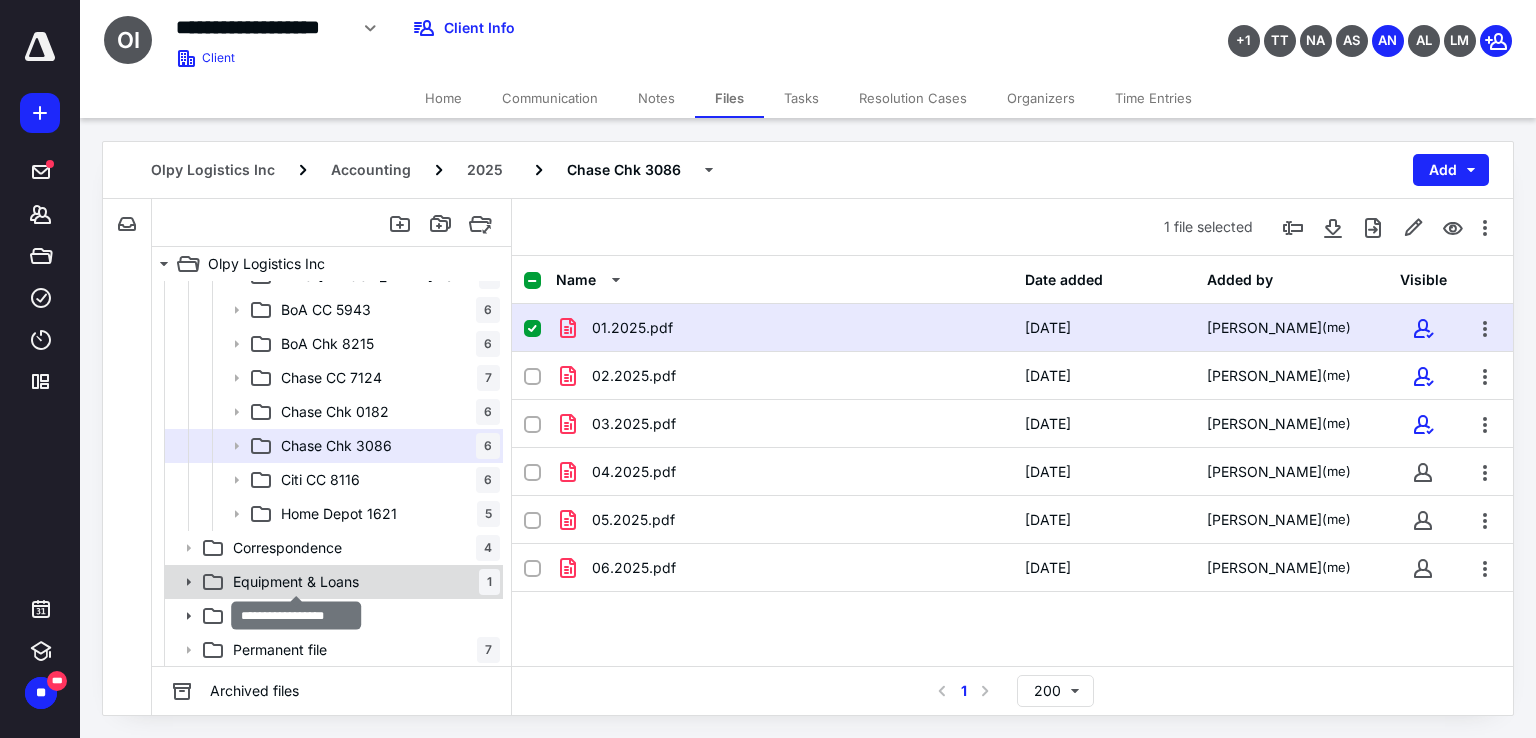 click on "Equipment & Loans" at bounding box center [296, 582] 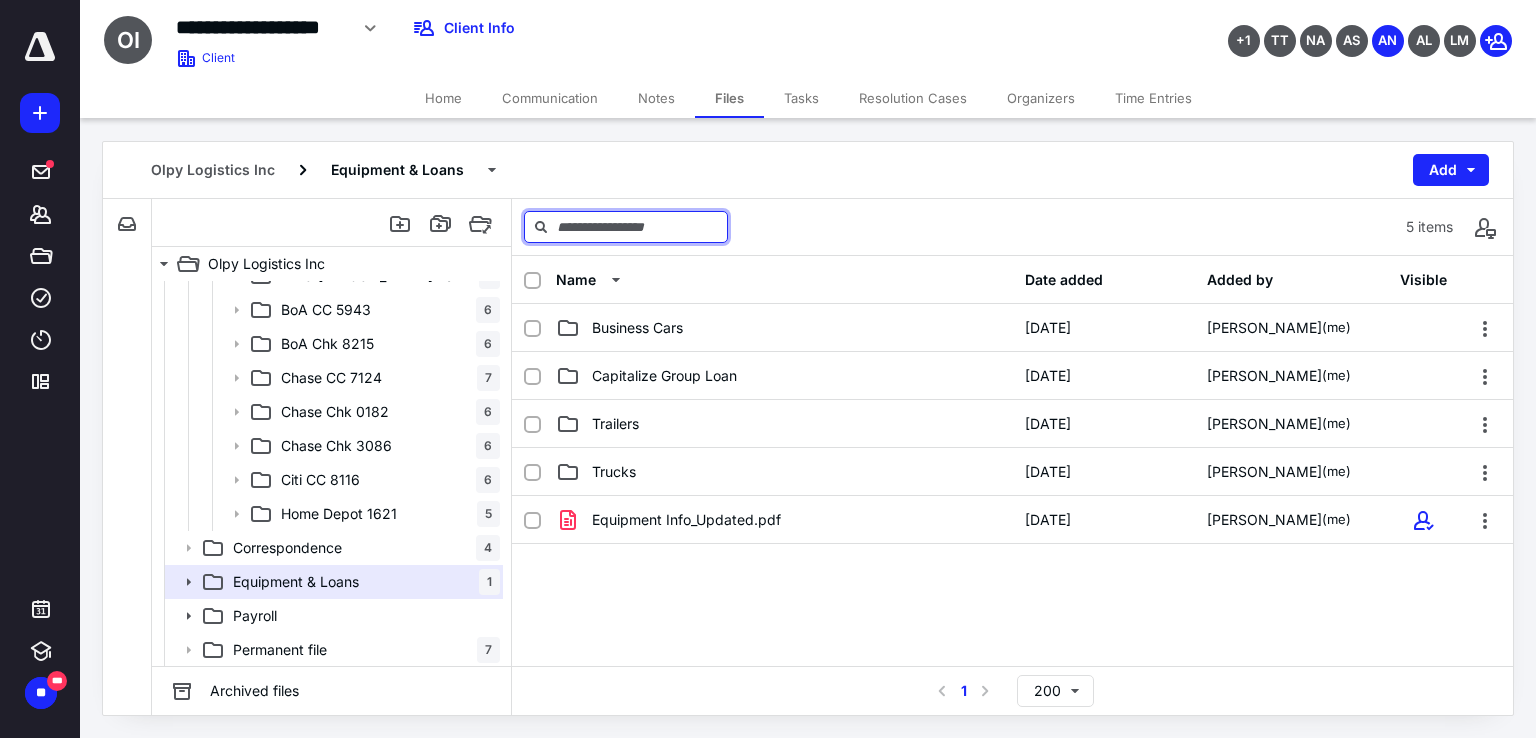click at bounding box center [626, 227] 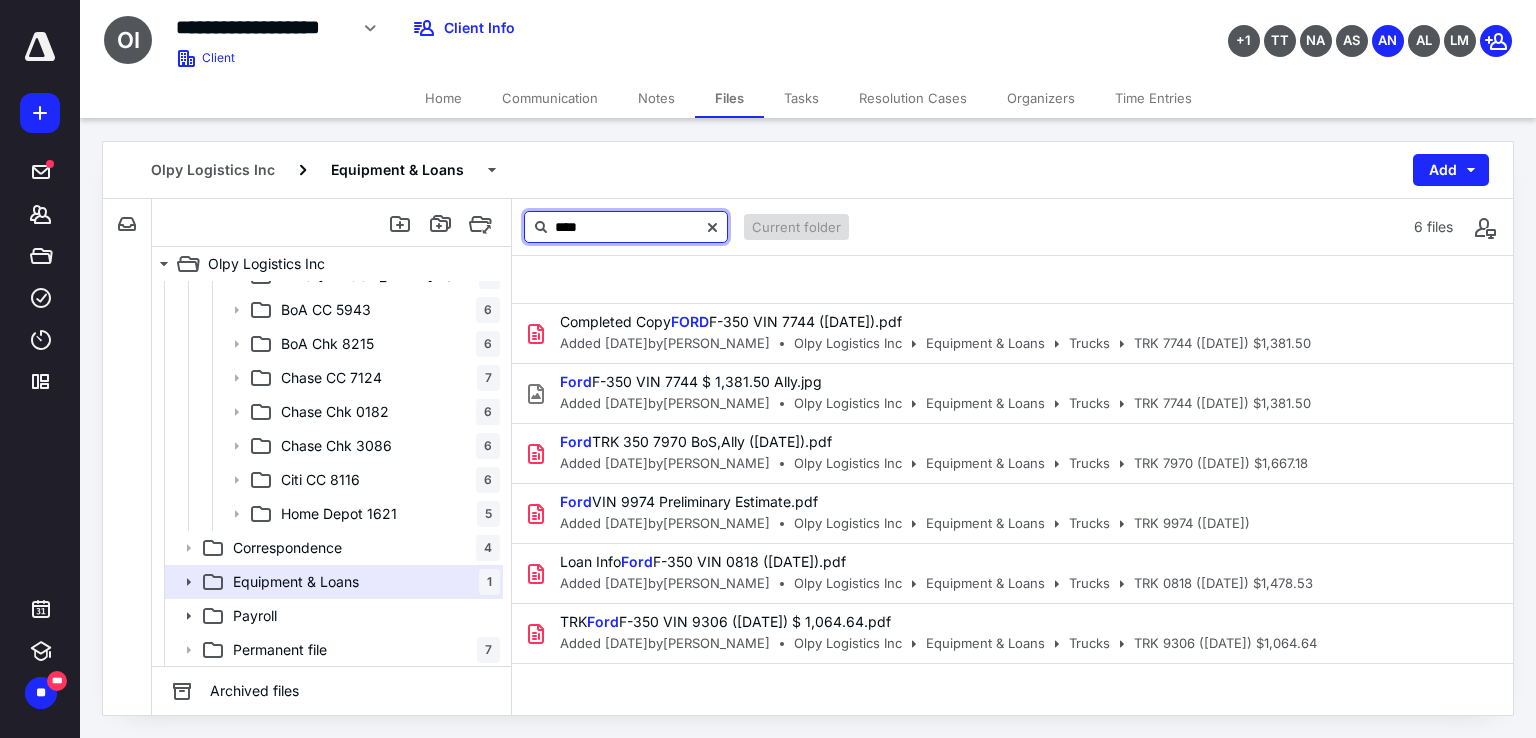 type on "****" 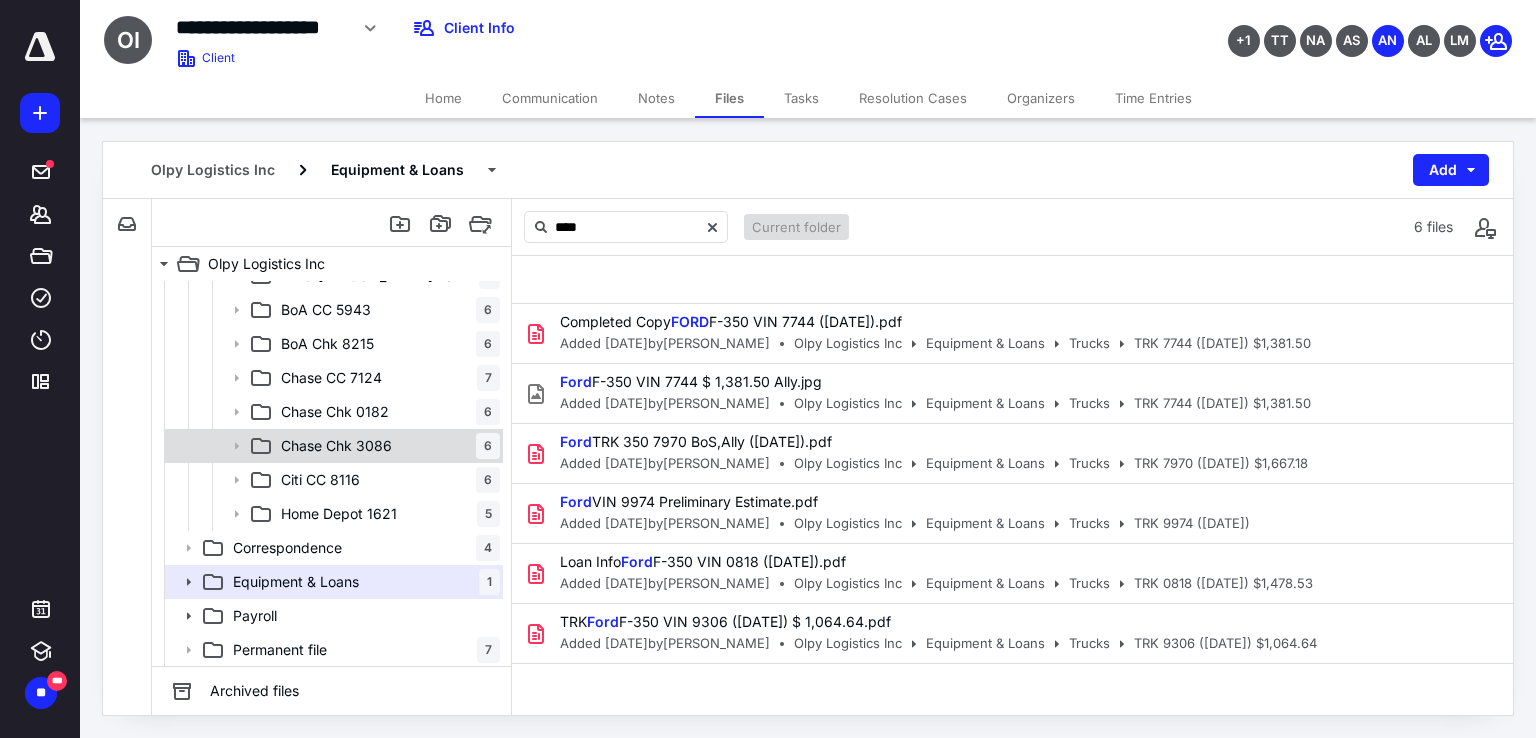 click on "Chase Chk 3086 6" at bounding box center (386, 446) 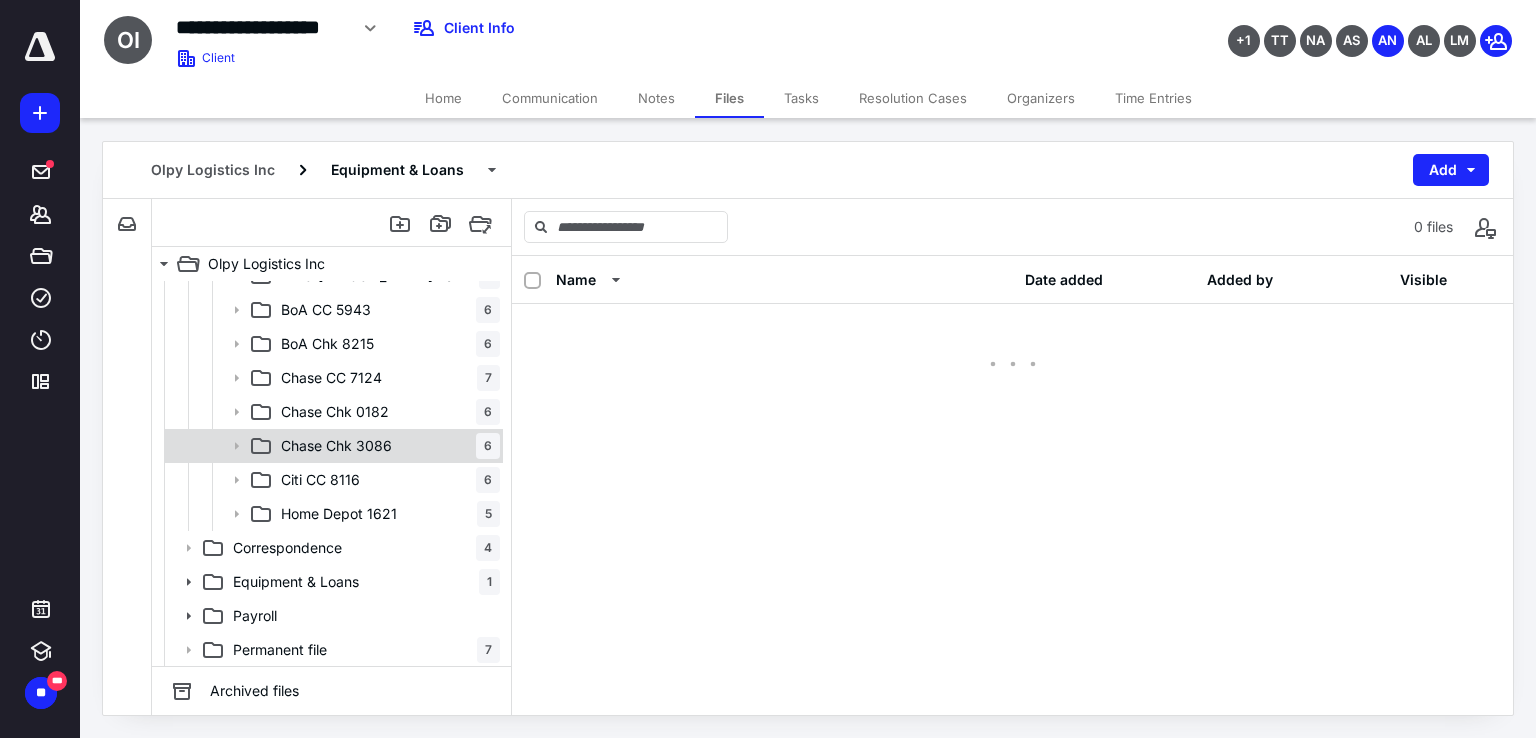 click on "Chase Chk 3086 6" at bounding box center (386, 446) 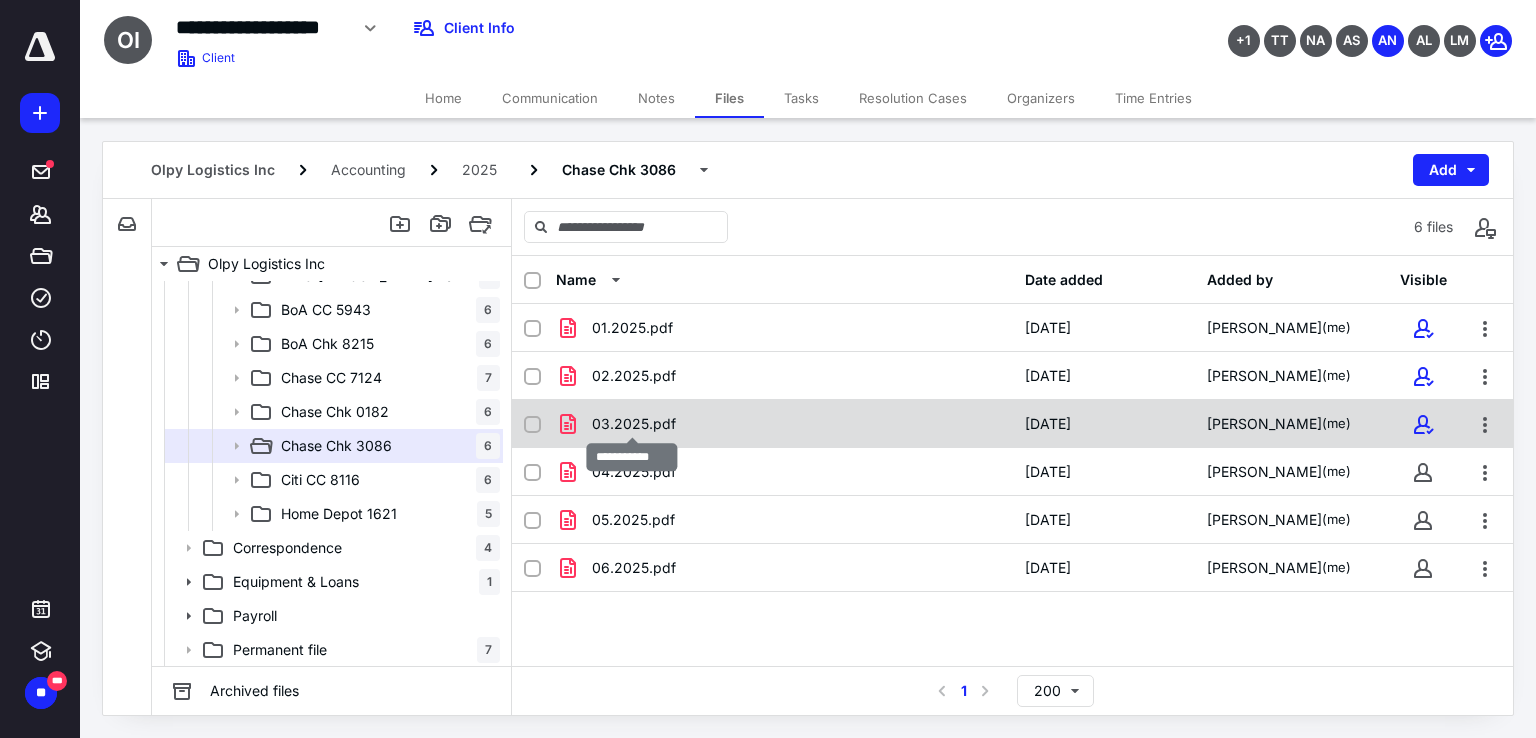 click on "03.2025.pdf" at bounding box center [634, 424] 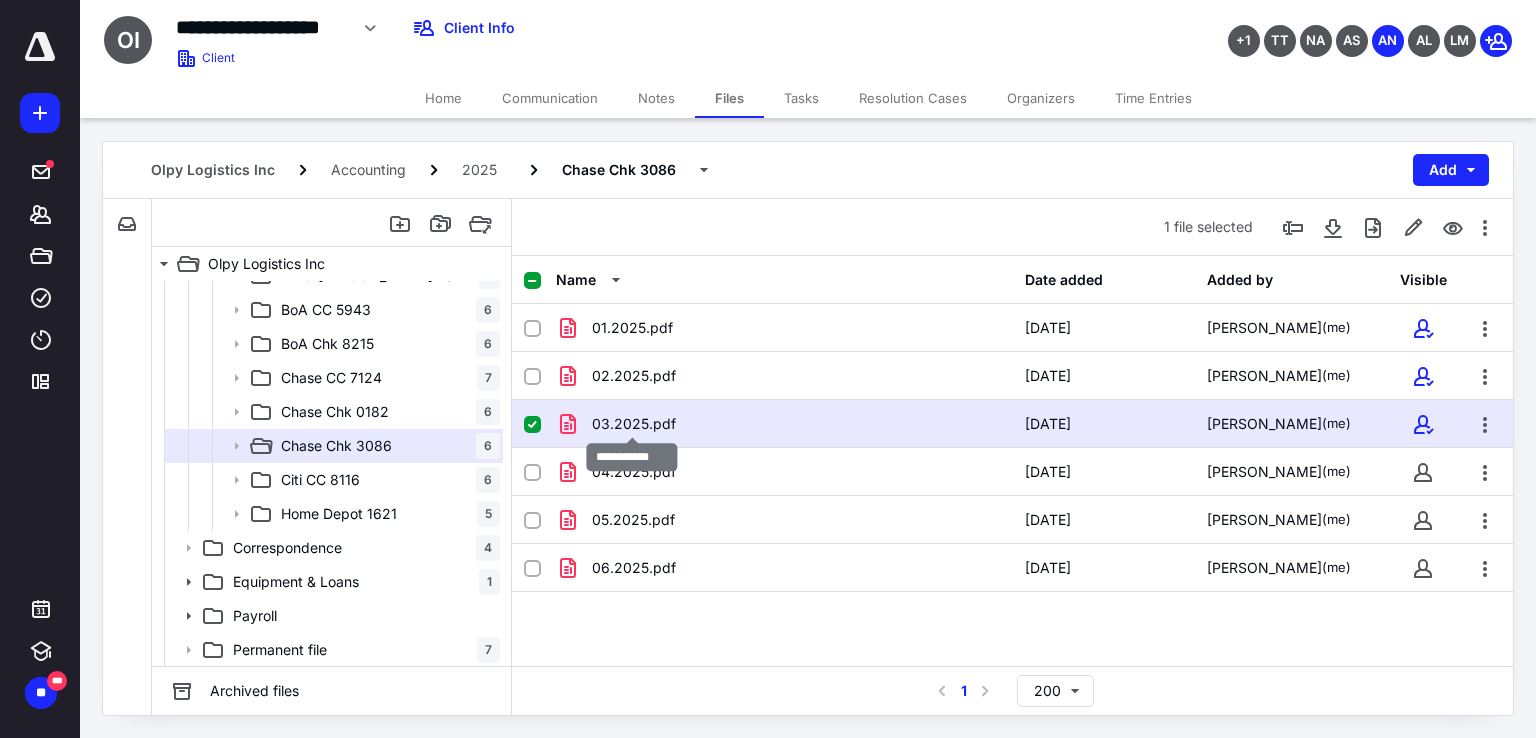 click on "03.2025.pdf" at bounding box center [634, 424] 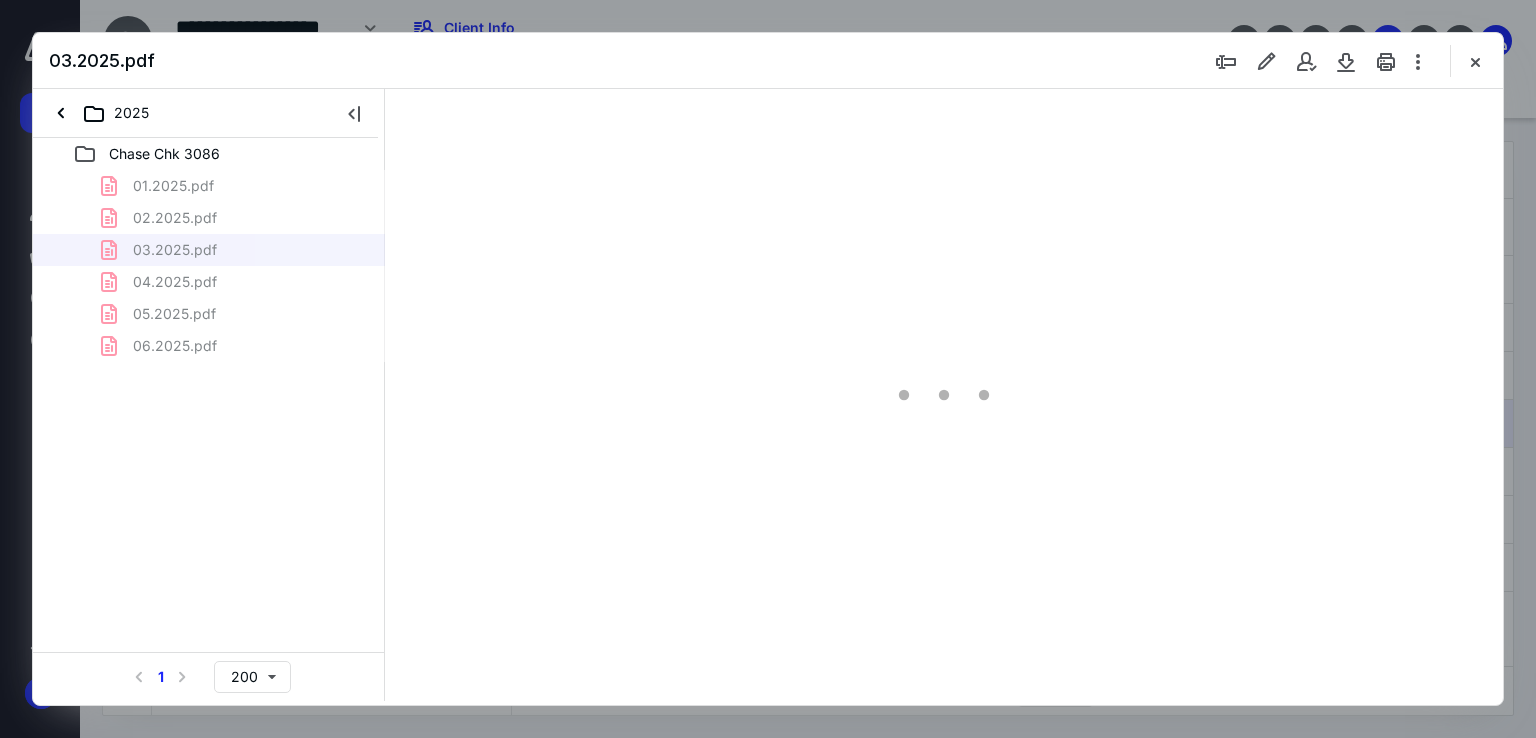 scroll, scrollTop: 0, scrollLeft: 0, axis: both 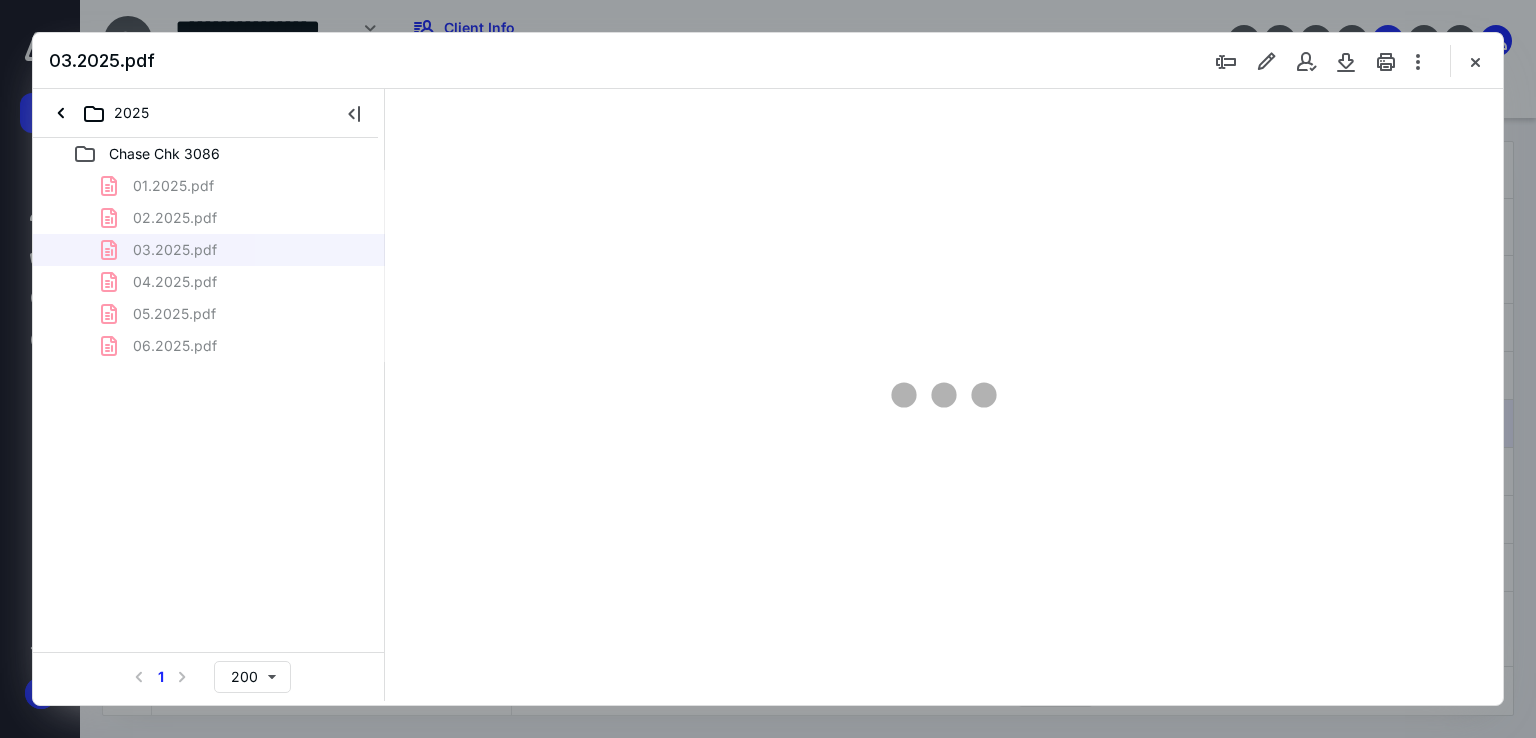 type on "67" 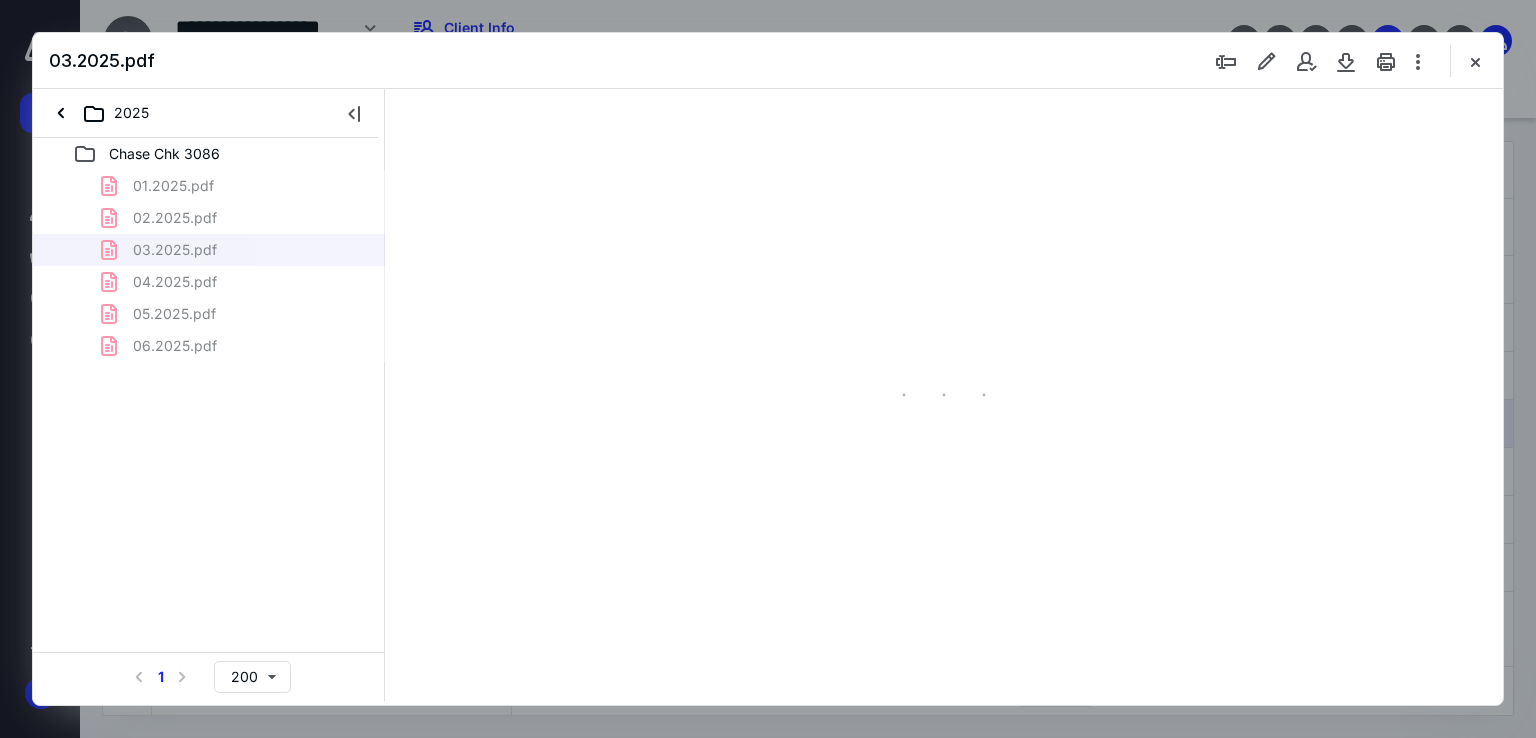 scroll, scrollTop: 79, scrollLeft: 0, axis: vertical 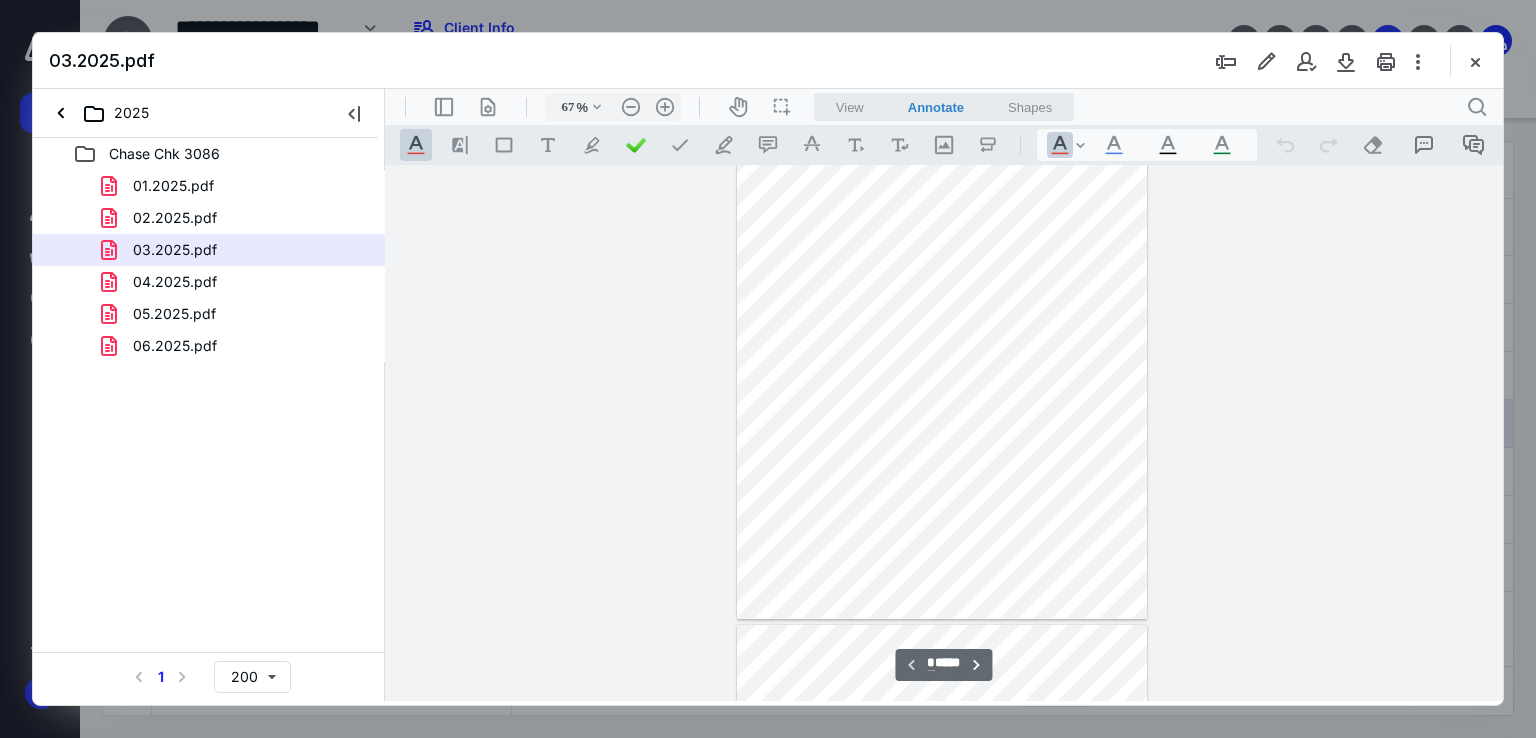 click at bounding box center [942, 354] 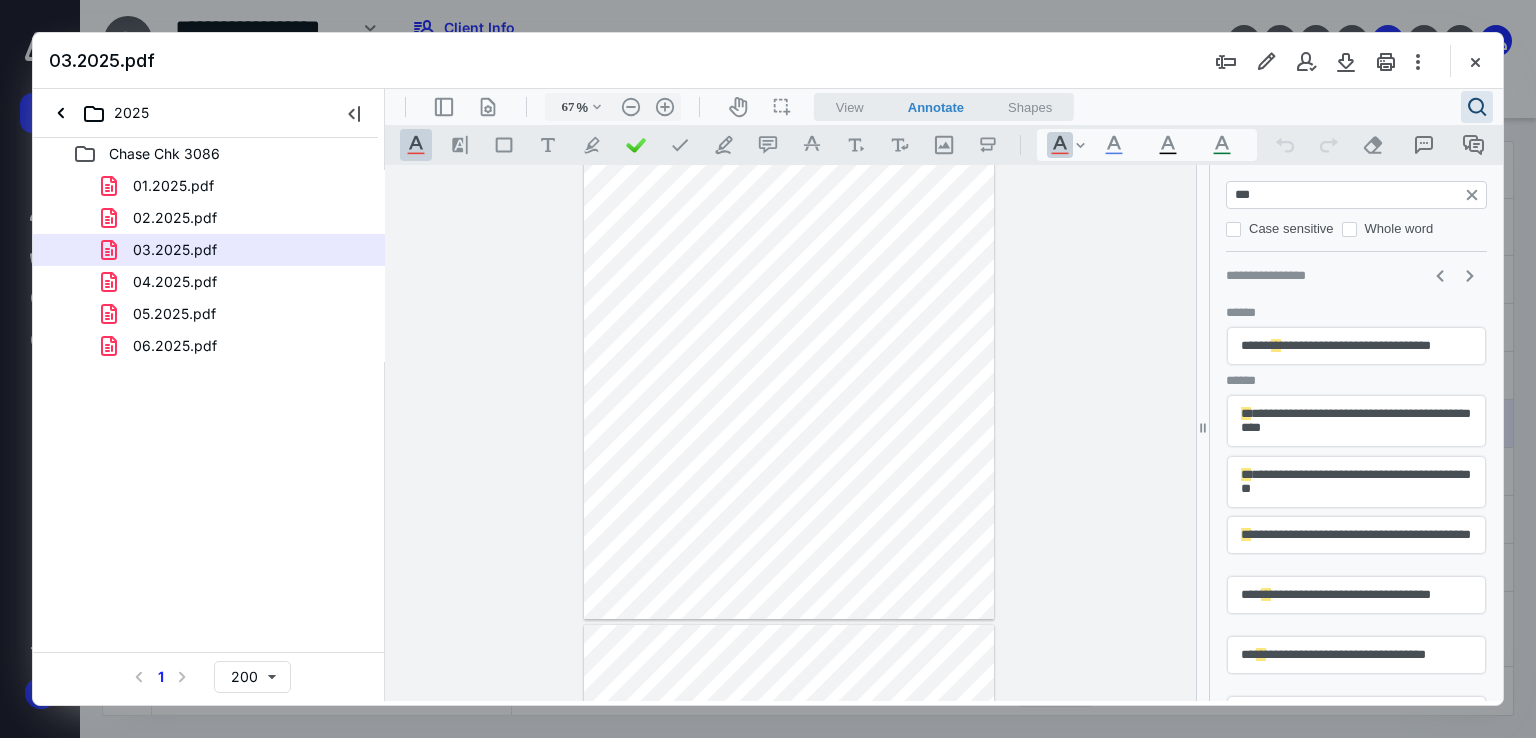 scroll, scrollTop: 0, scrollLeft: 0, axis: both 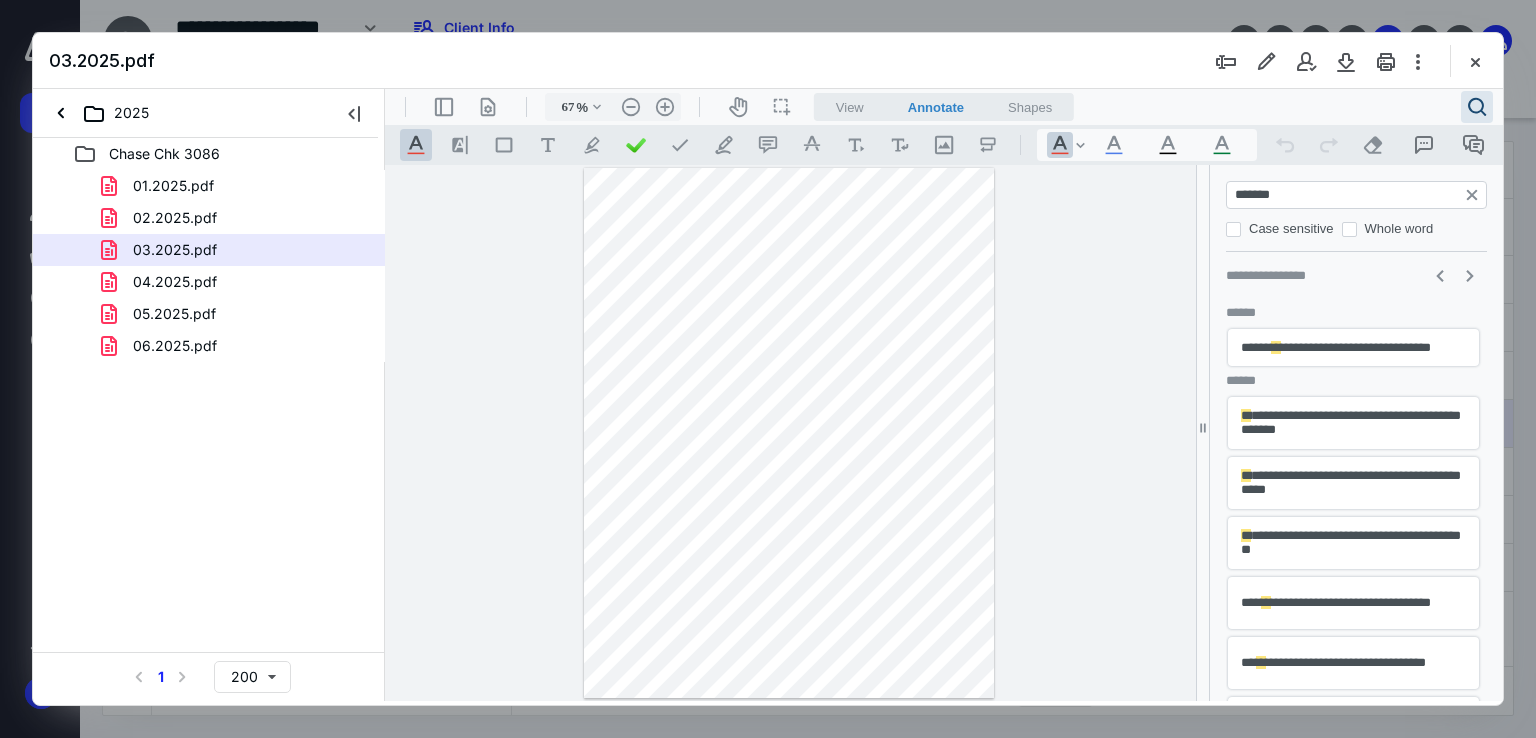 type on "********" 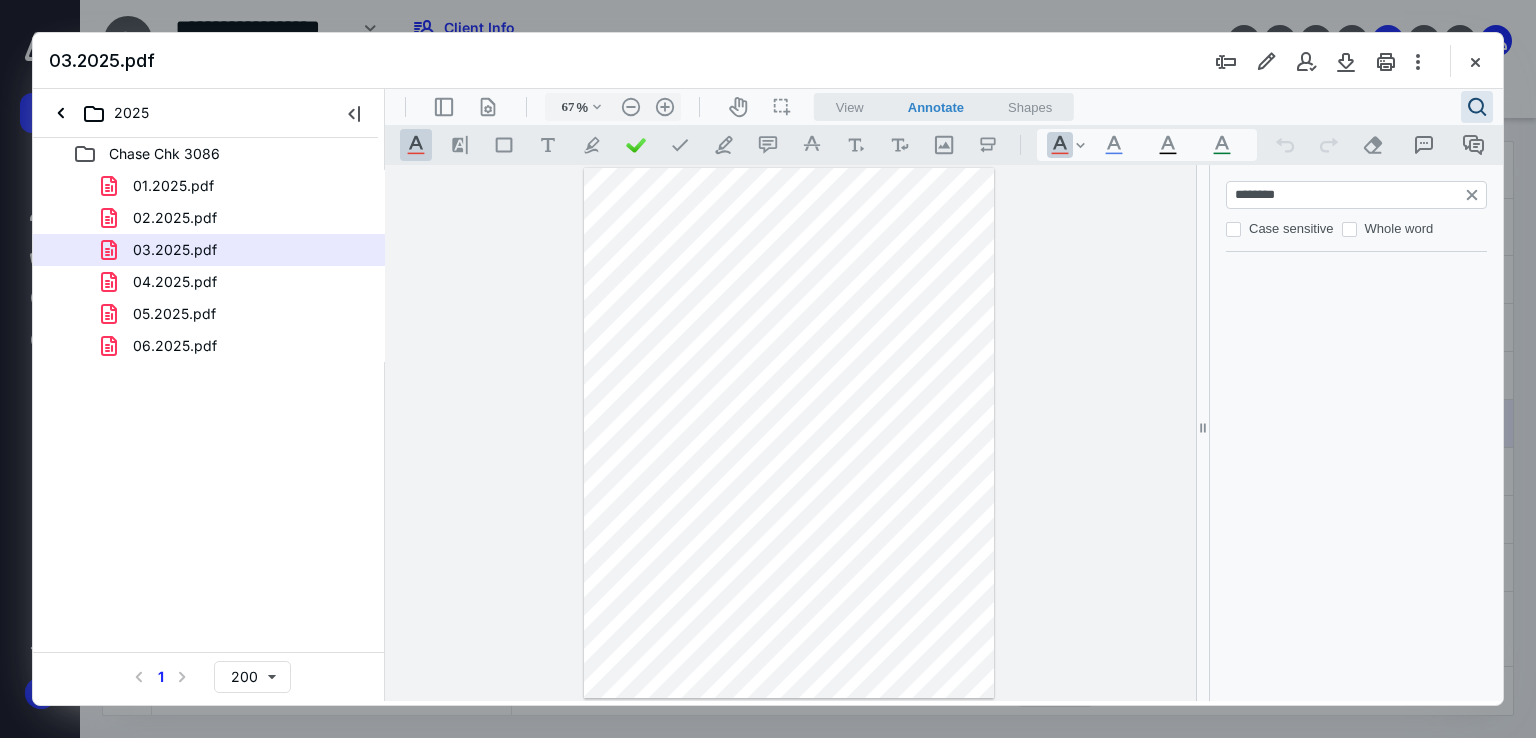 type on "*" 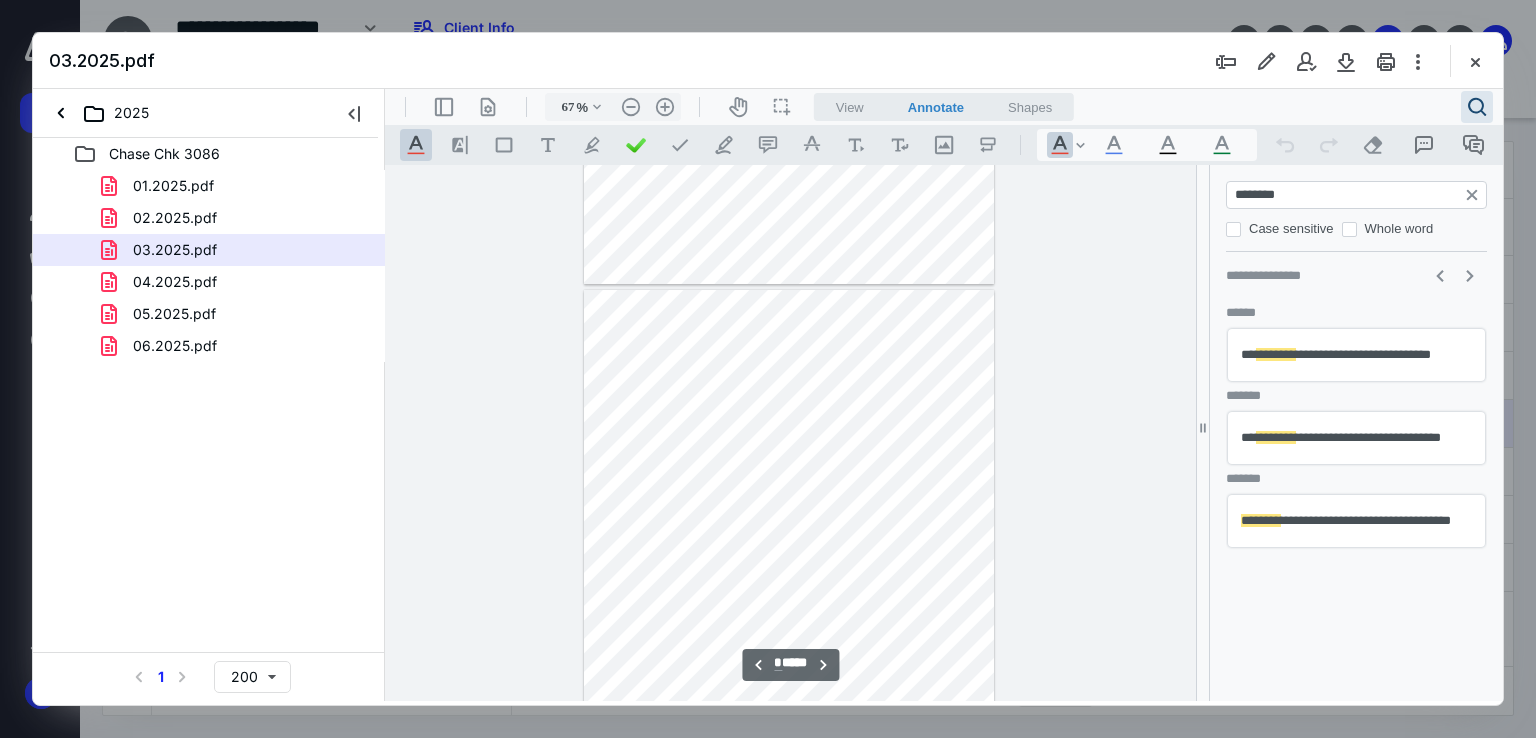 type on "********" 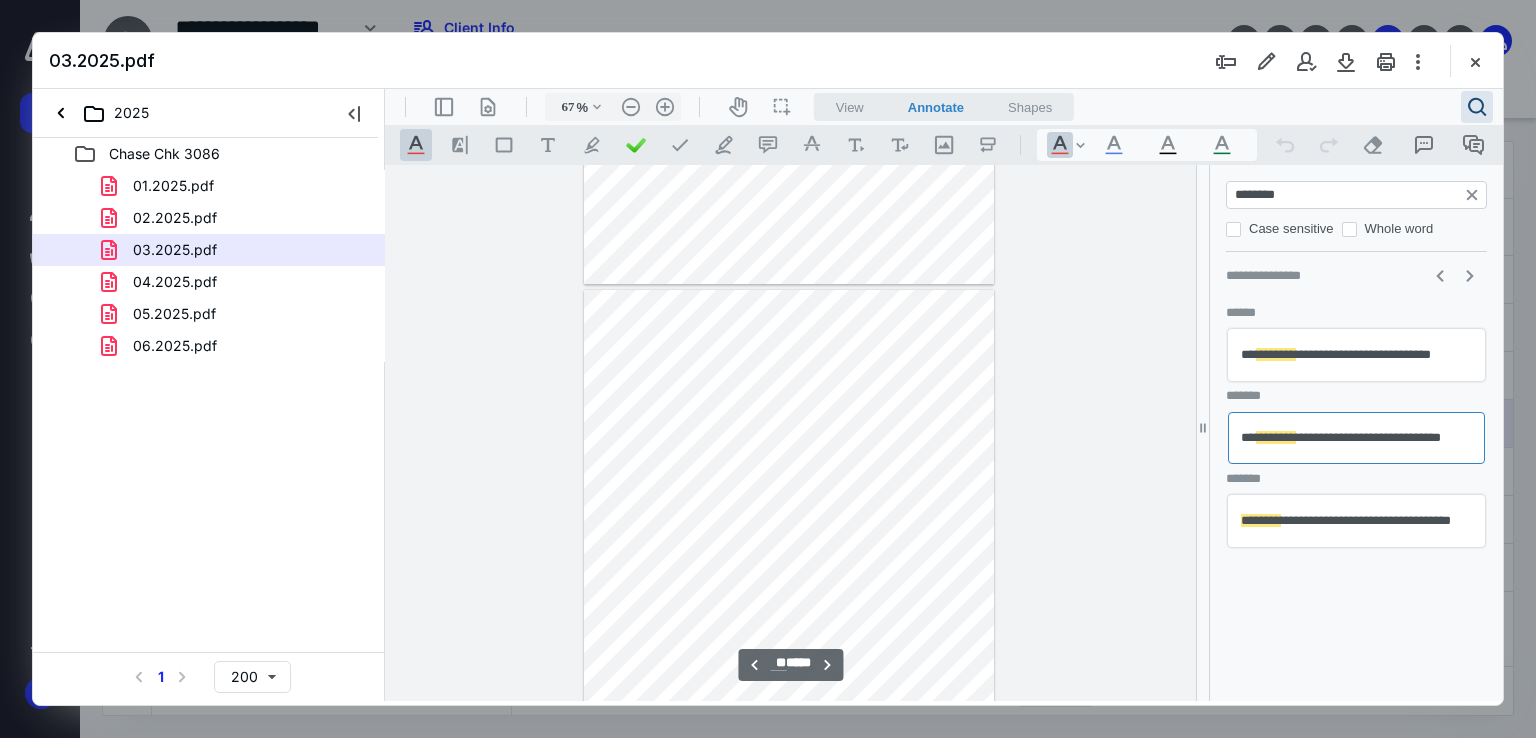 scroll, scrollTop: 6629, scrollLeft: 0, axis: vertical 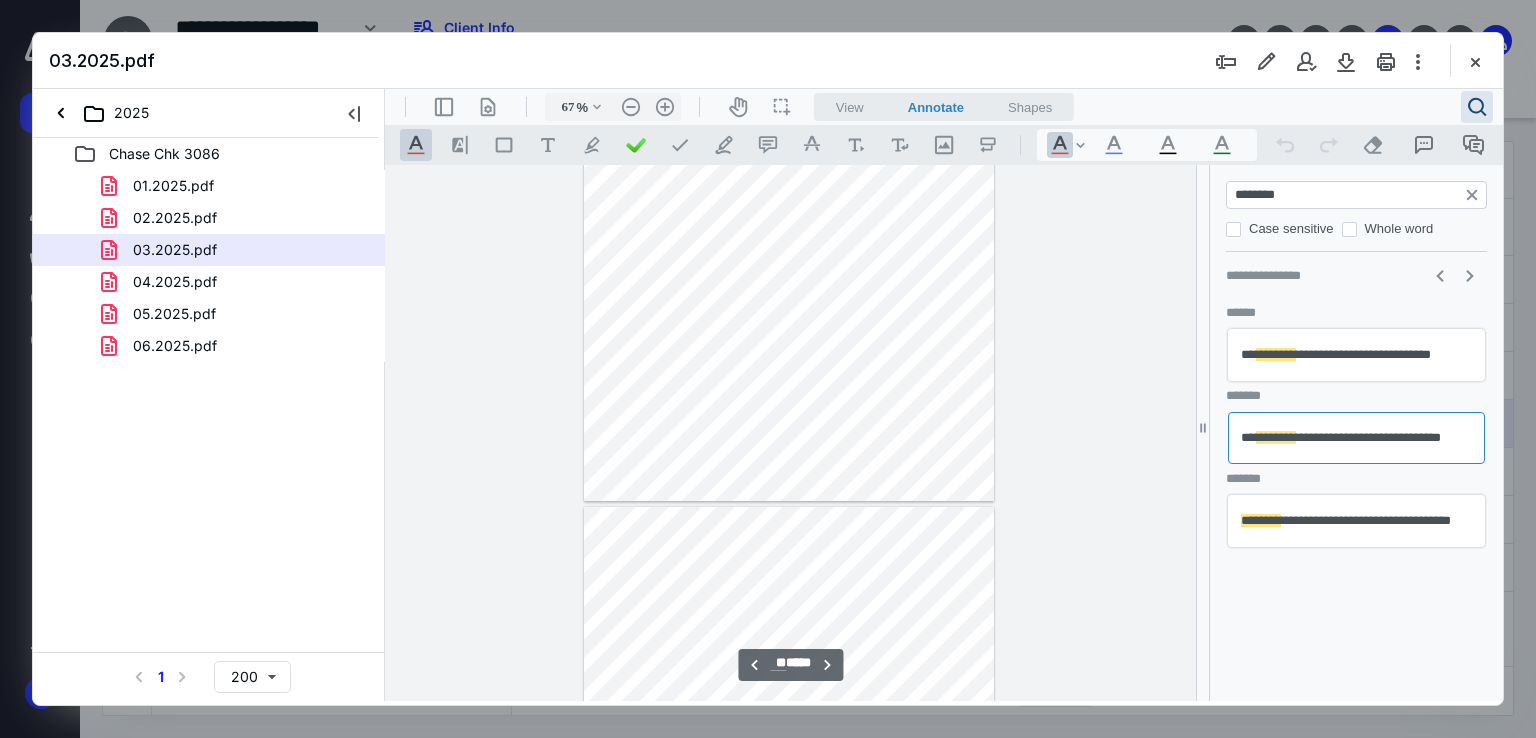 click on "**********" at bounding box center (1356, 521) 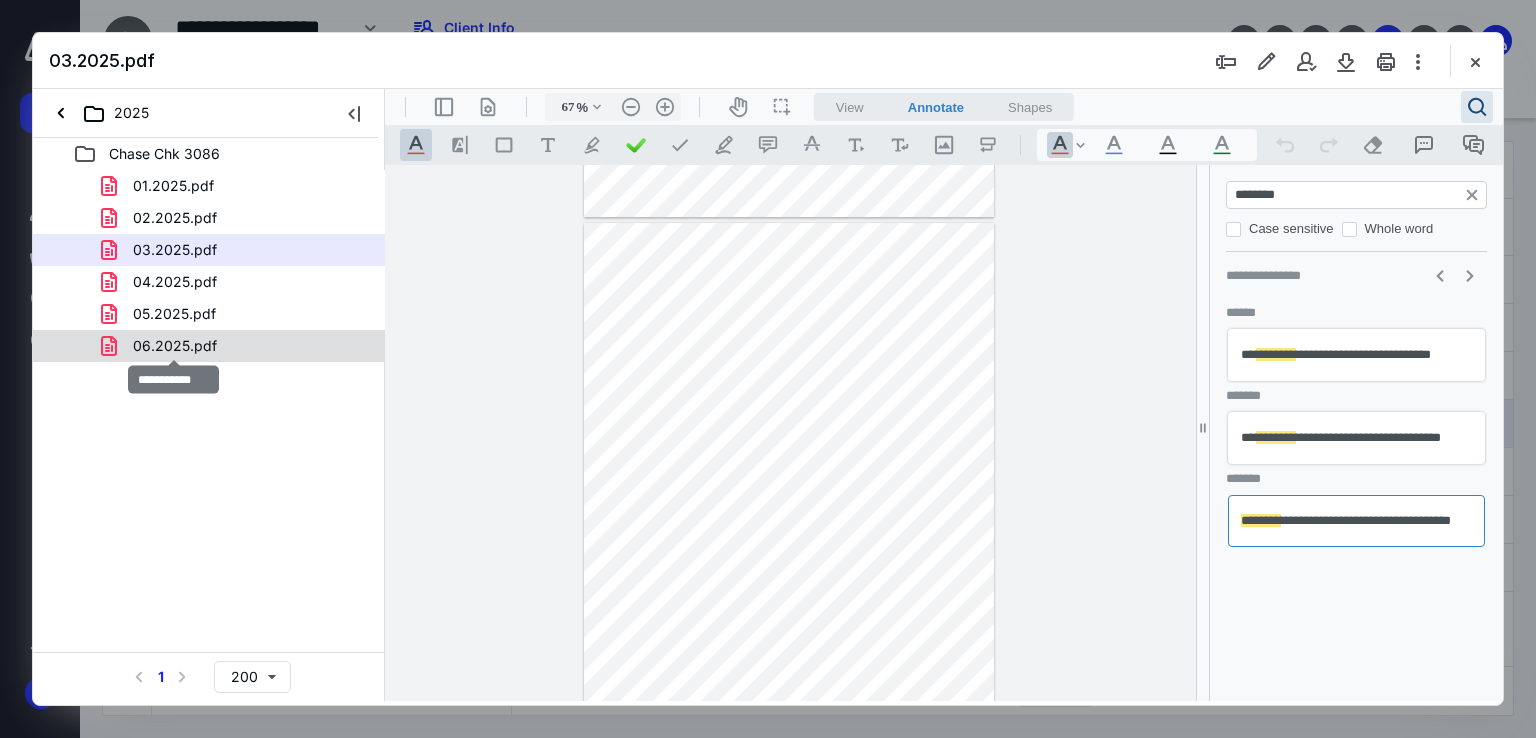 click on "06.2025.pdf" at bounding box center [175, 346] 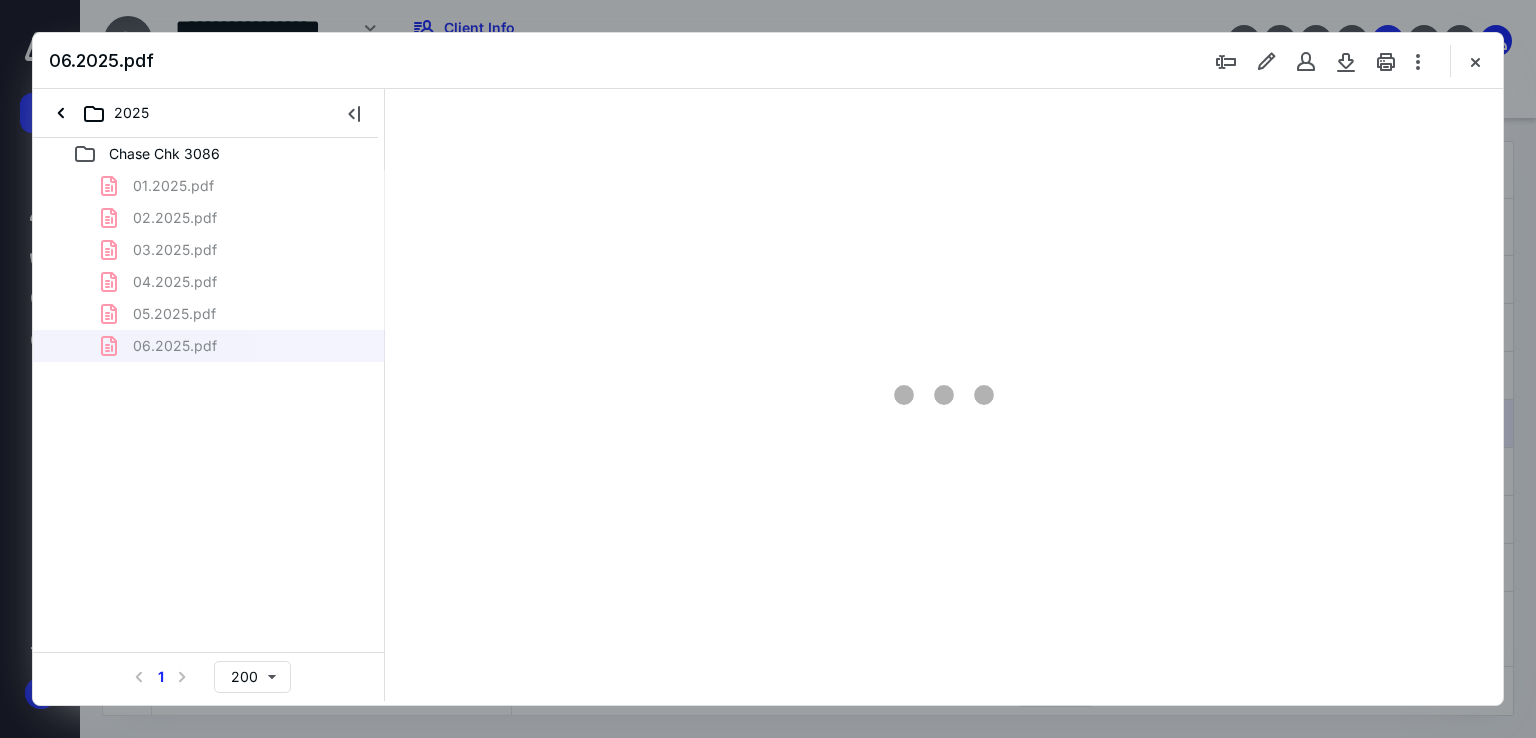 type on "67" 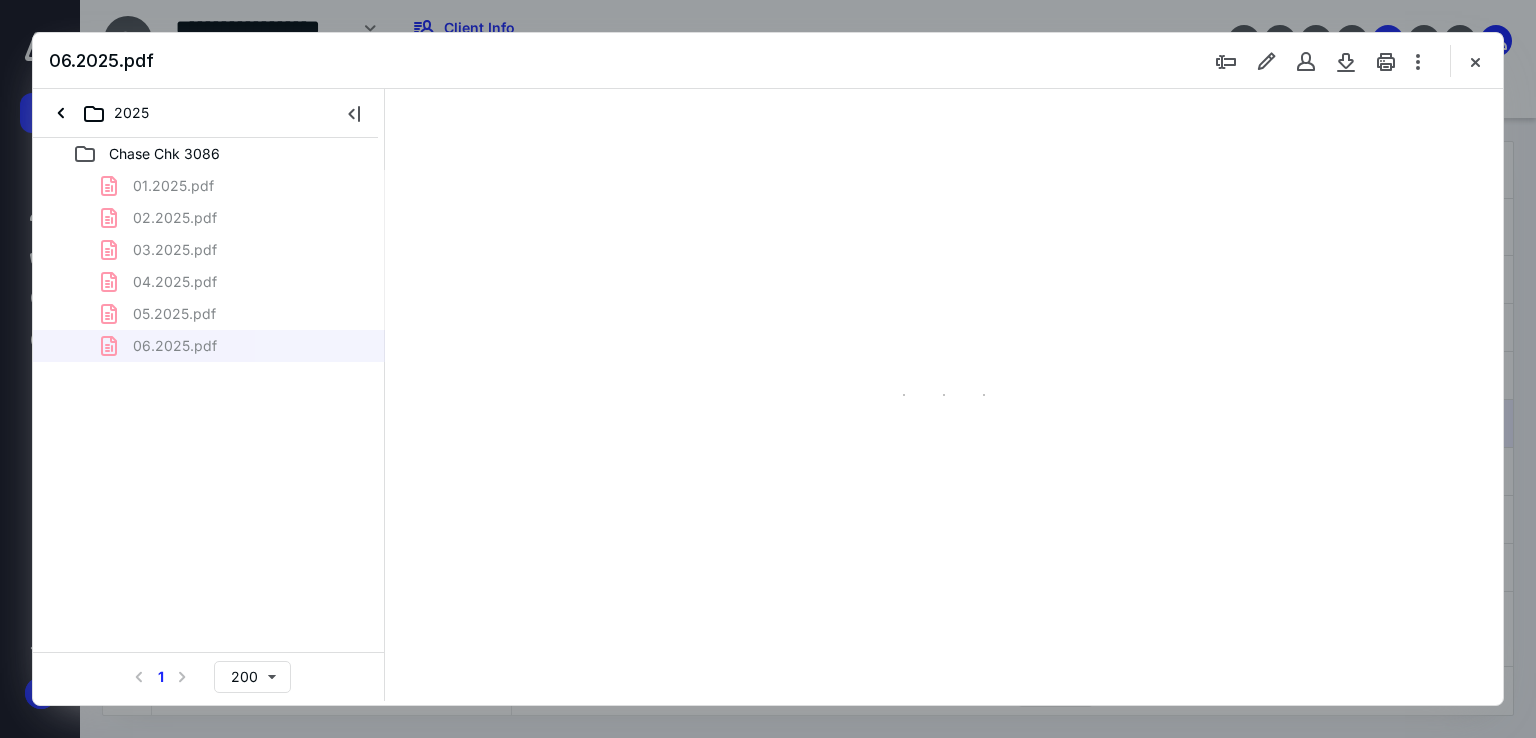 scroll, scrollTop: 79, scrollLeft: 0, axis: vertical 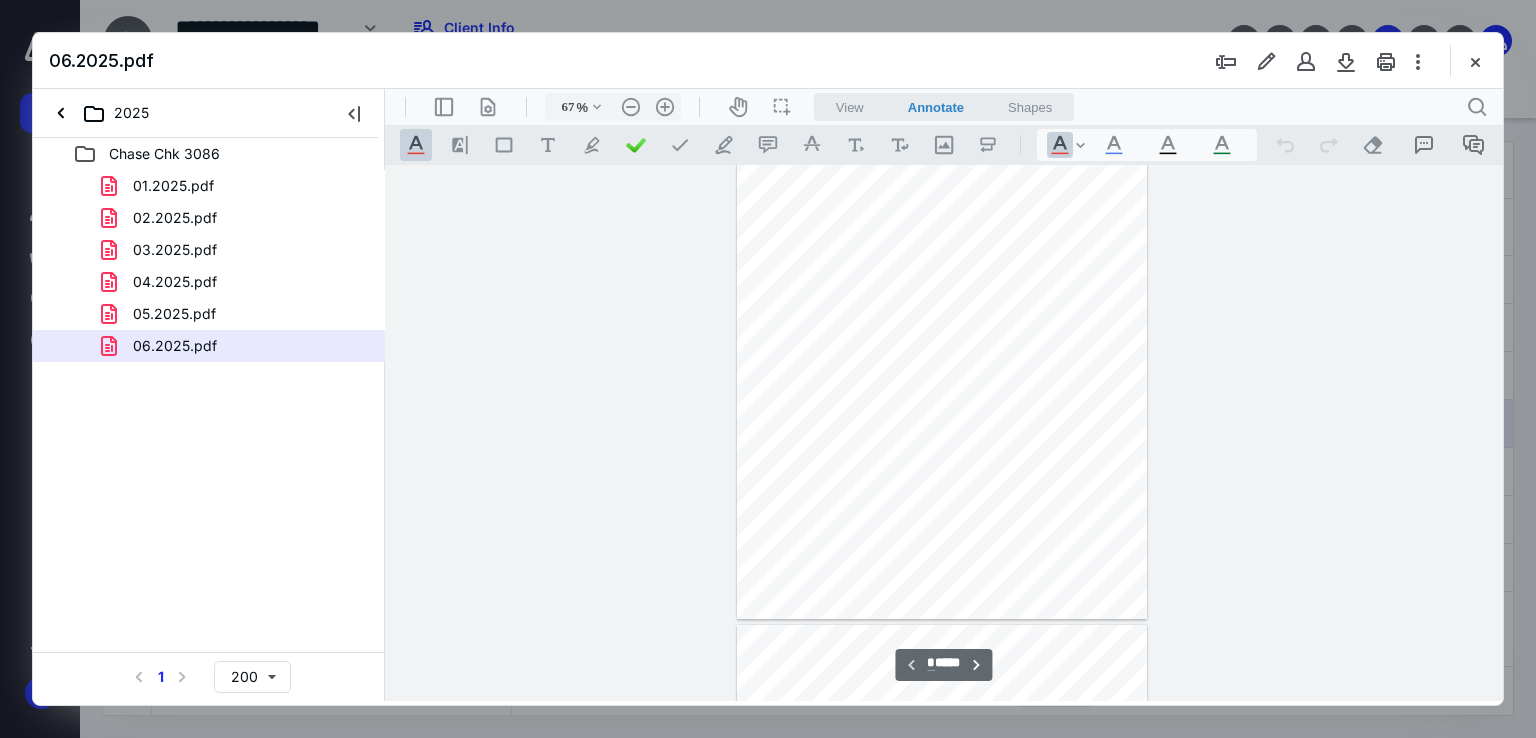 click at bounding box center [942, 354] 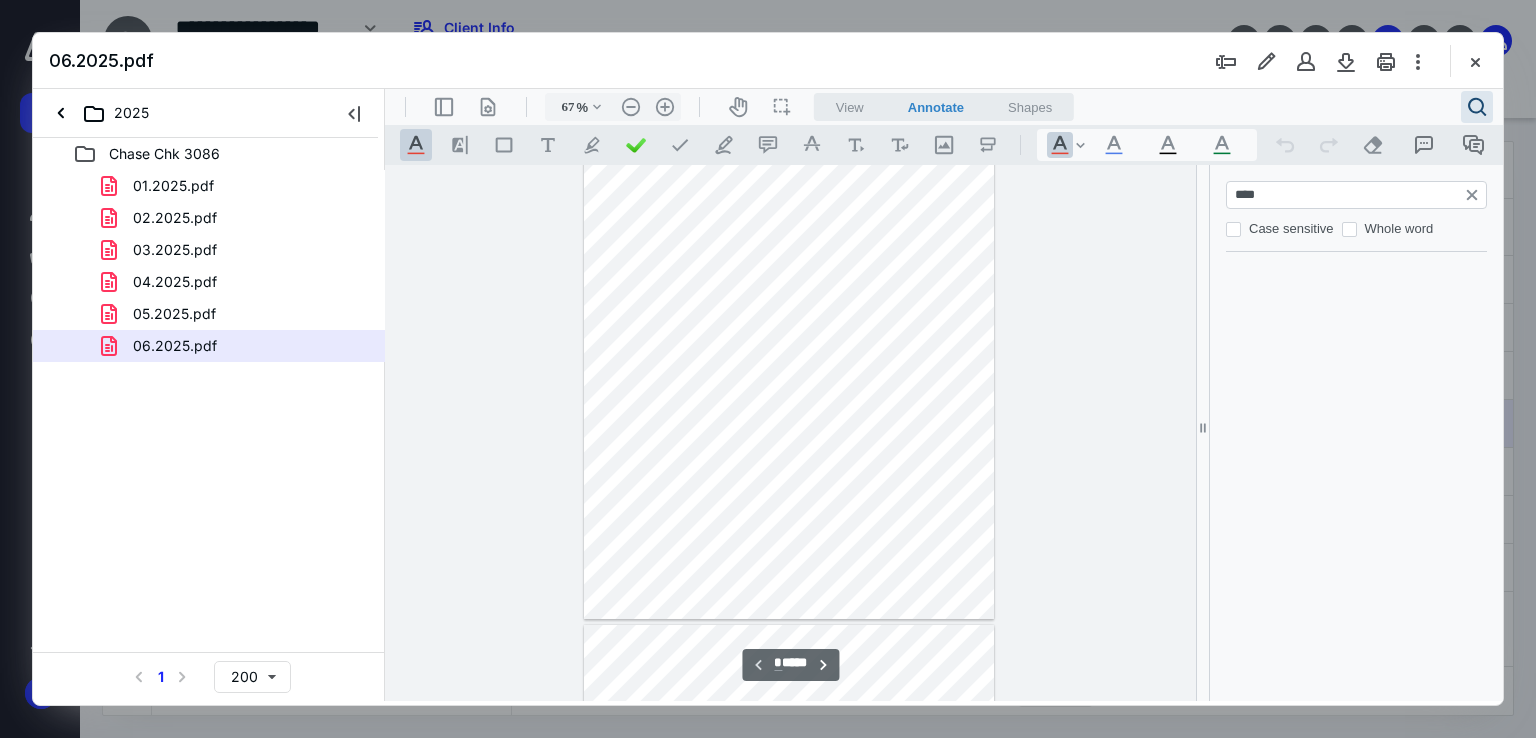 type on "*****" 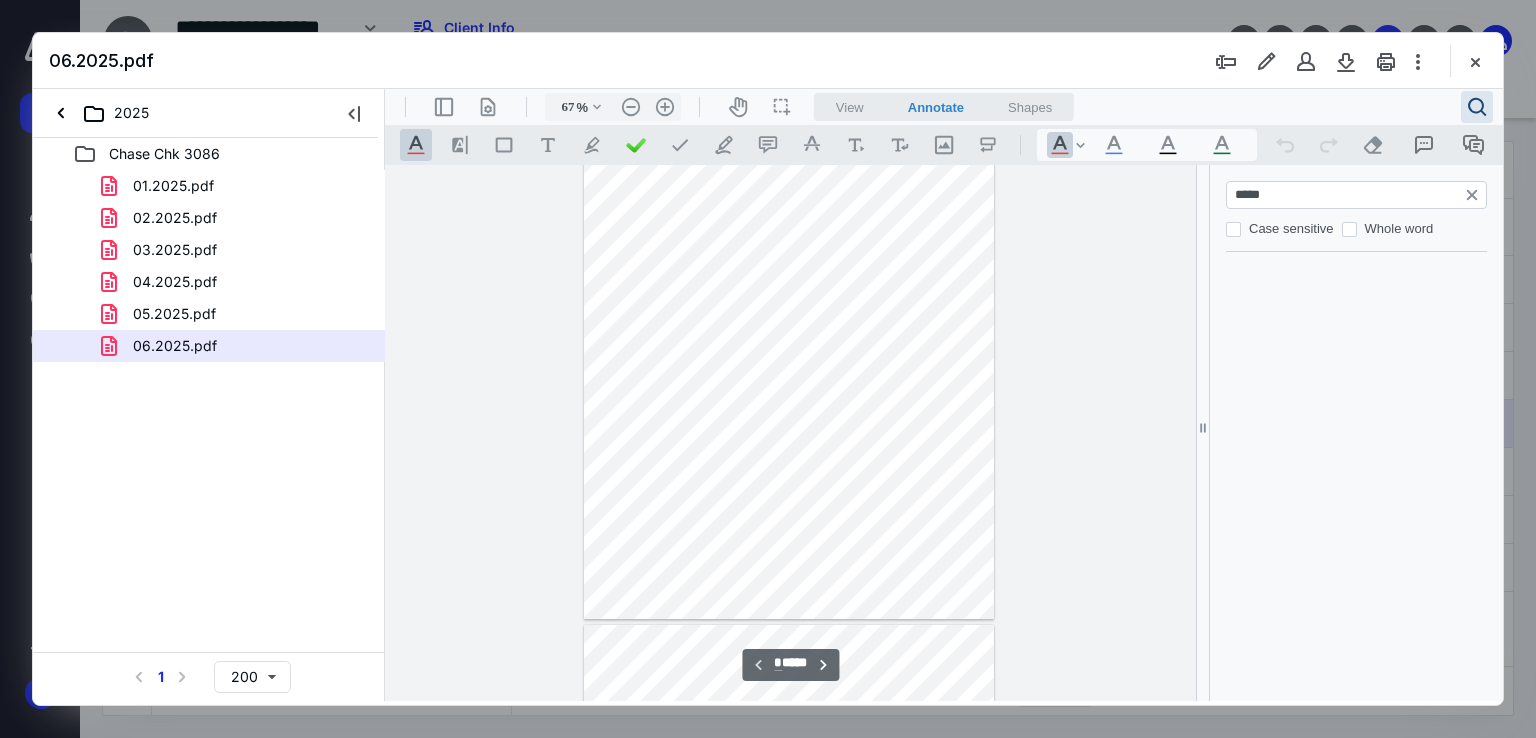 type on "*" 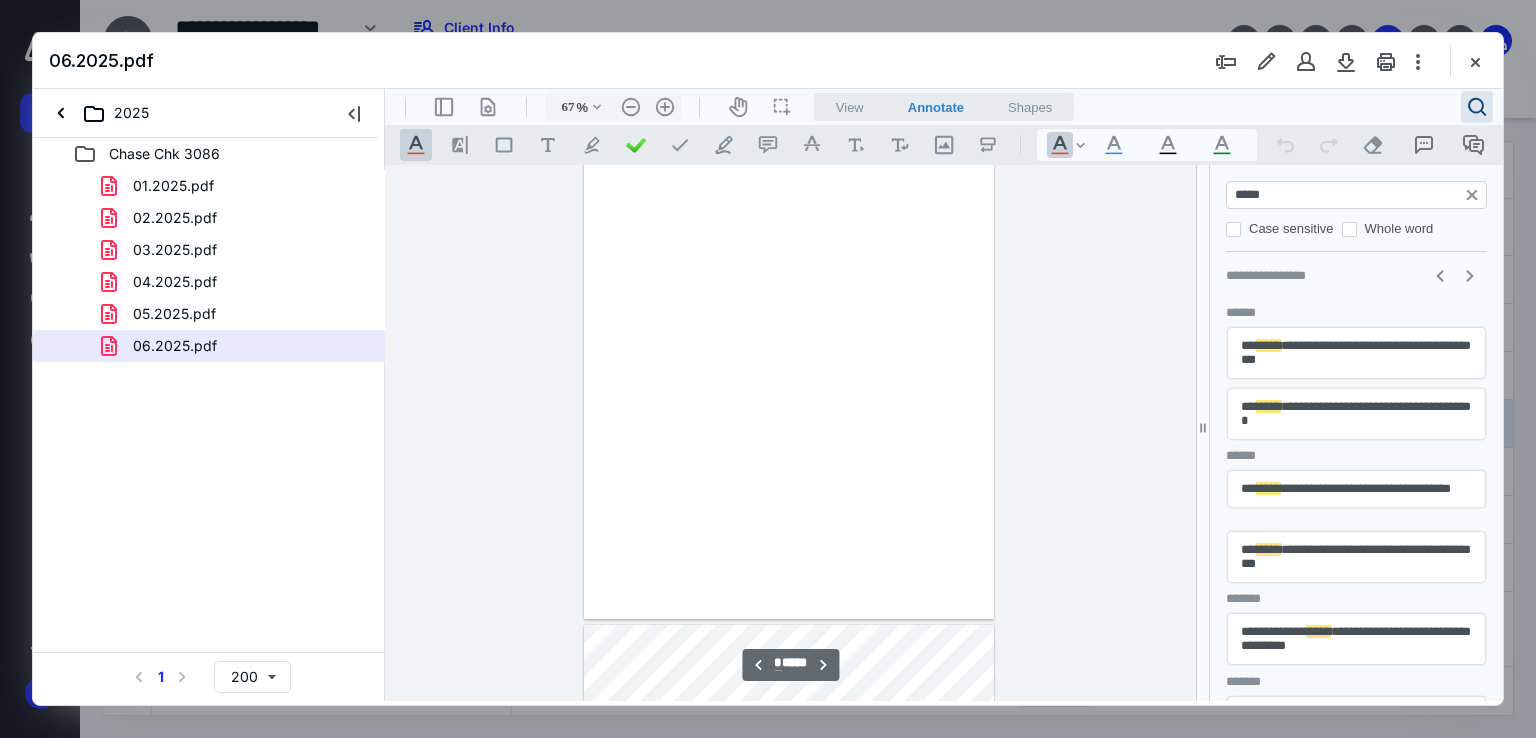 scroll, scrollTop: 2587, scrollLeft: 0, axis: vertical 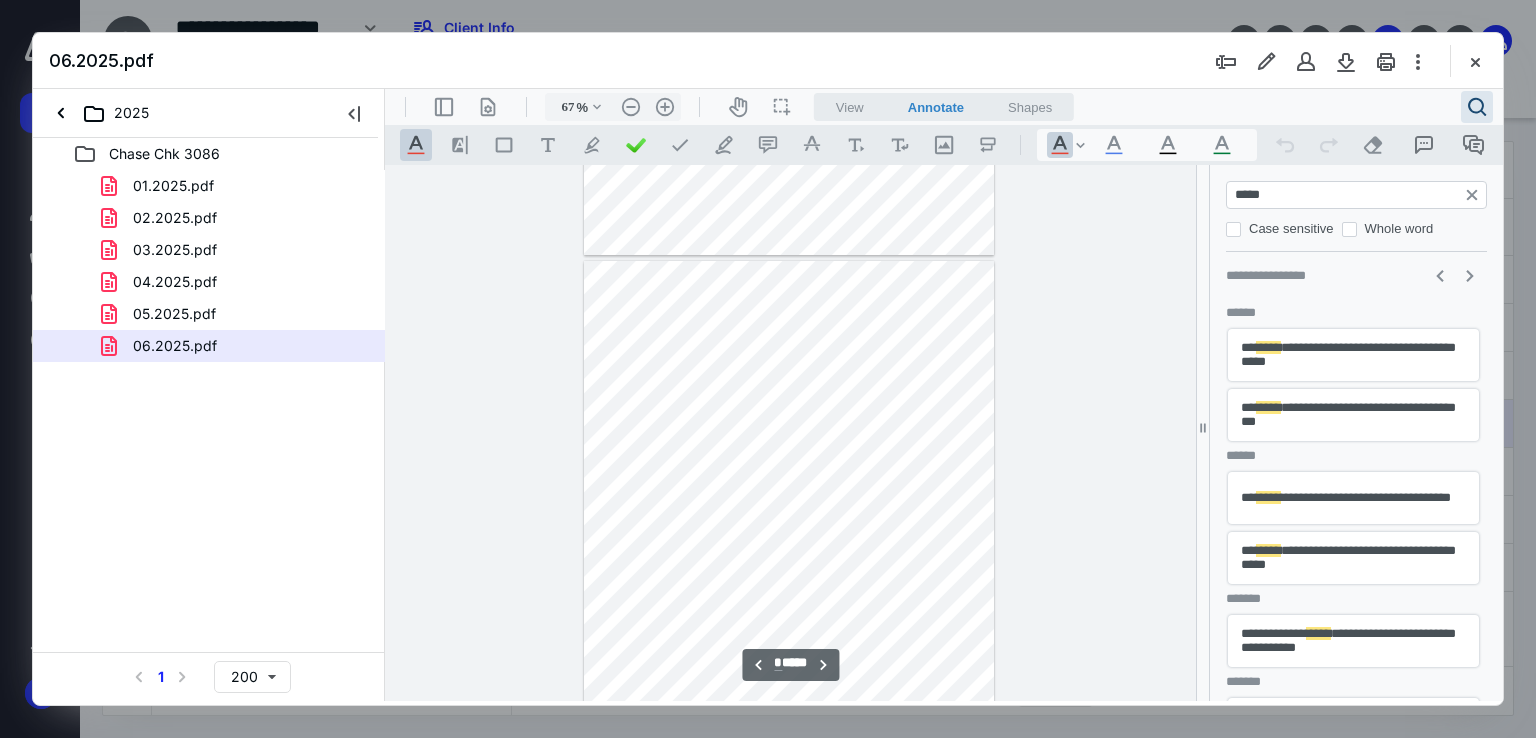 type on "*****" 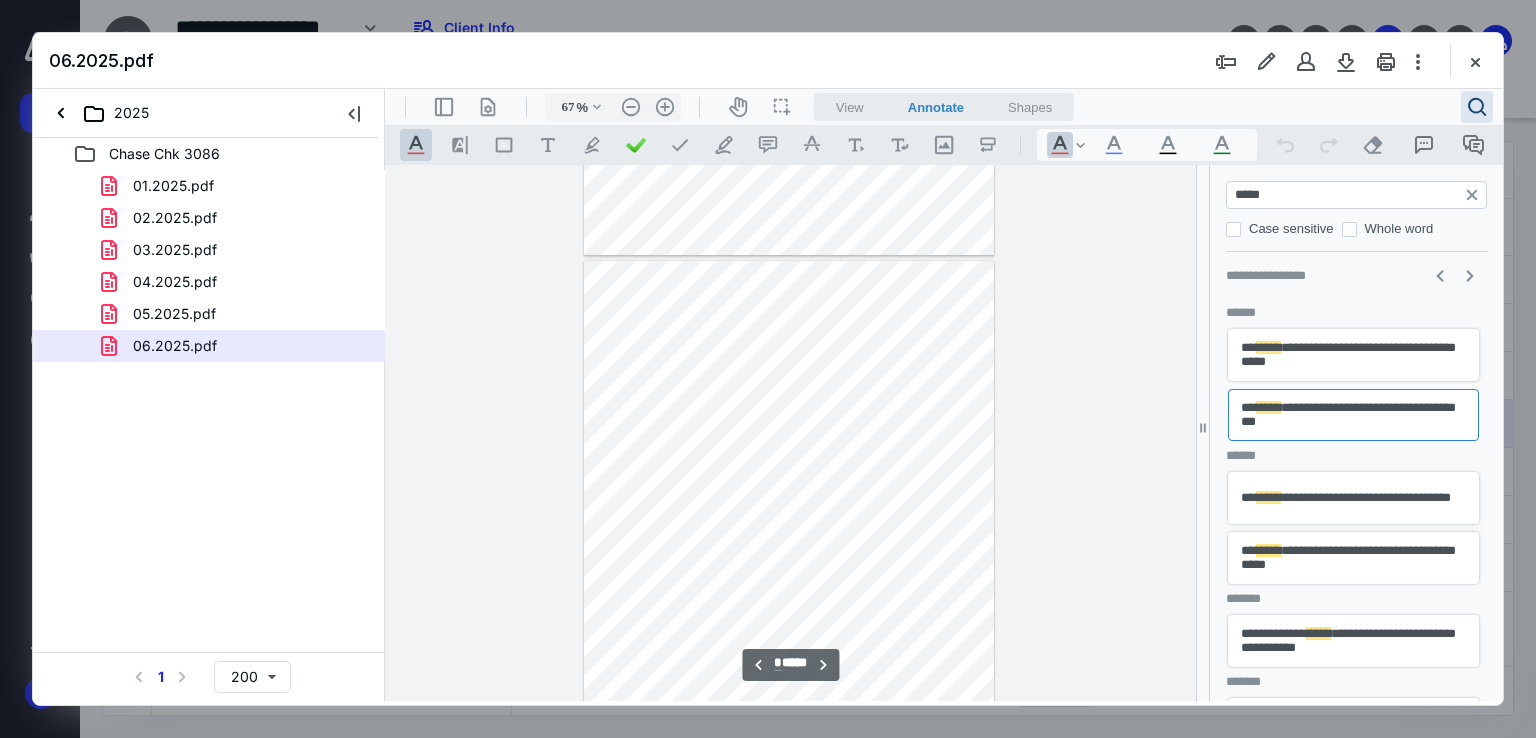 scroll, scrollTop: 2908, scrollLeft: 0, axis: vertical 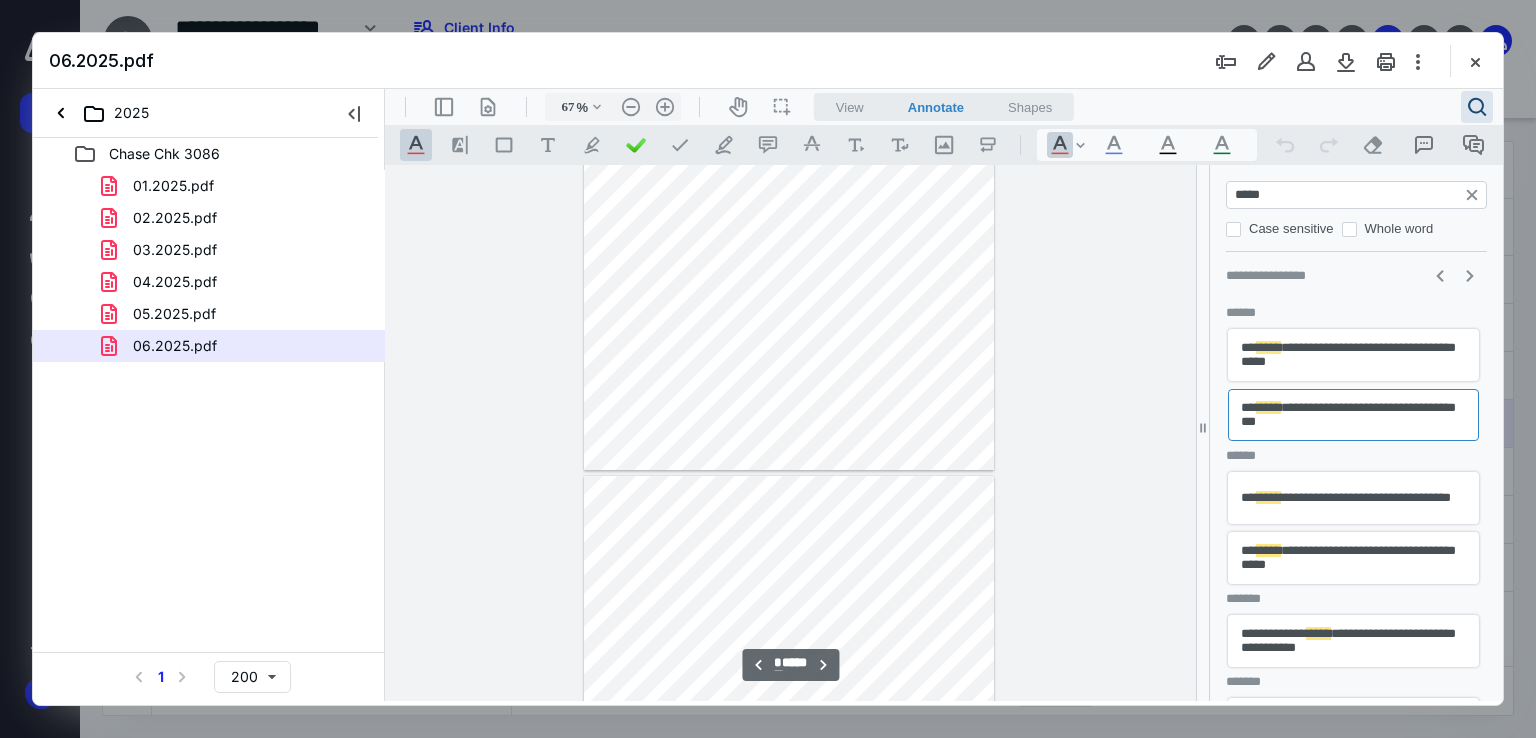 click on "**********" at bounding box center (1353, 498) 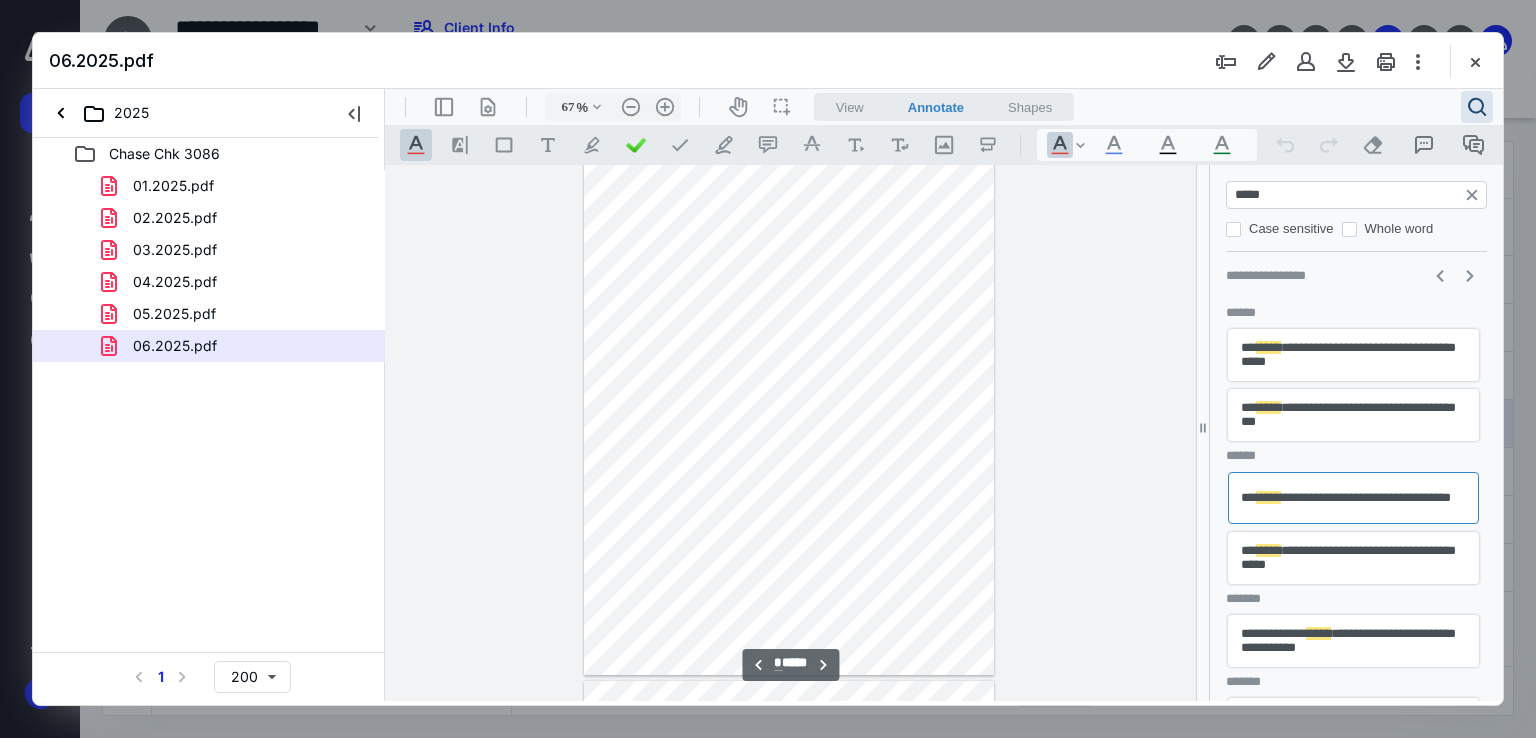 click on "*****" at bounding box center (1318, 633) 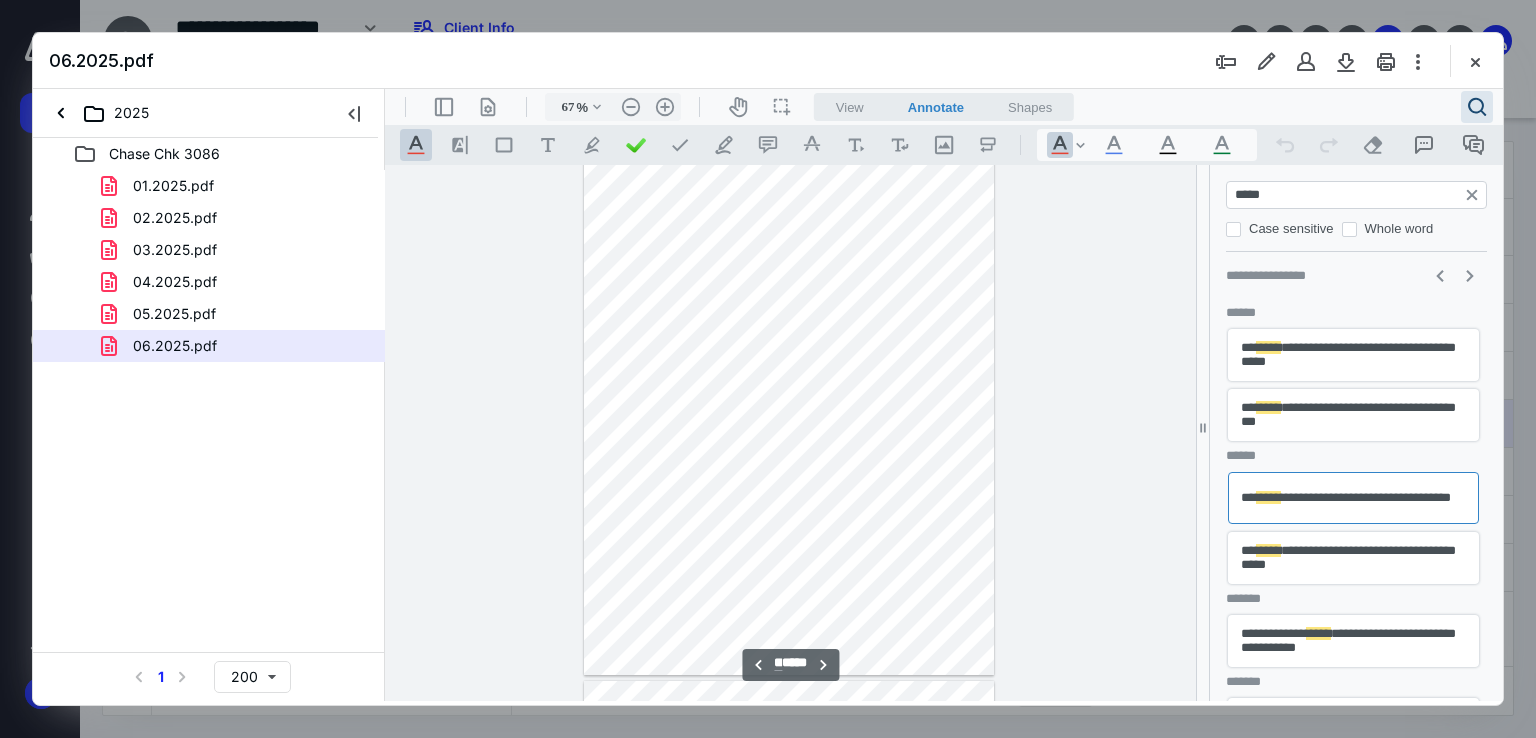 scroll, scrollTop: 4920, scrollLeft: 0, axis: vertical 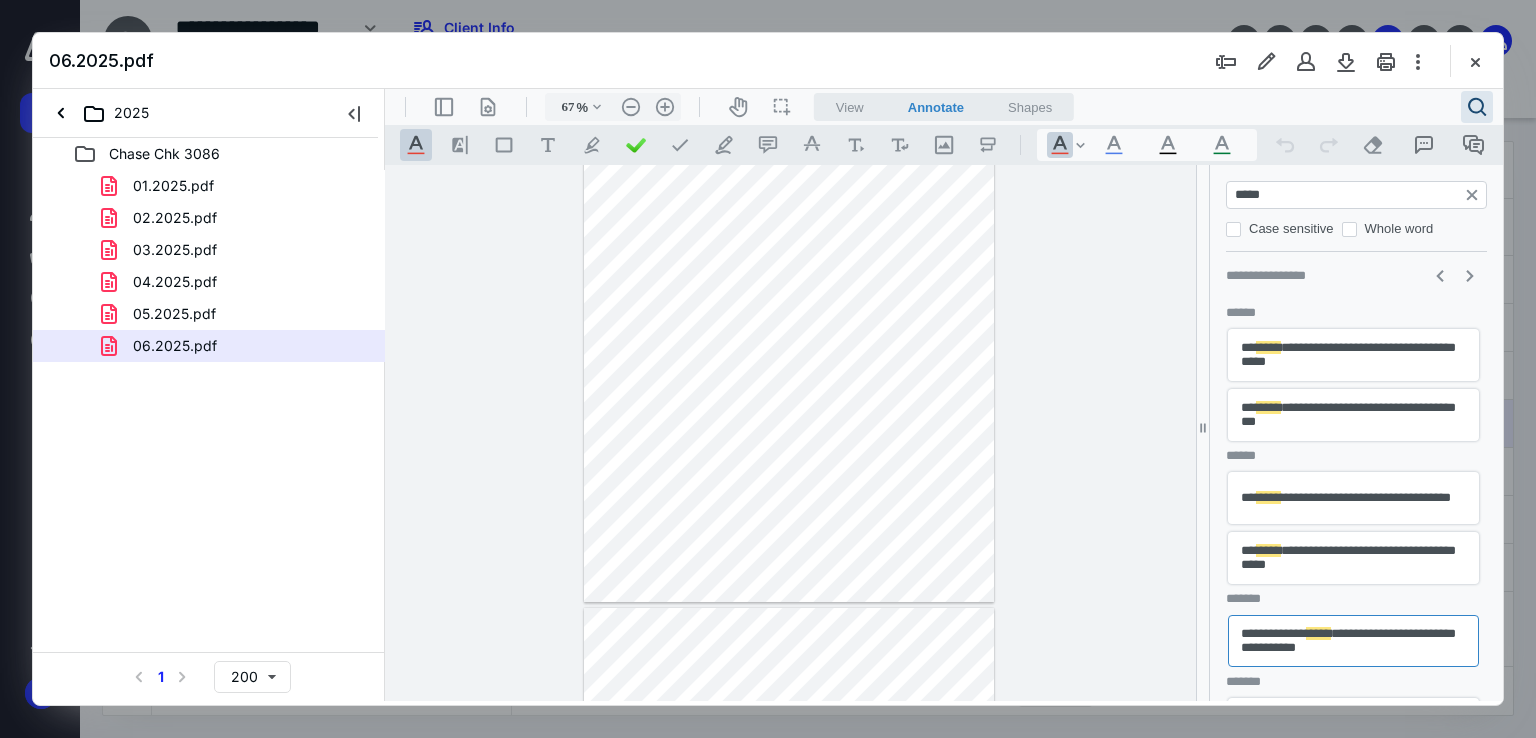 click on "*****" at bounding box center (1358, 195) 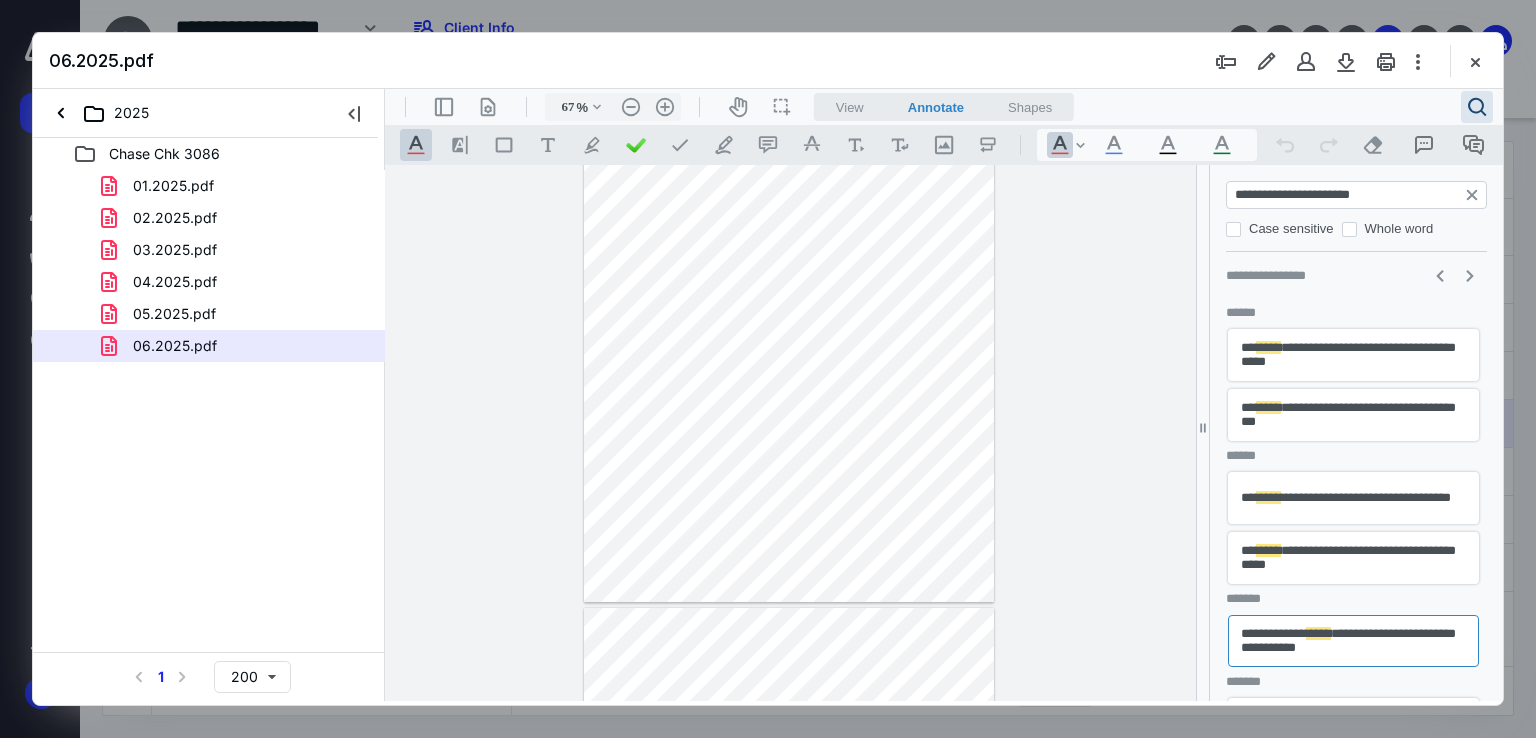 type on "**" 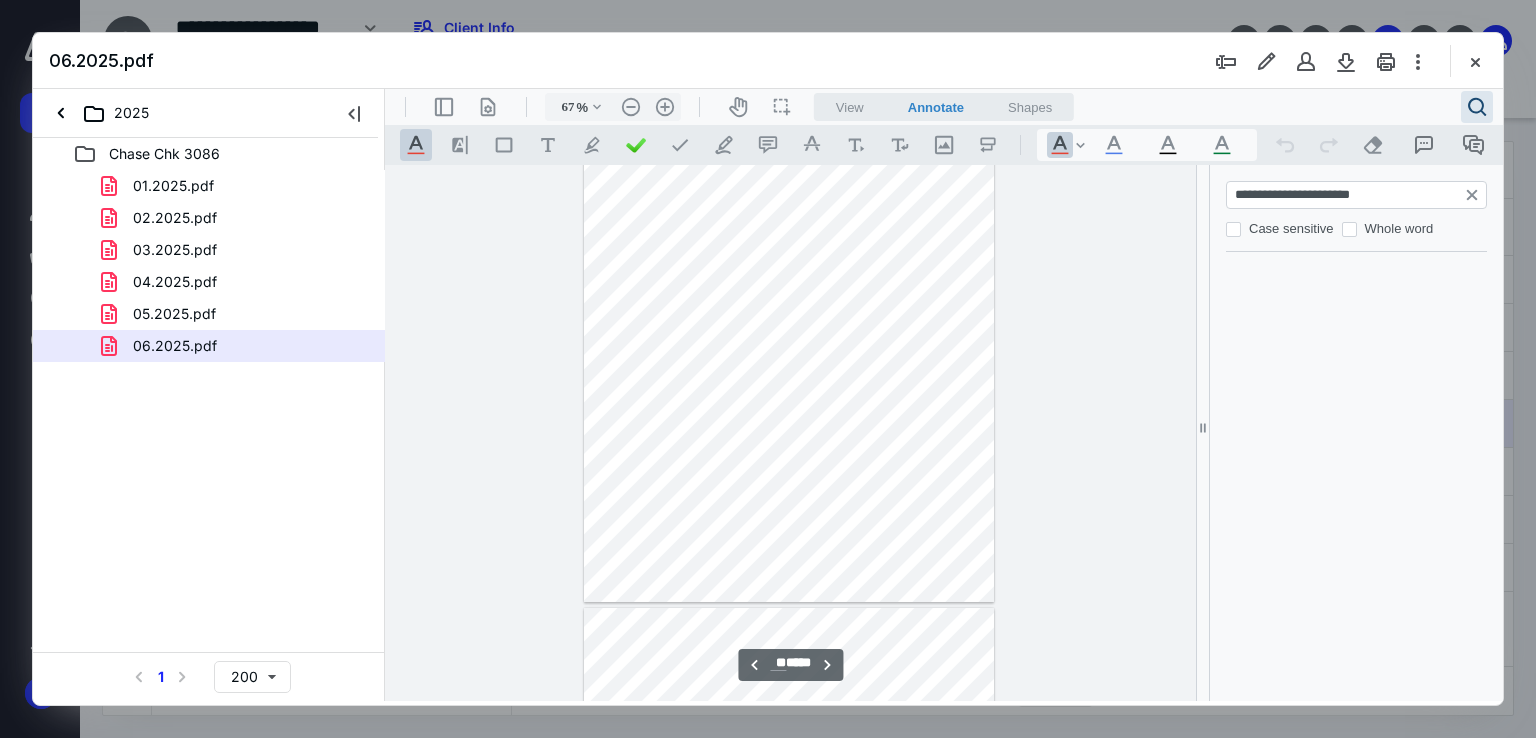 scroll, scrollTop: 10639, scrollLeft: 0, axis: vertical 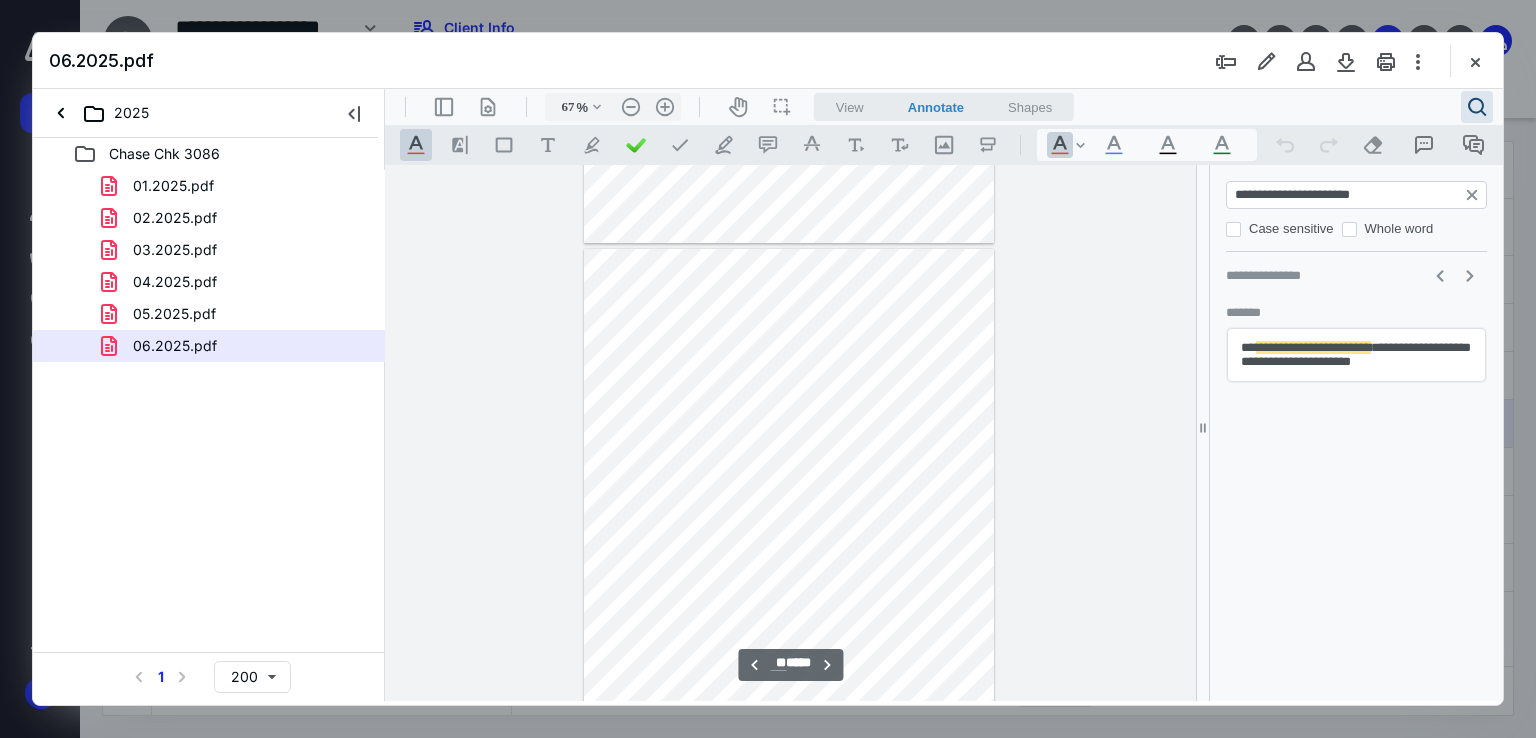 type on "**********" 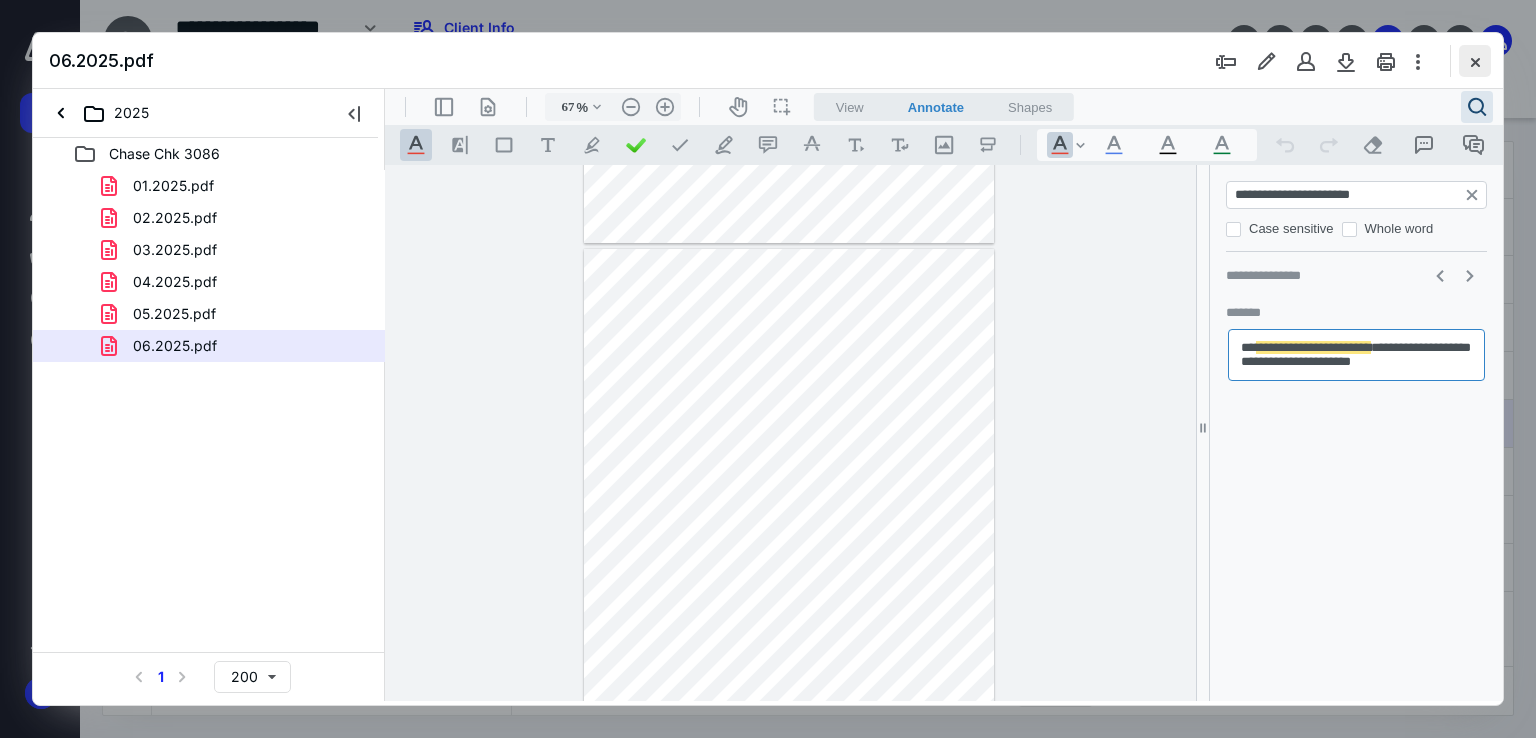 click at bounding box center (1475, 61) 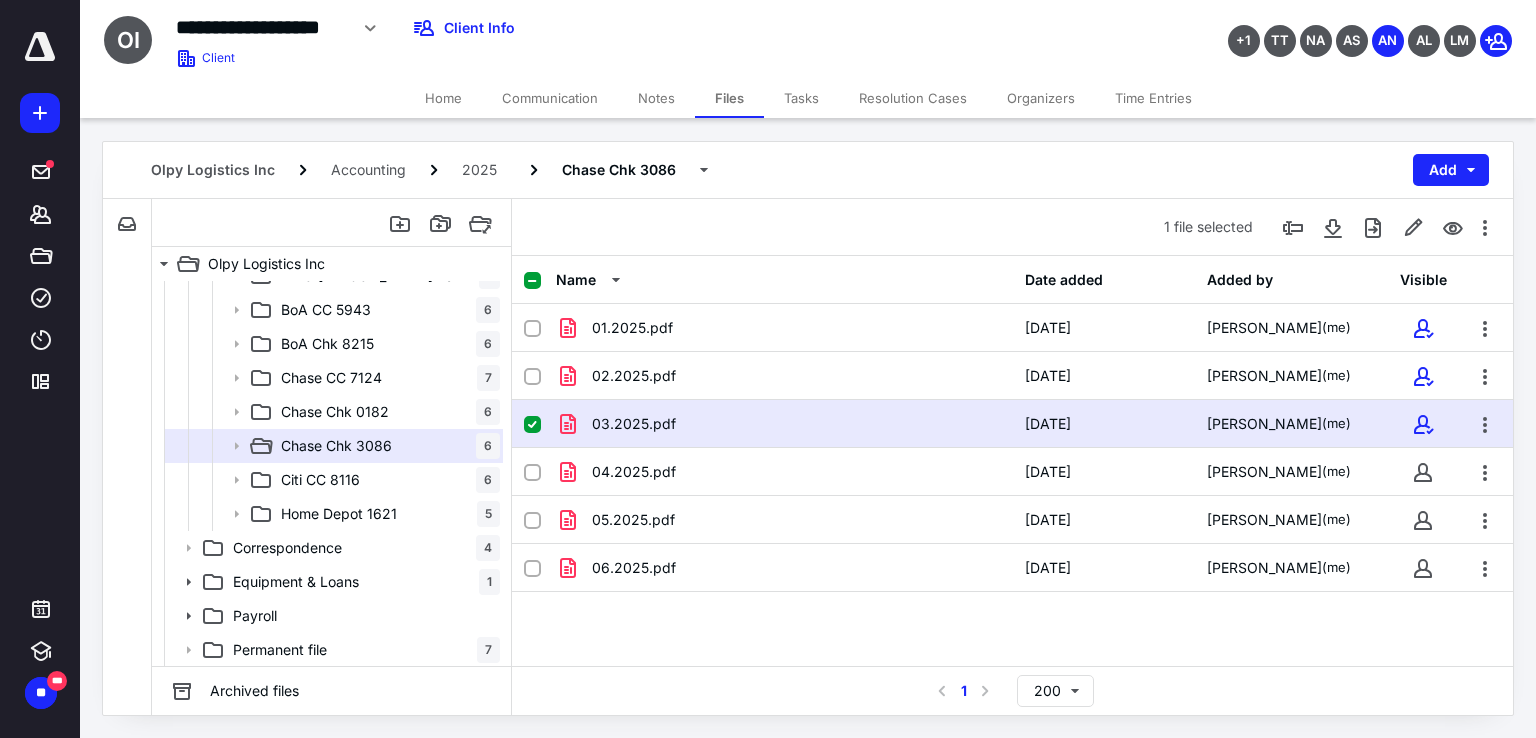 click on "Time Entries" at bounding box center (1153, 98) 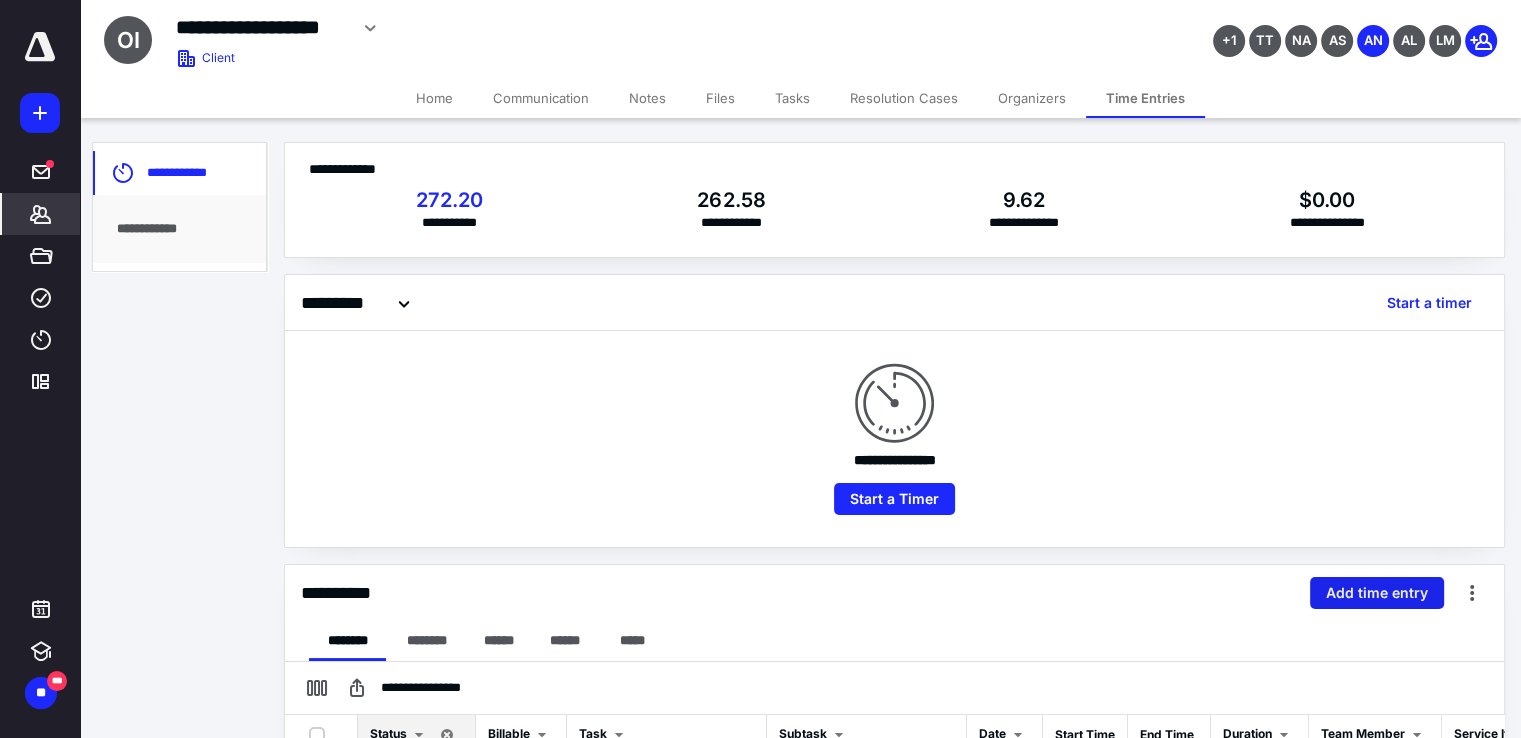 click on "Add time entry" at bounding box center [1377, 593] 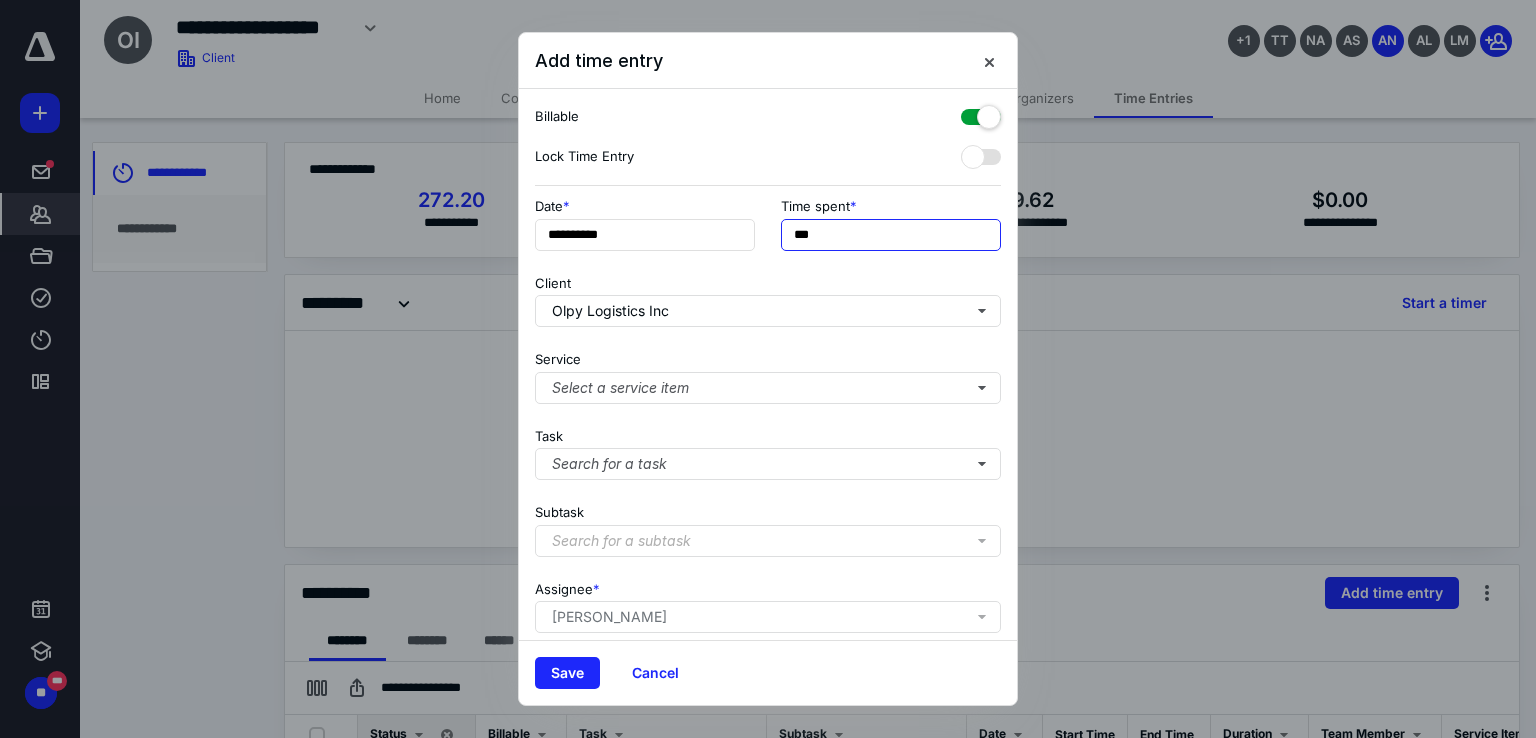 click on "***" at bounding box center (891, 235) 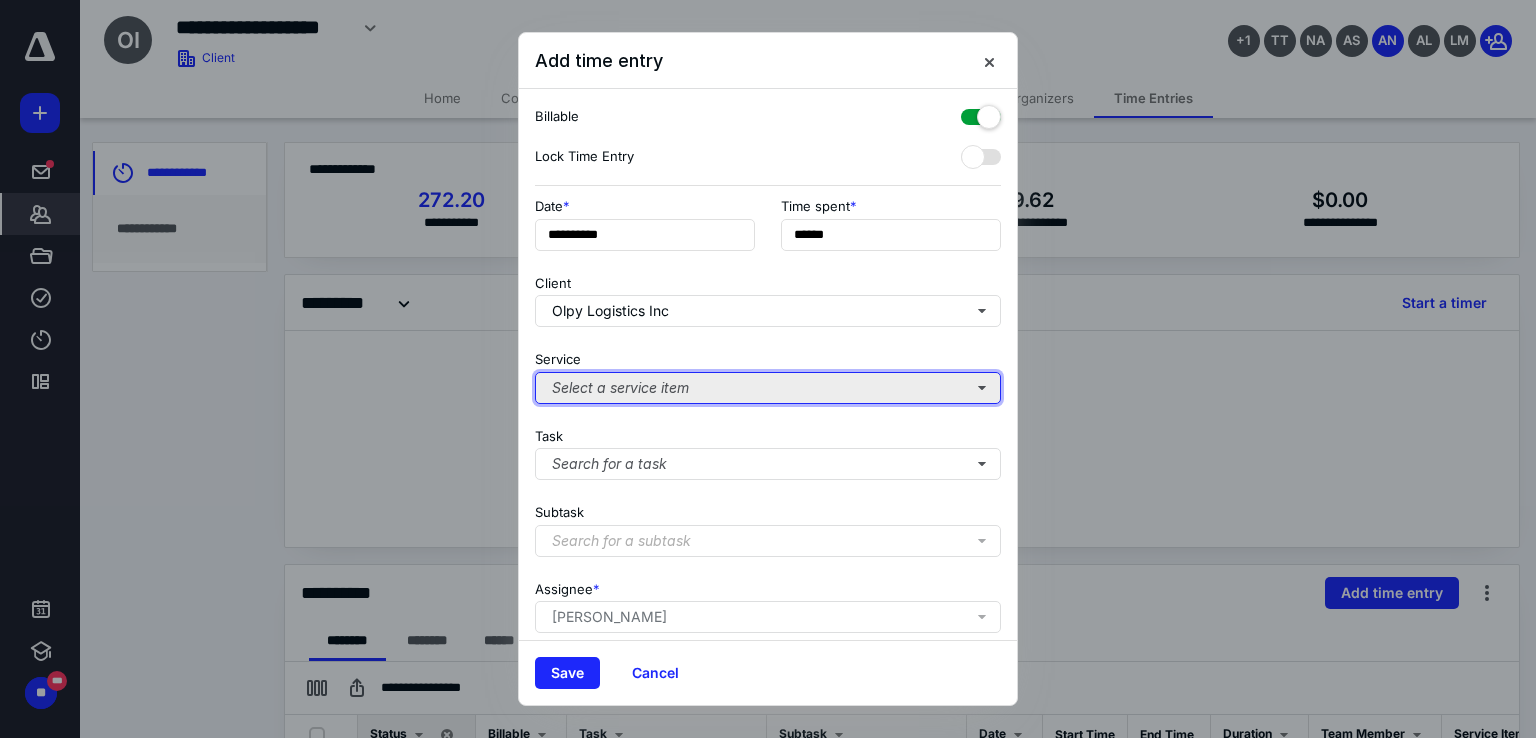 type on "**" 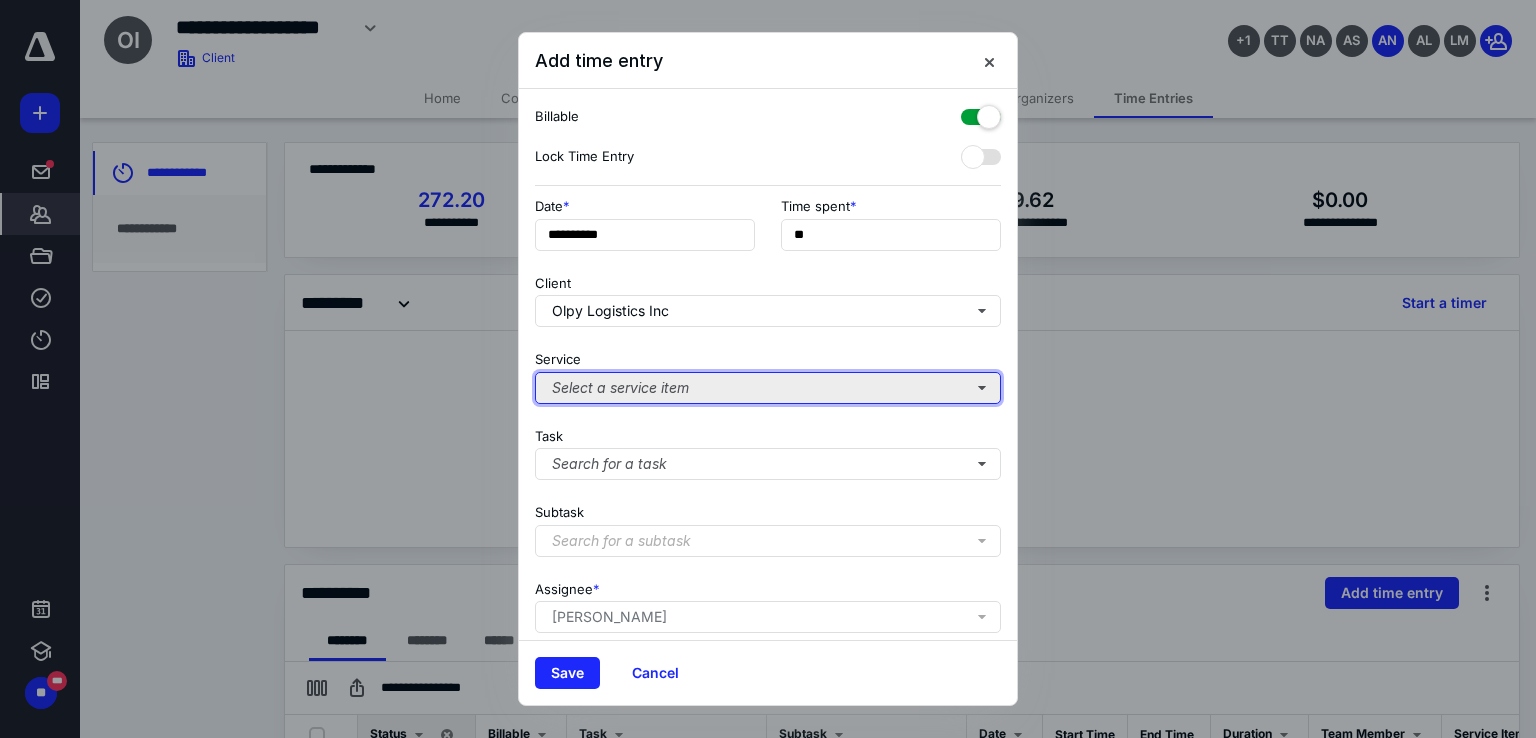 click on "Select a service item" at bounding box center (768, 388) 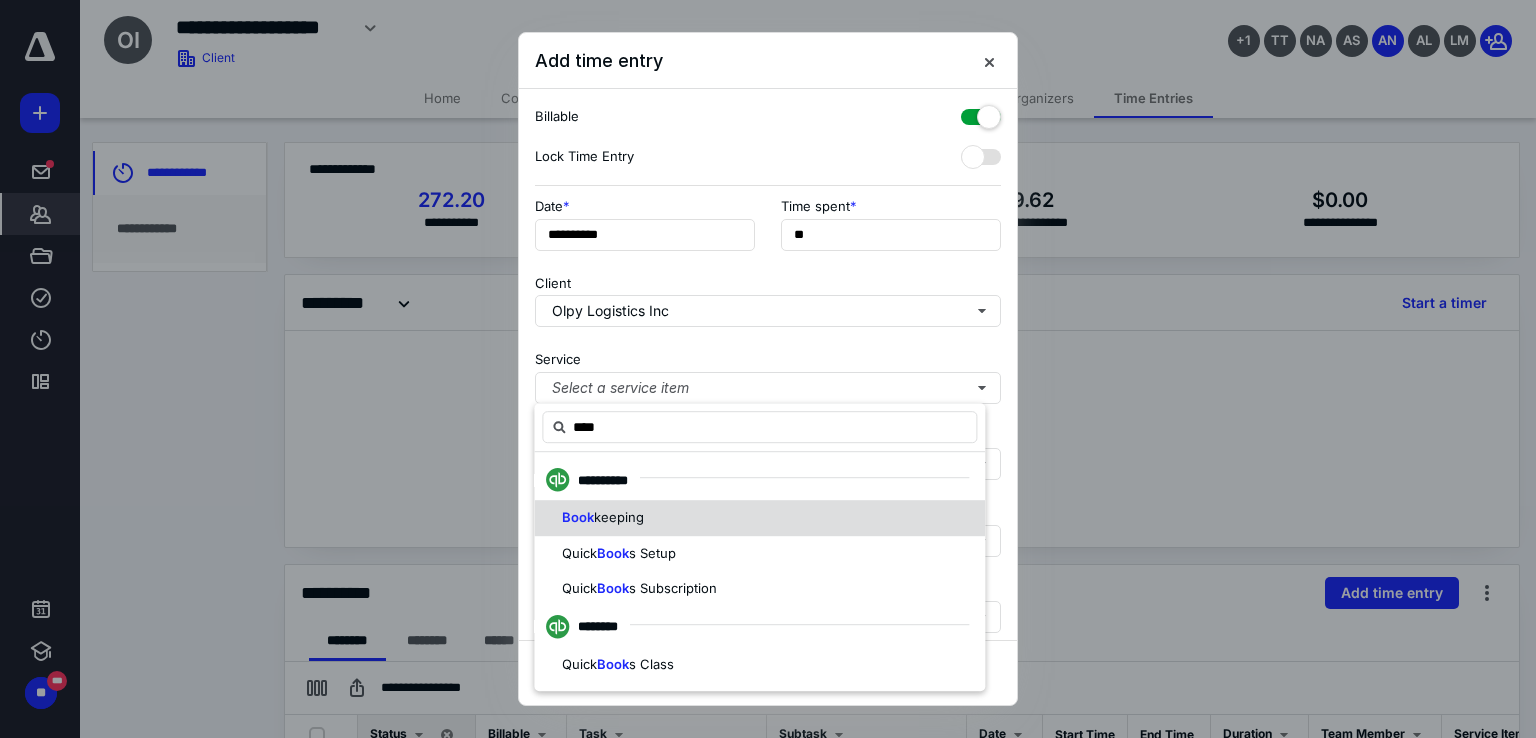 click on "keeping" at bounding box center [619, 517] 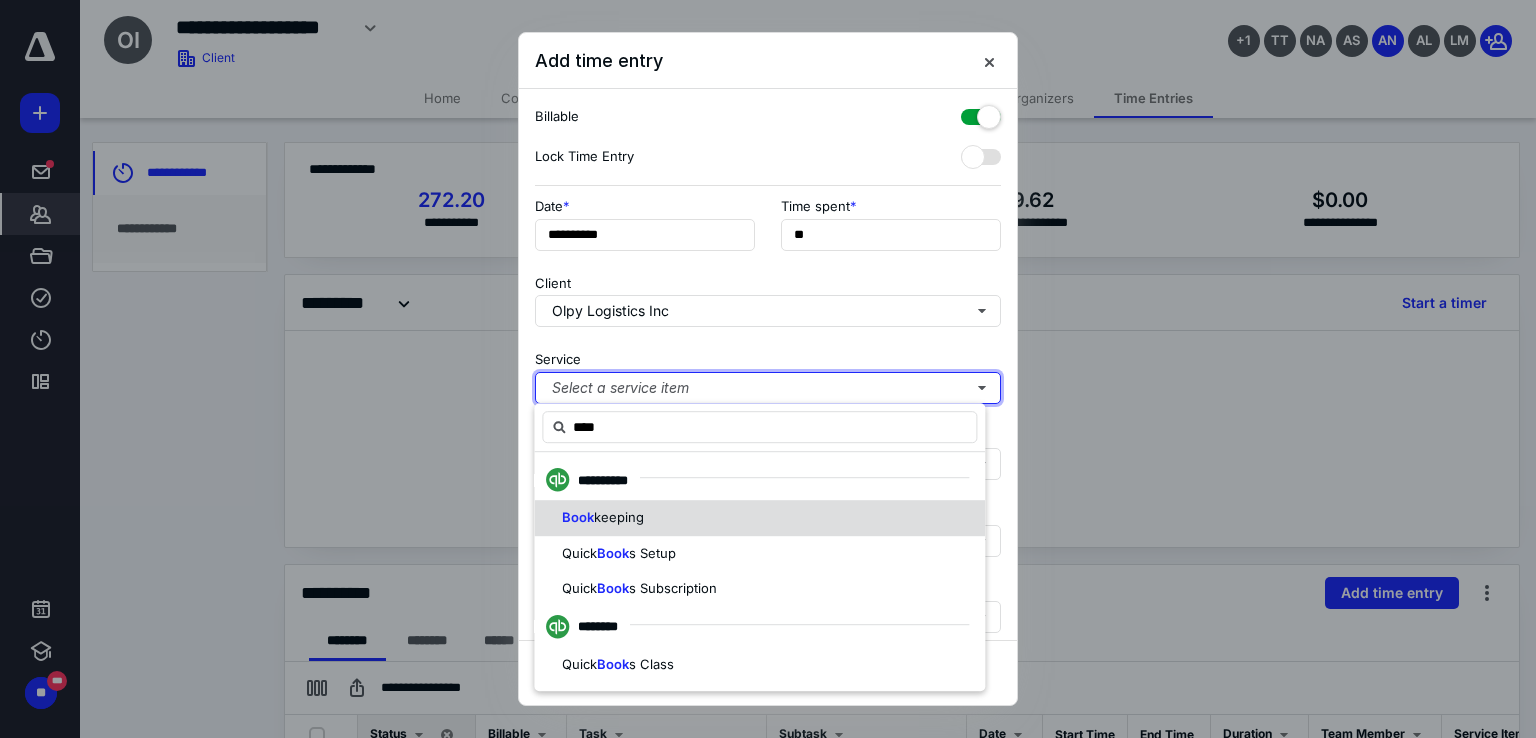 type 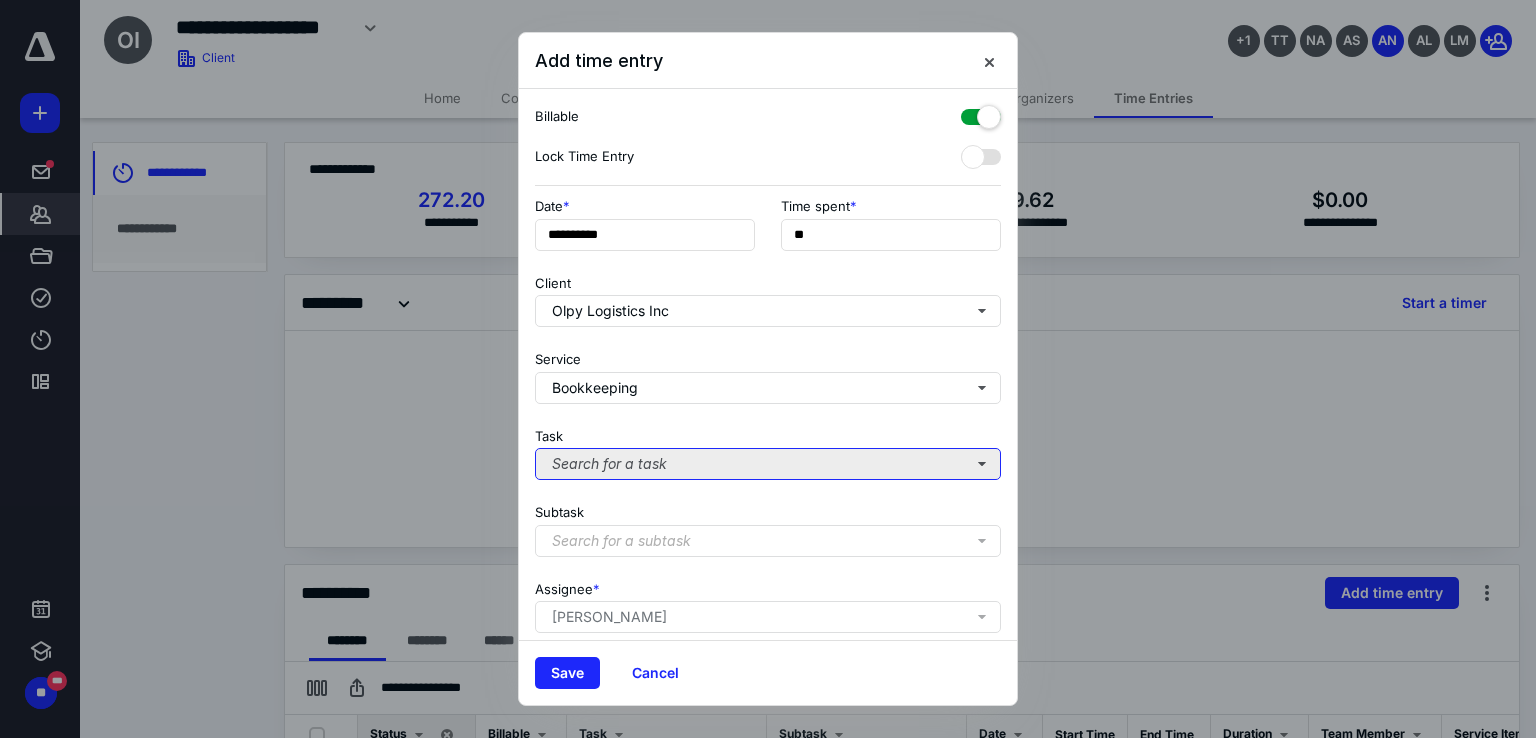 click on "Search for a task" at bounding box center [768, 464] 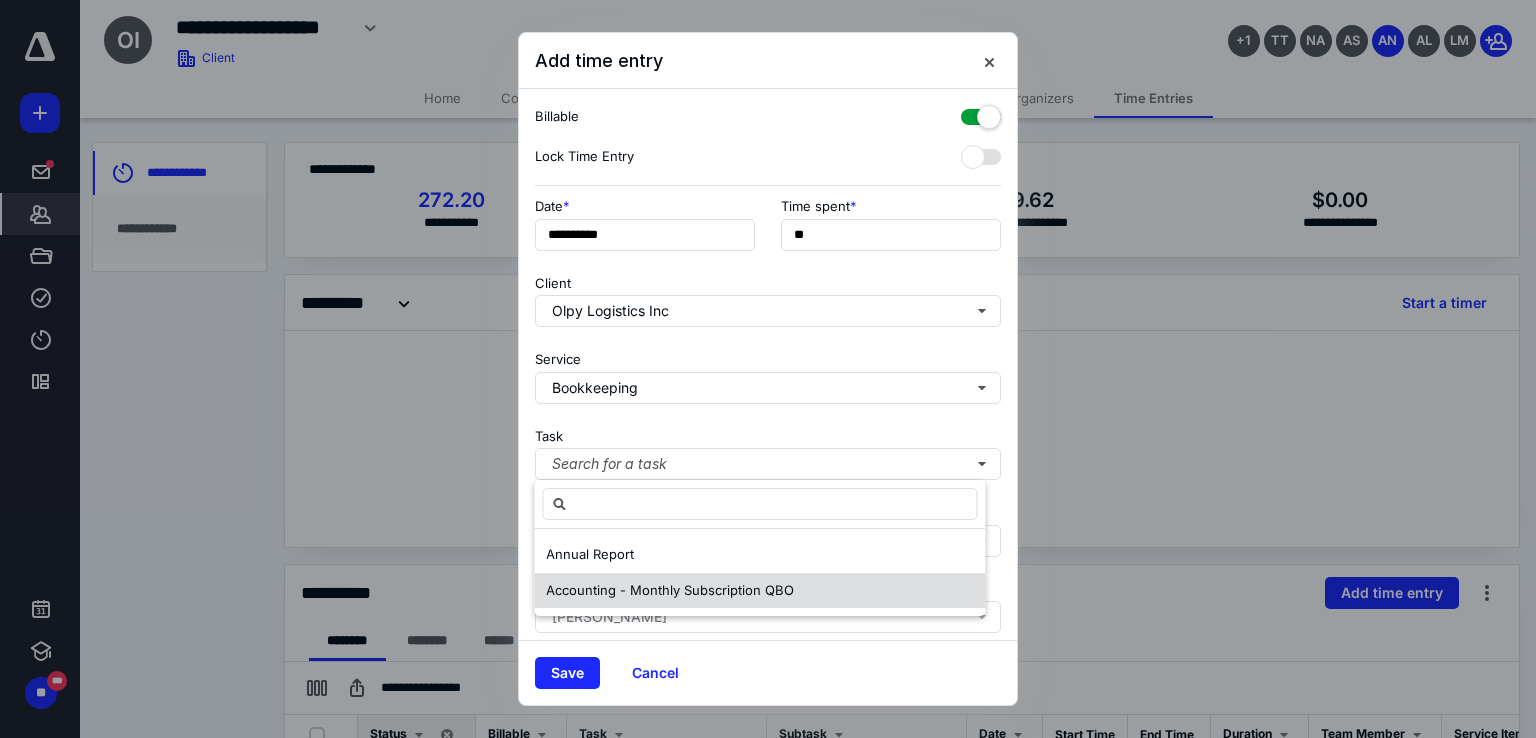 click on "Accounting - Monthly Subscription QBO" at bounding box center [670, 590] 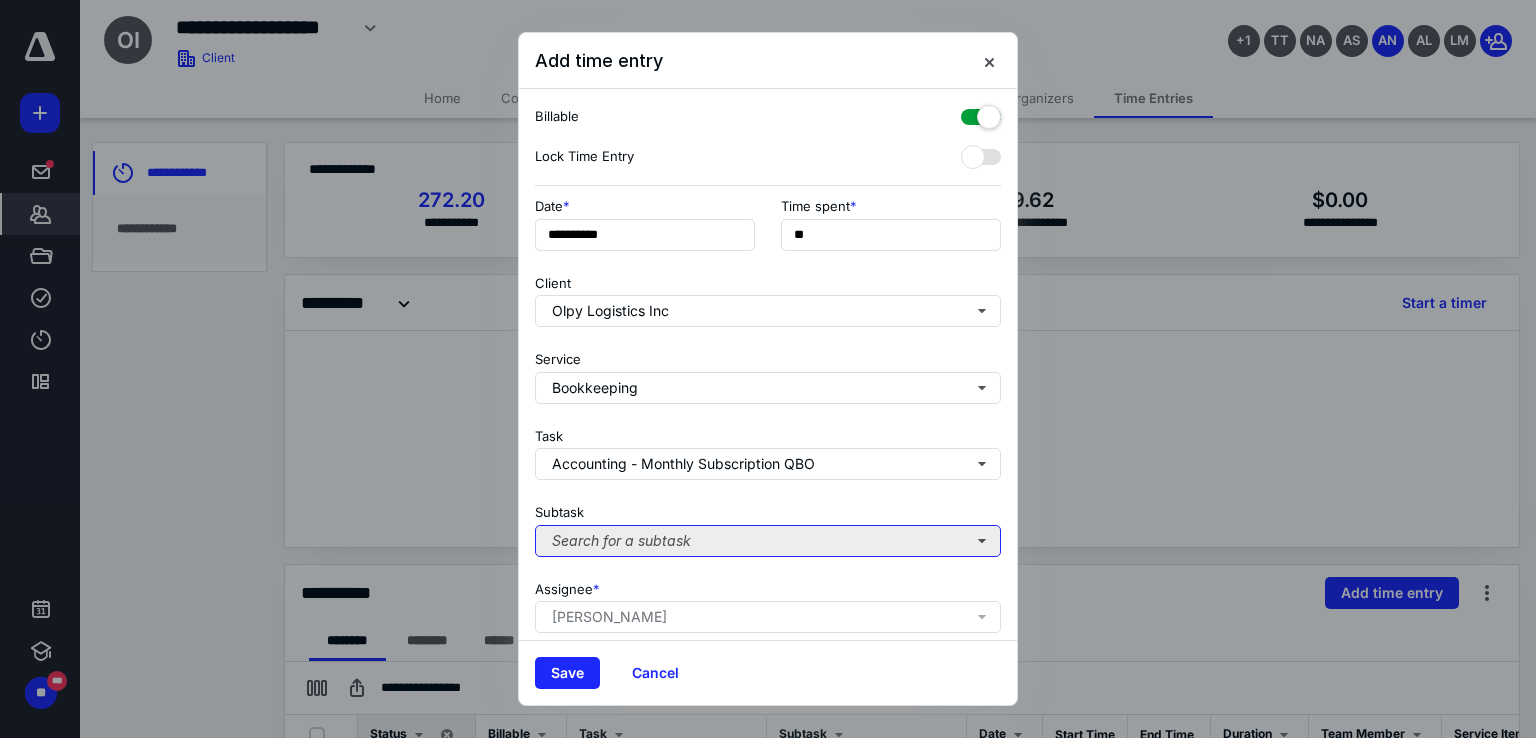 click on "Search for a subtask" at bounding box center [768, 541] 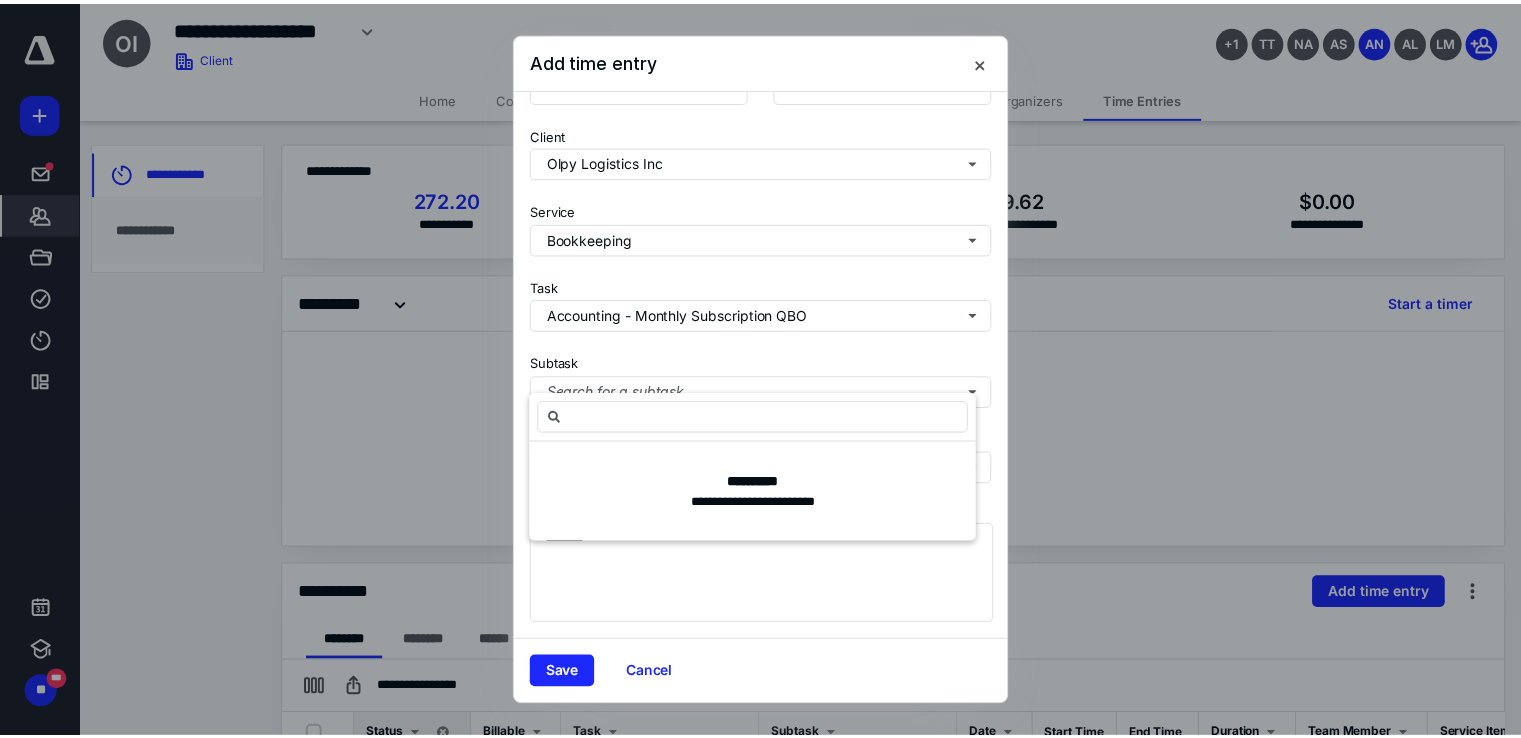 scroll, scrollTop: 163, scrollLeft: 0, axis: vertical 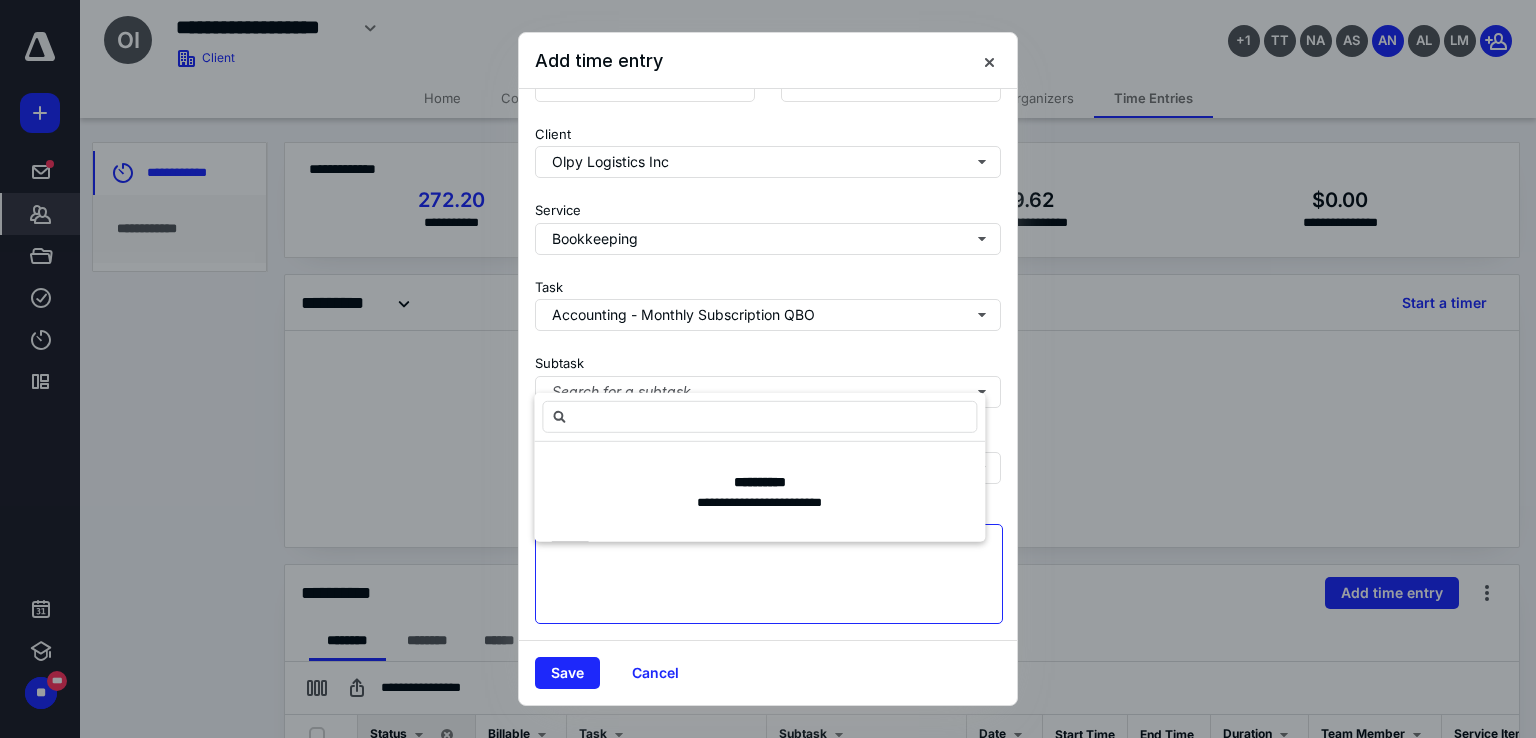 click on "Note" at bounding box center [769, 574] 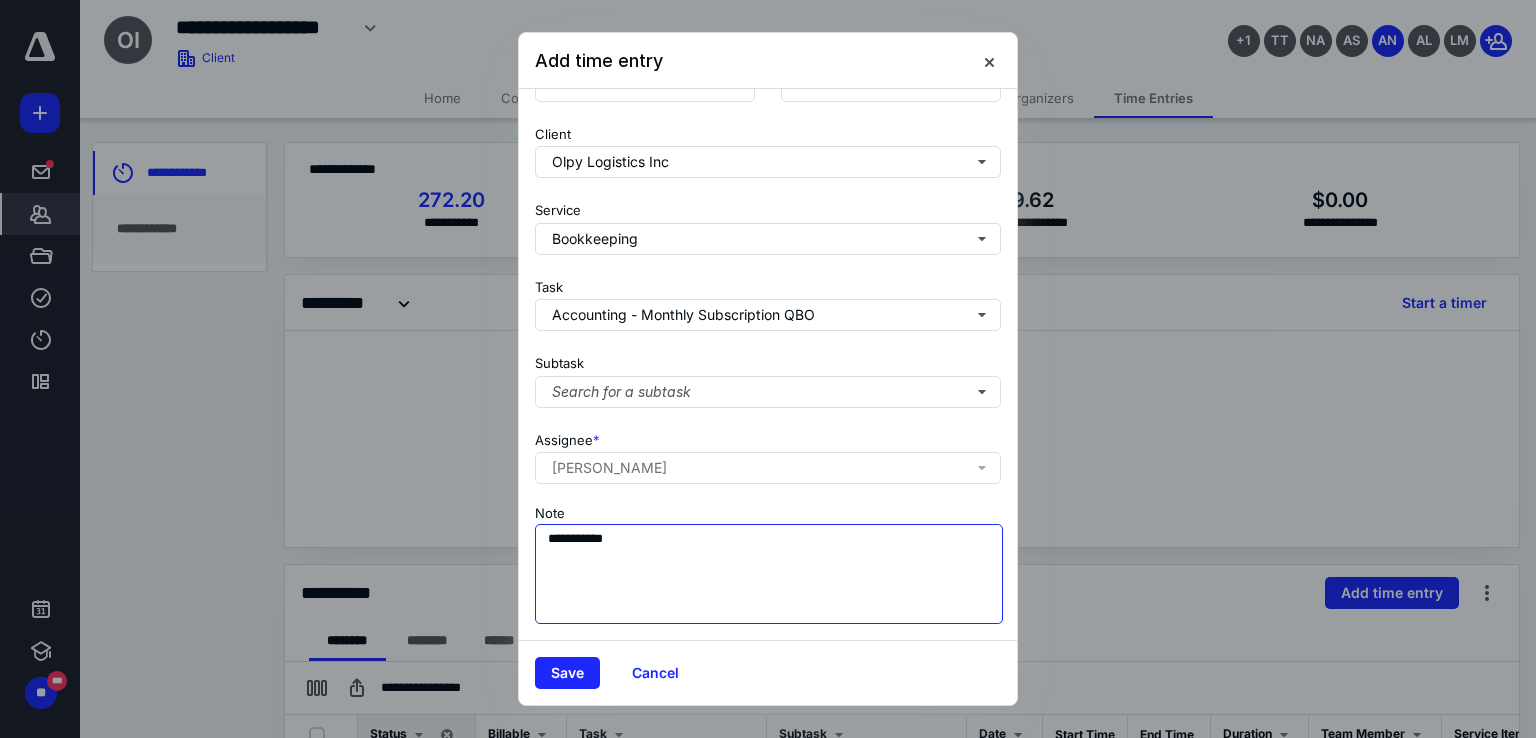 paste on "**********" 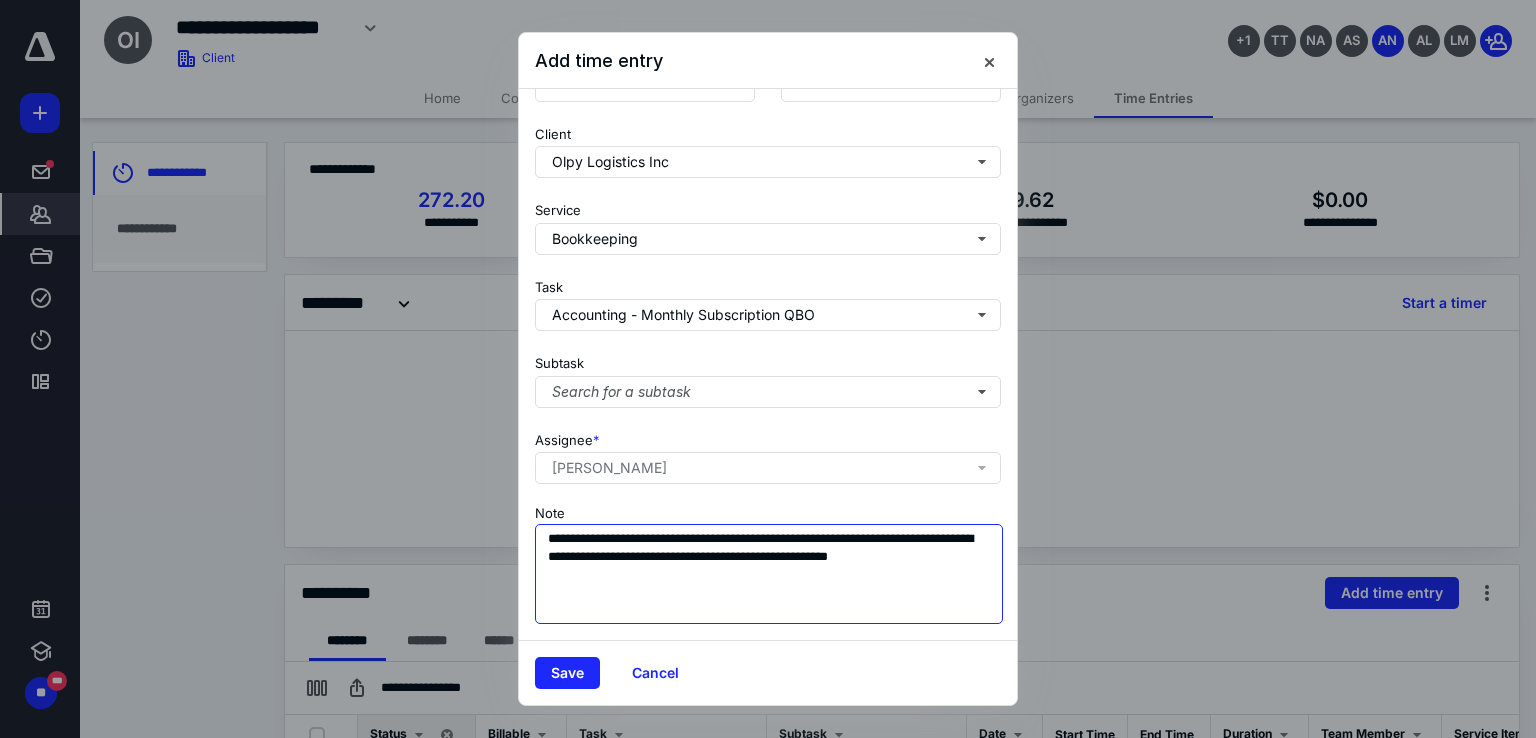 click on "**********" at bounding box center [769, 574] 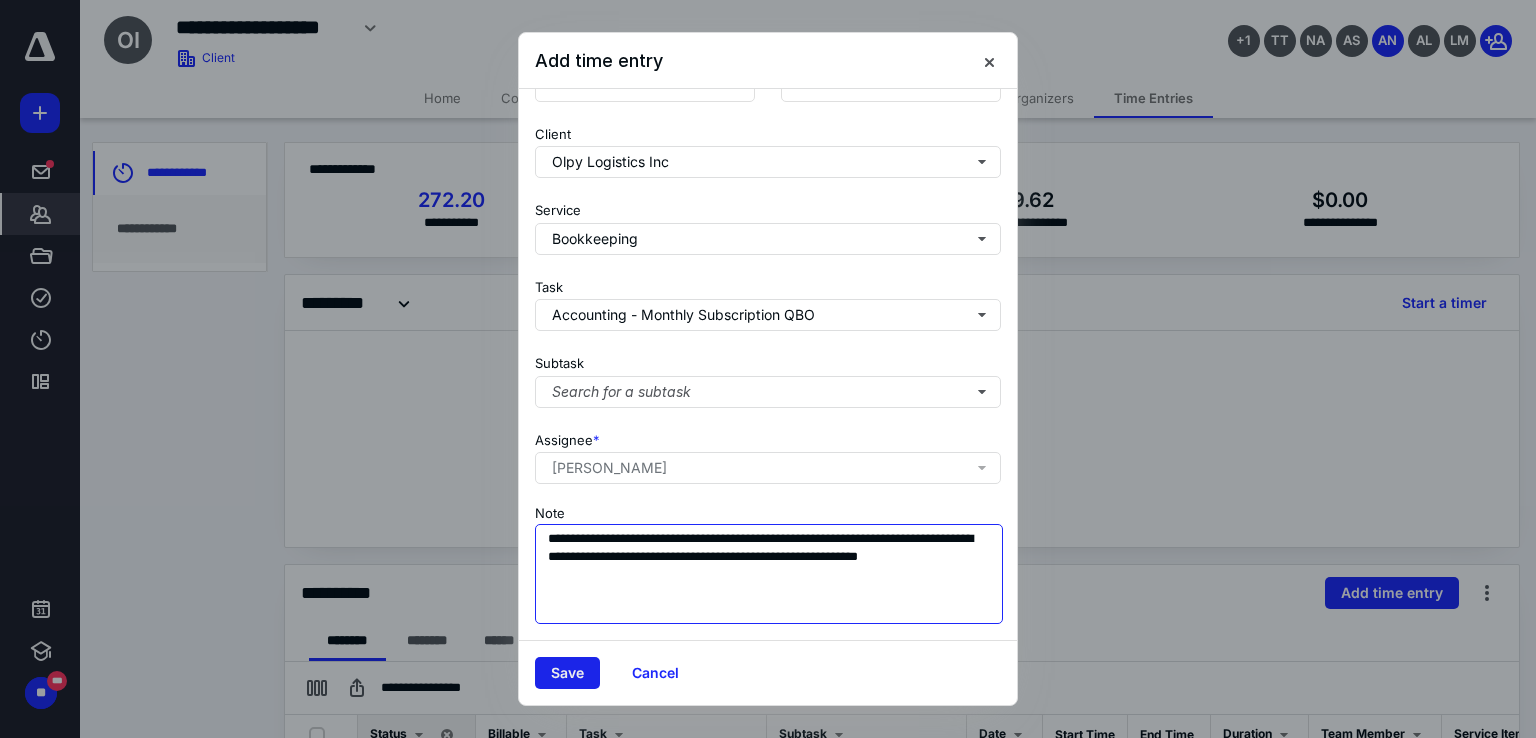 type on "**********" 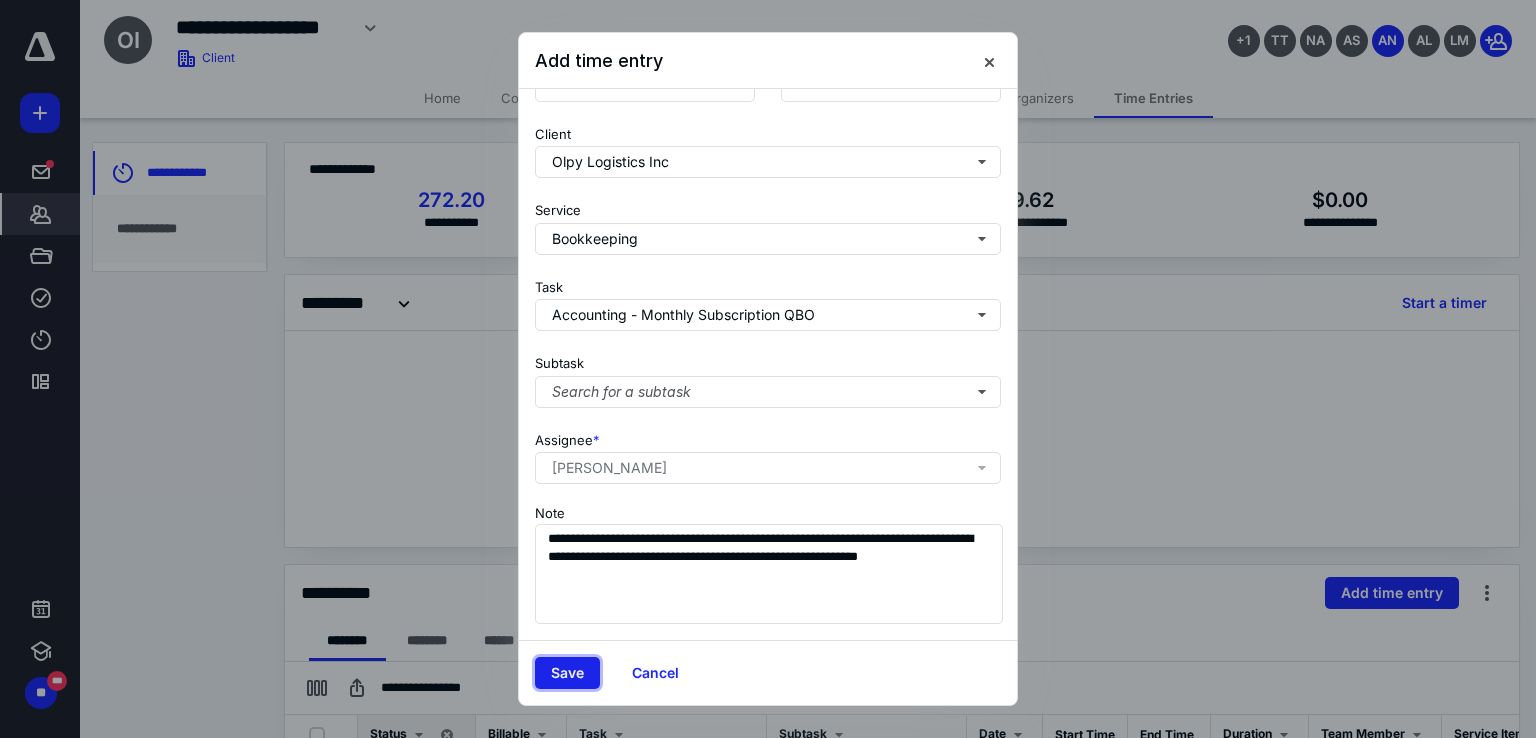 click on "Save" at bounding box center (567, 673) 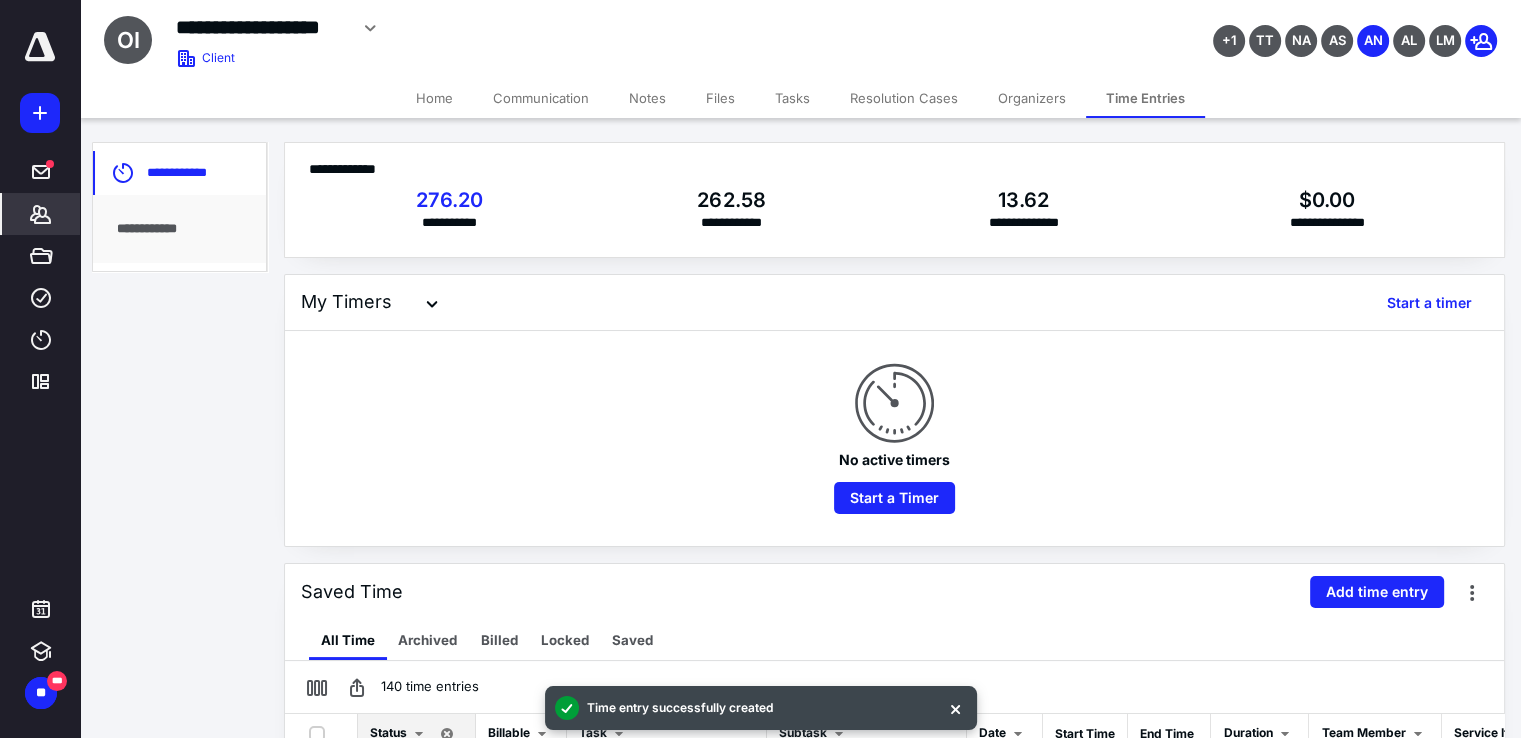 scroll, scrollTop: 445, scrollLeft: 0, axis: vertical 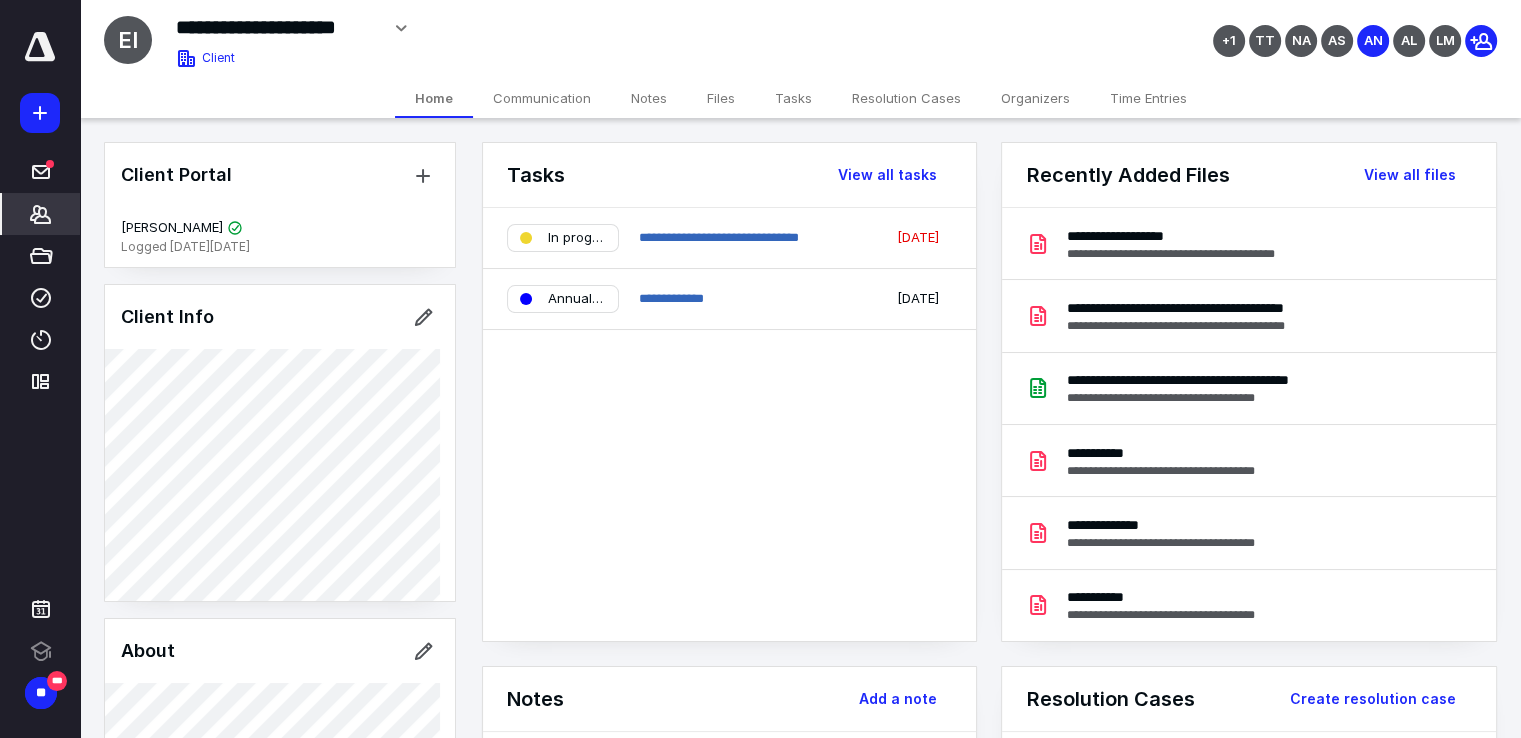 click on "Files" at bounding box center (721, 98) 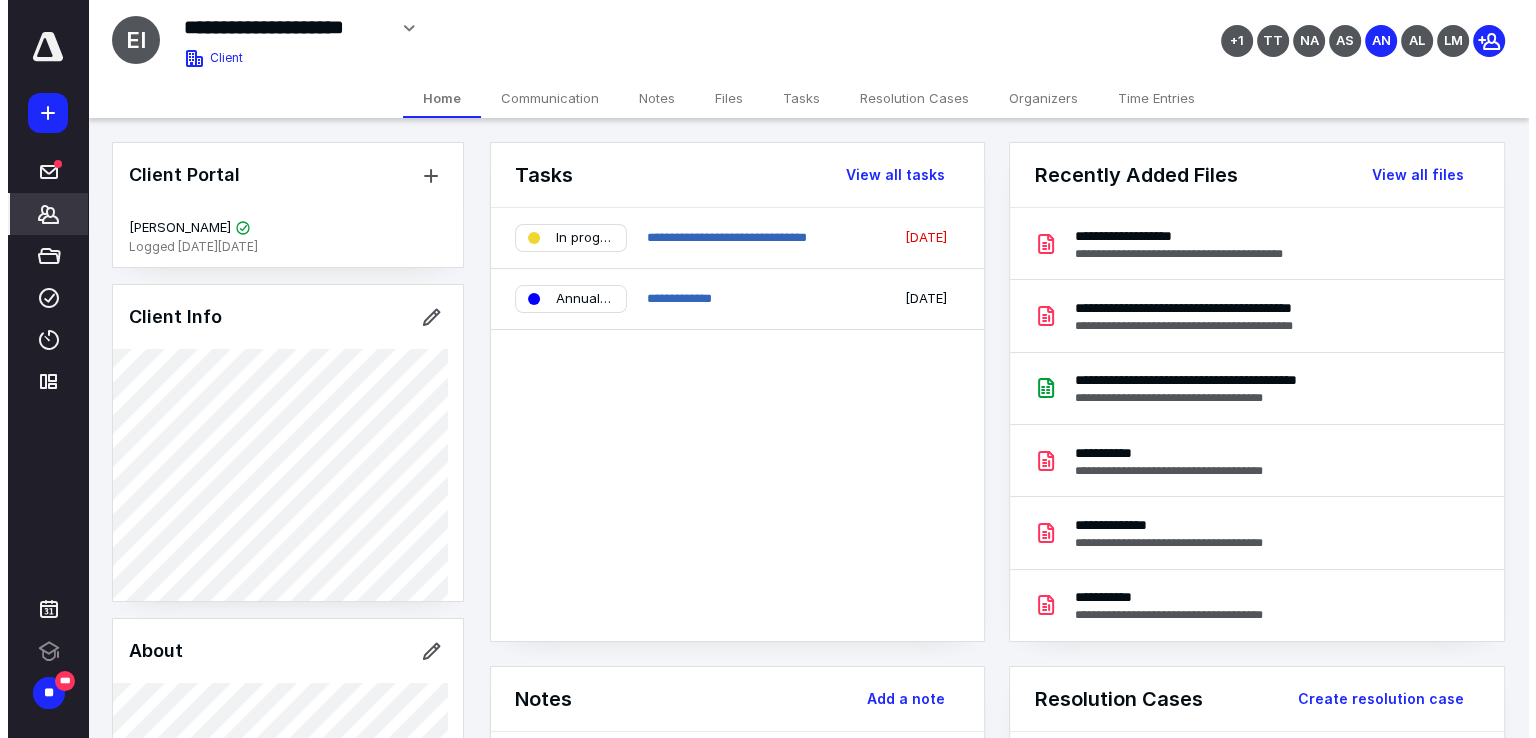 scroll, scrollTop: 0, scrollLeft: 0, axis: both 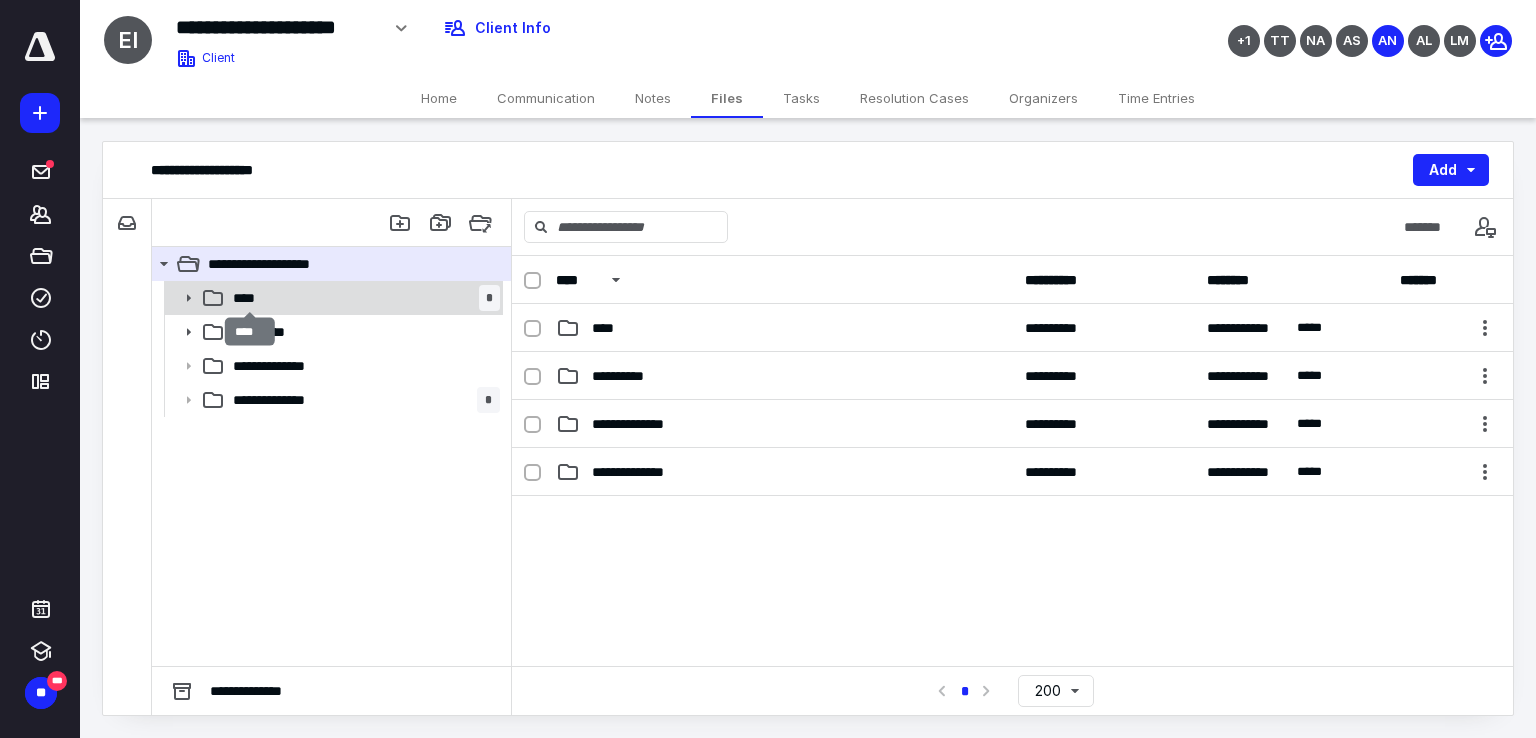 click on "****" at bounding box center [250, 298] 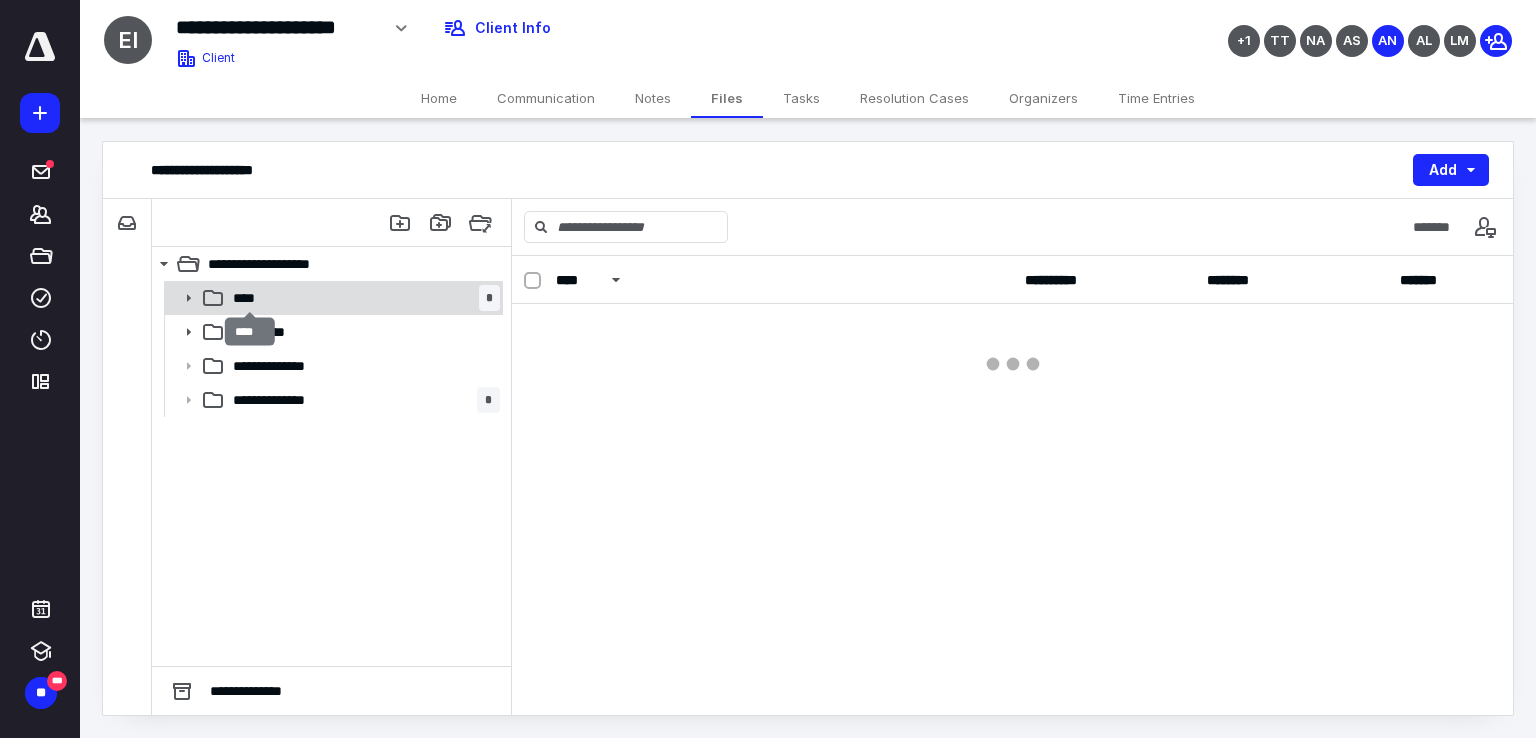 click on "****" at bounding box center (250, 298) 